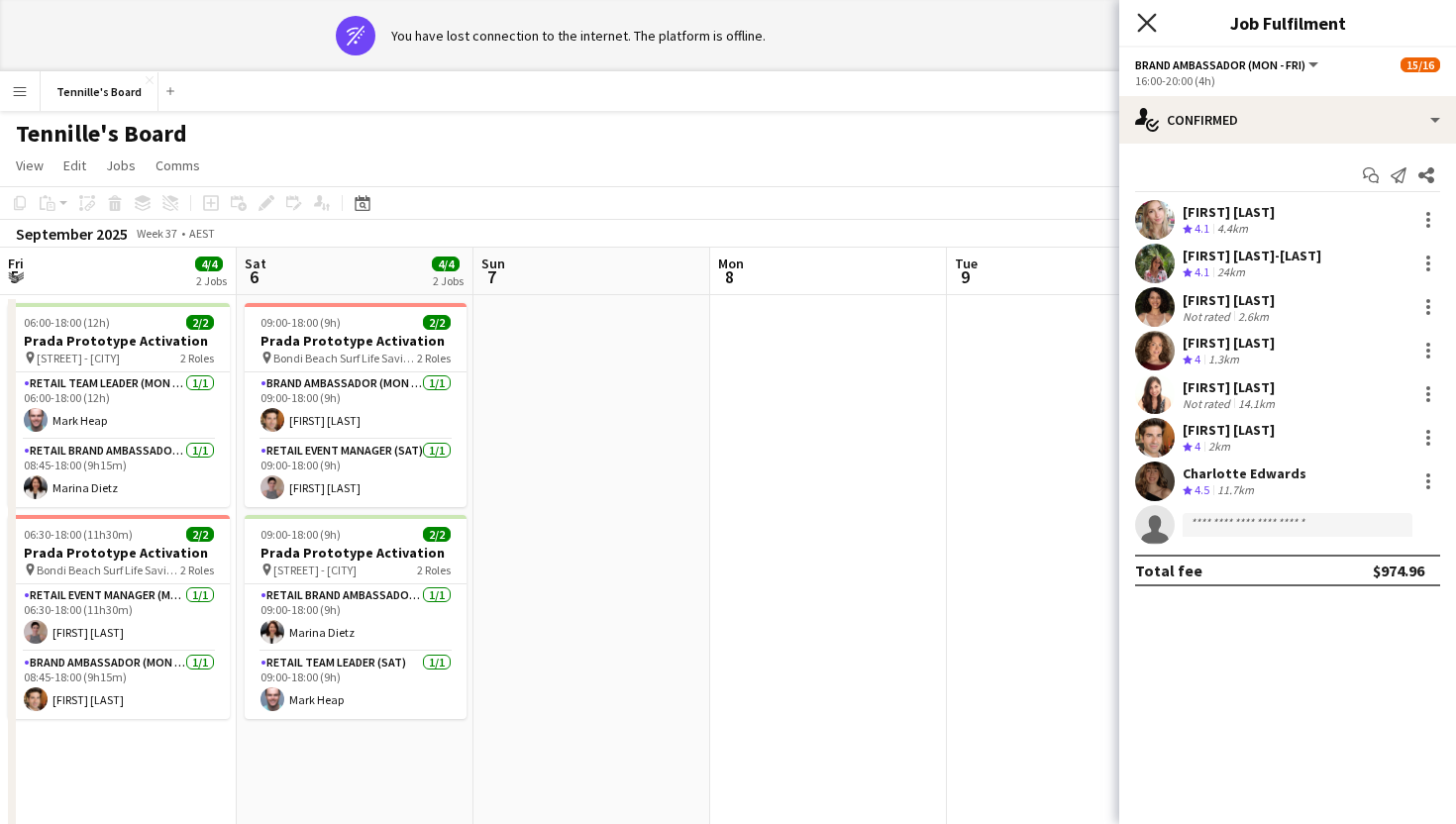 scroll, scrollTop: 0, scrollLeft: 0, axis: both 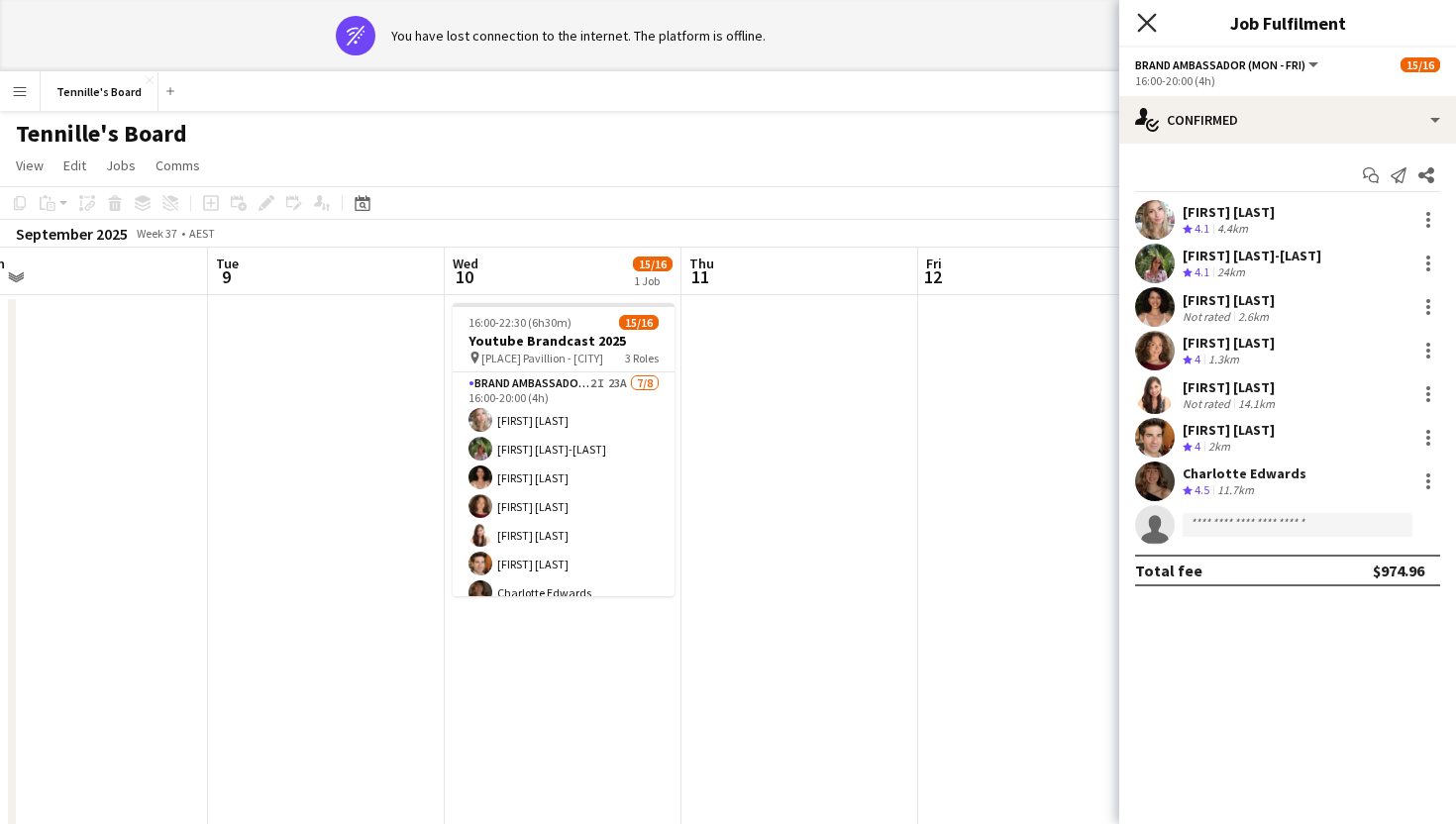 click on "Close pop-in" 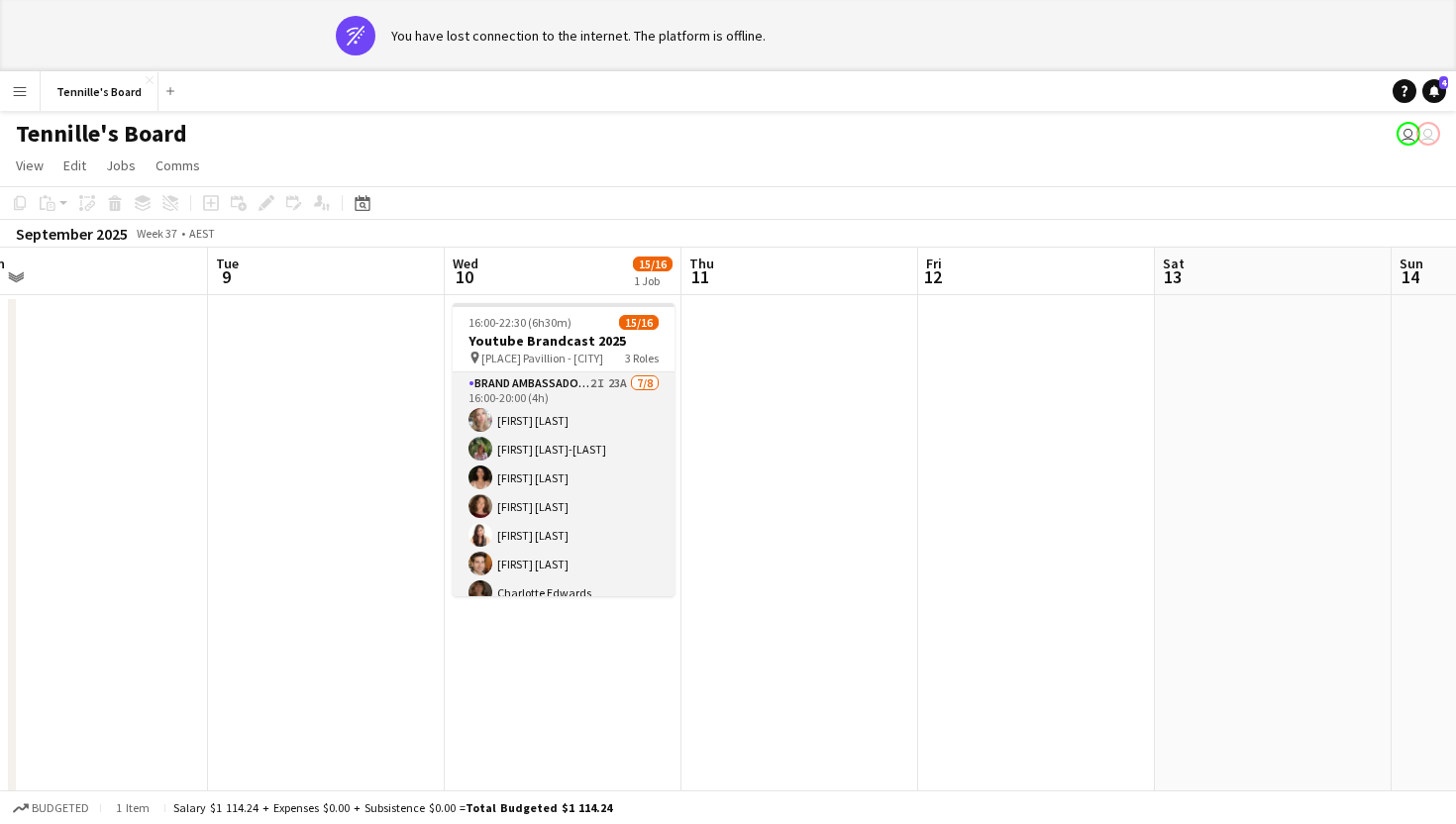 scroll, scrollTop: 260, scrollLeft: 0, axis: vertical 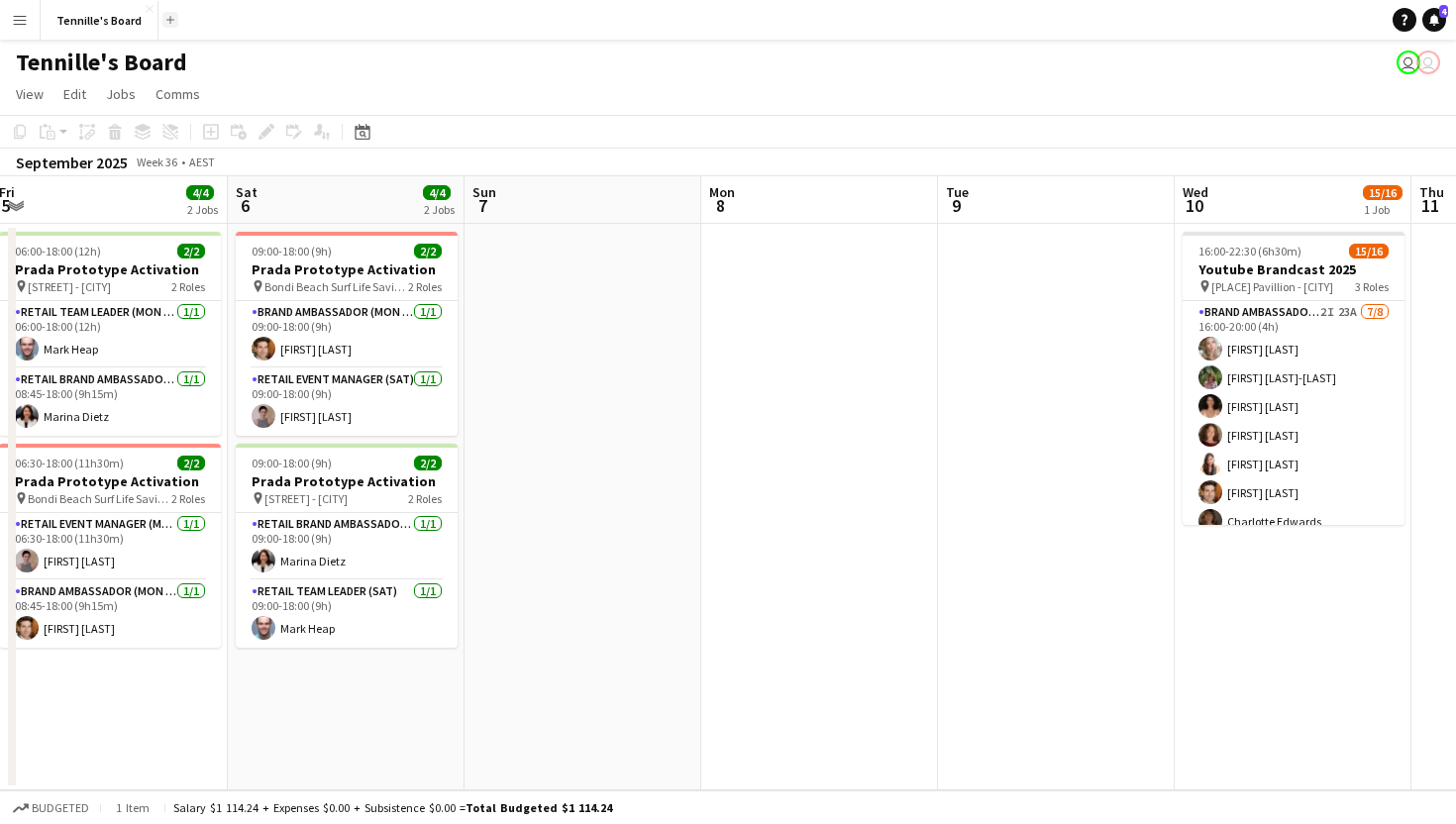 click on "Add" at bounding box center (170, 20) 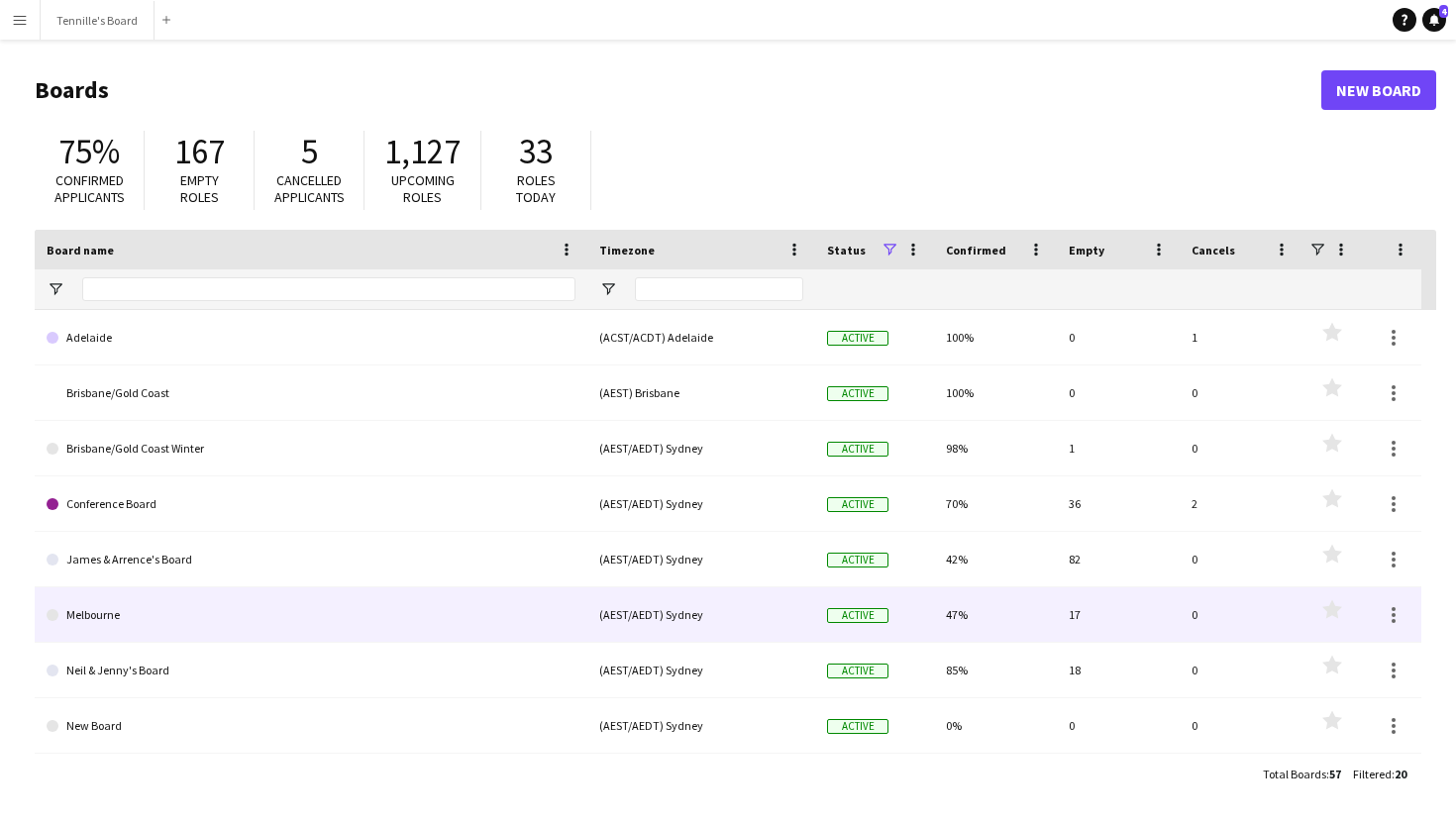 click on "Melbourne" 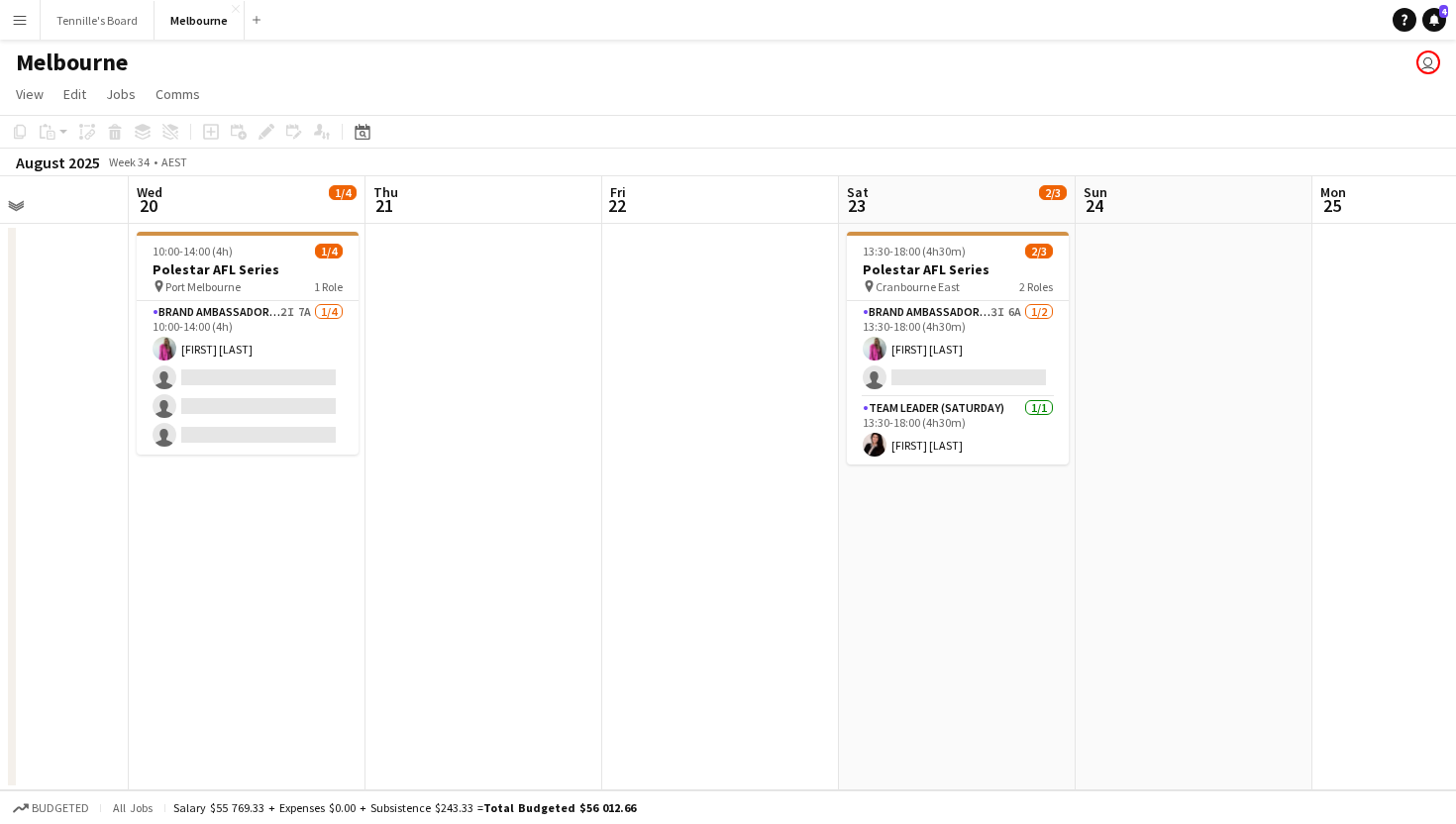 scroll, scrollTop: 0, scrollLeft: 650, axis: horizontal 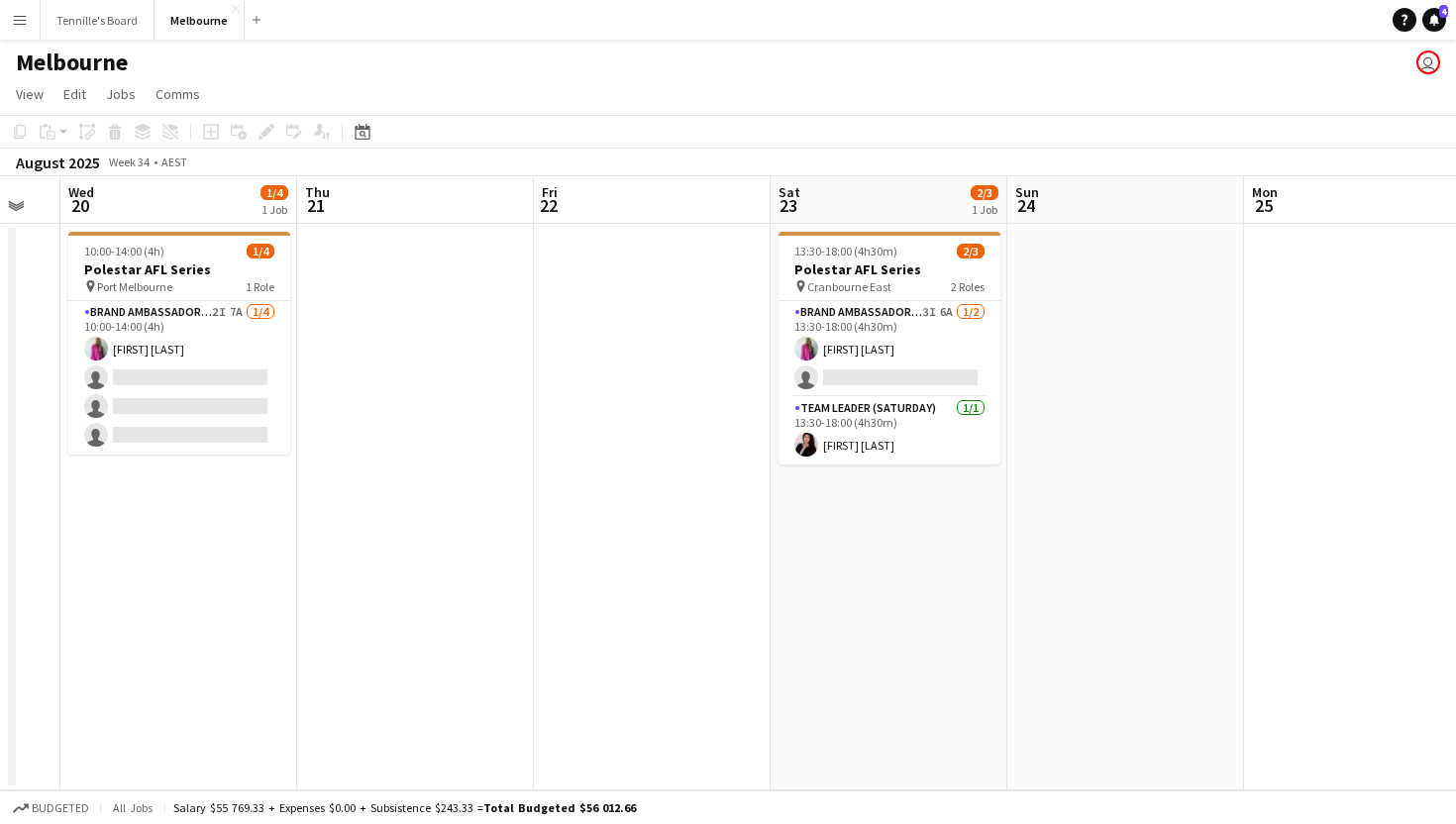 click at bounding box center [652, 507] 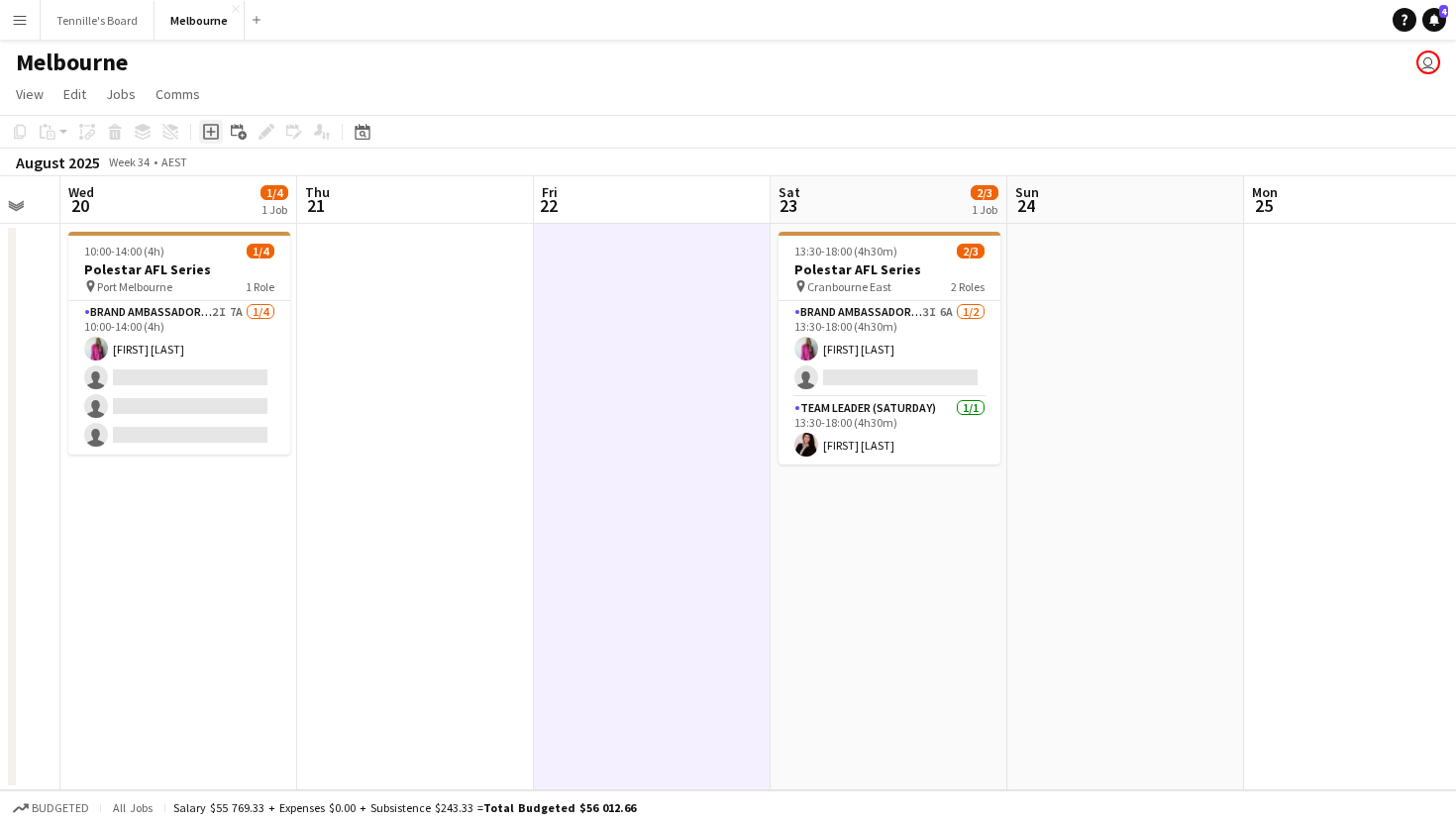 click on "Add job" 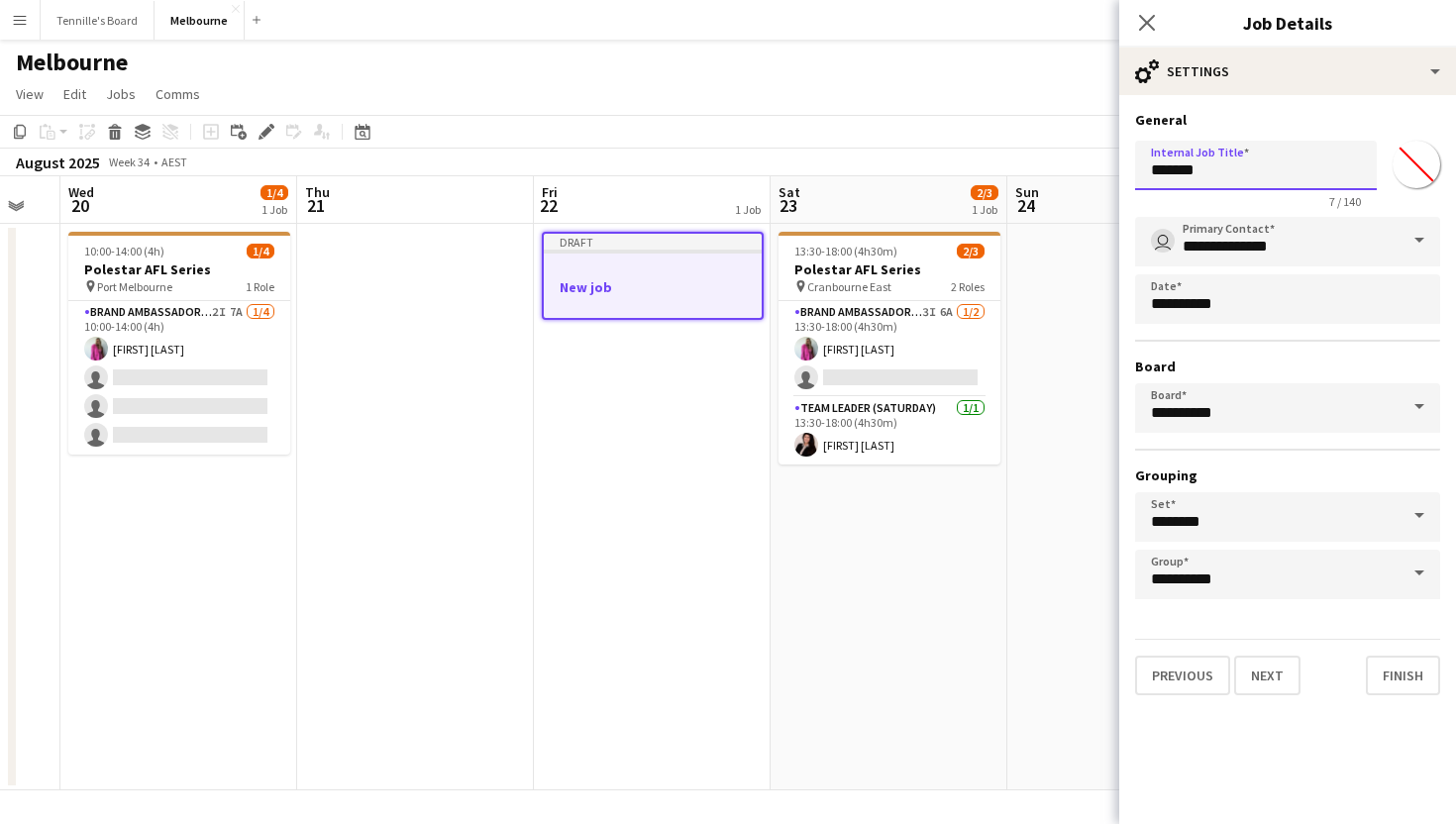 drag, startPoint x: 1227, startPoint y: 174, endPoint x: 1135, endPoint y: 173, distance: 92.00543 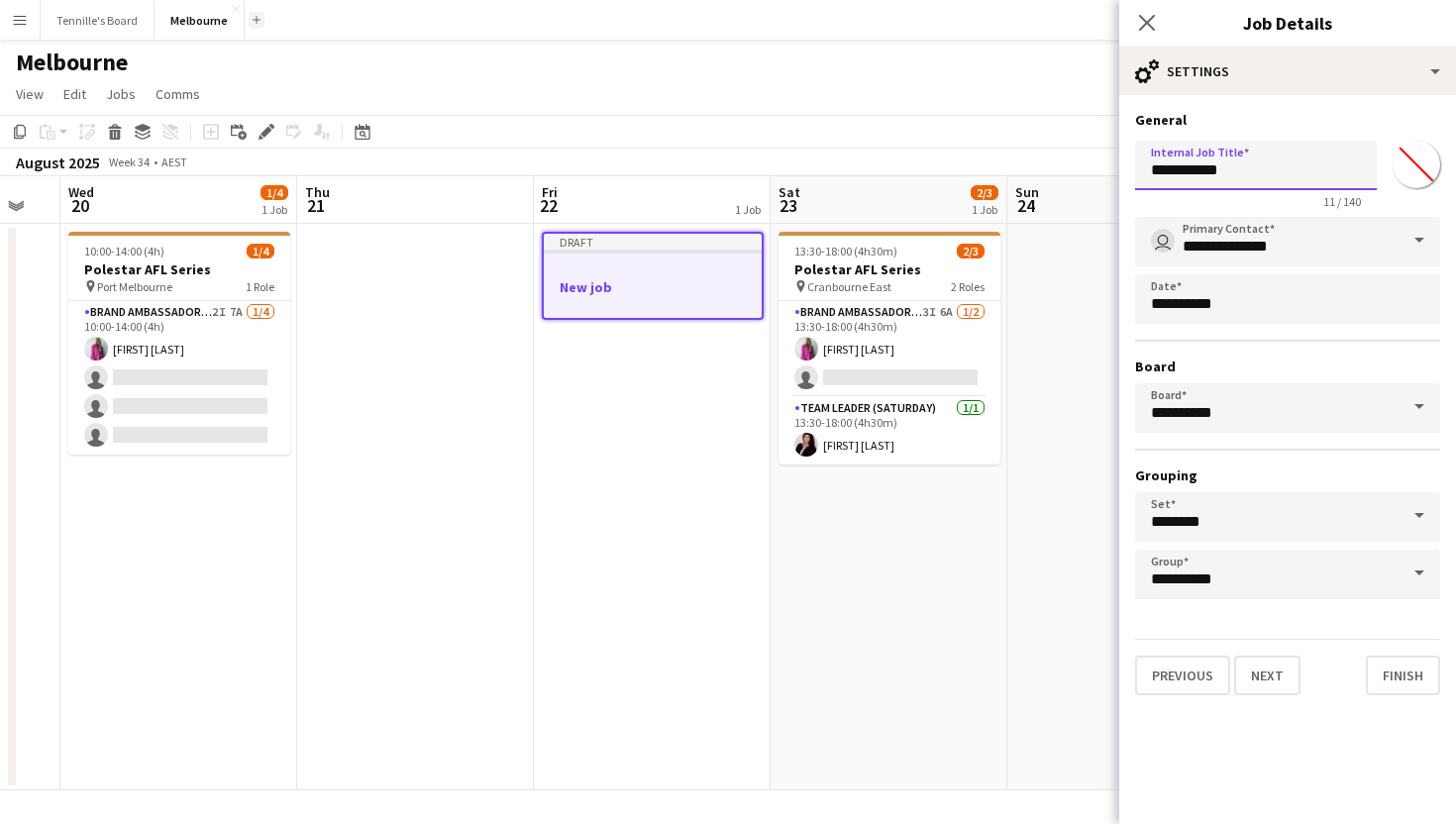 type on "**********" 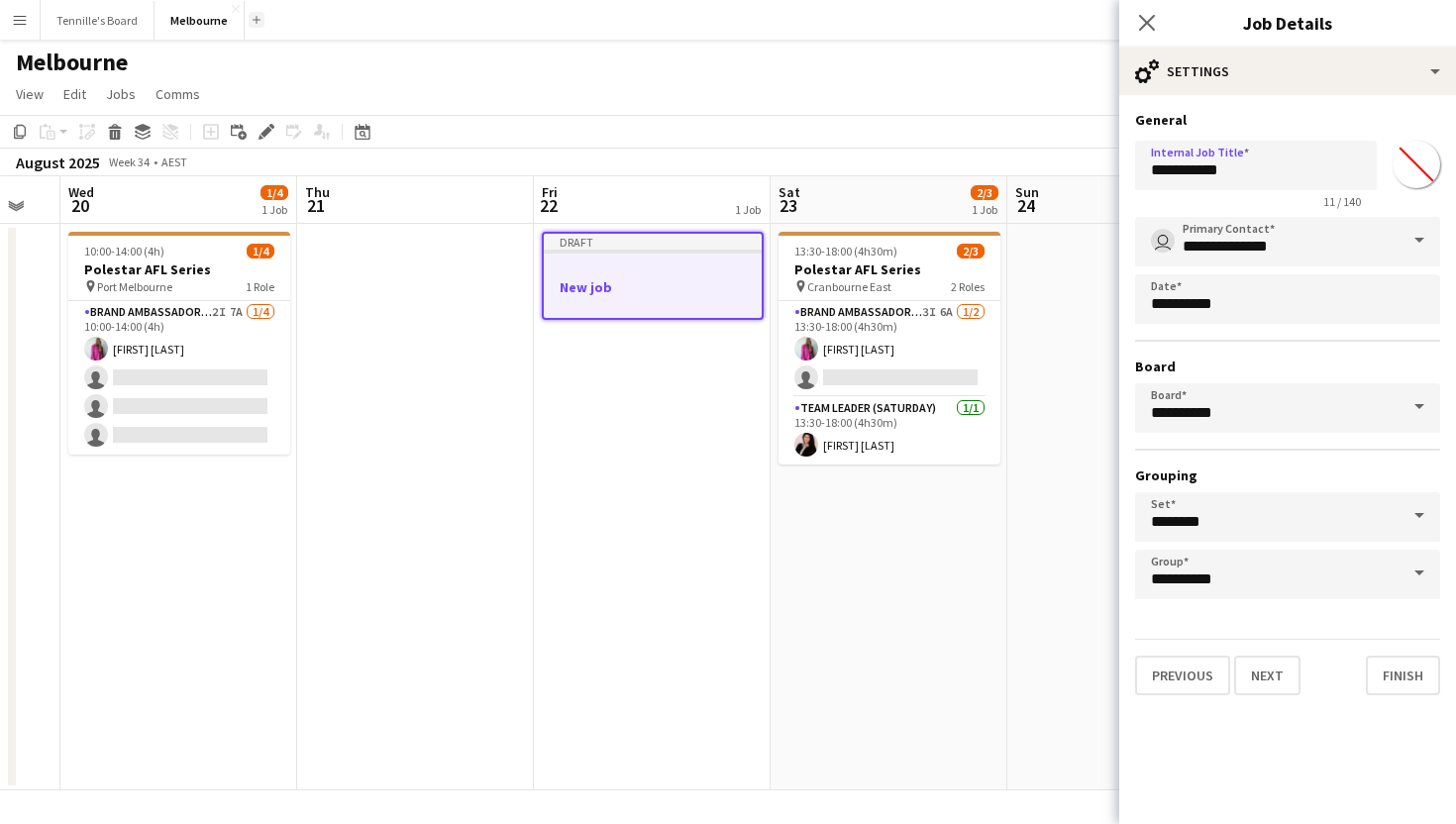 click on "Add" at bounding box center [257, 20] 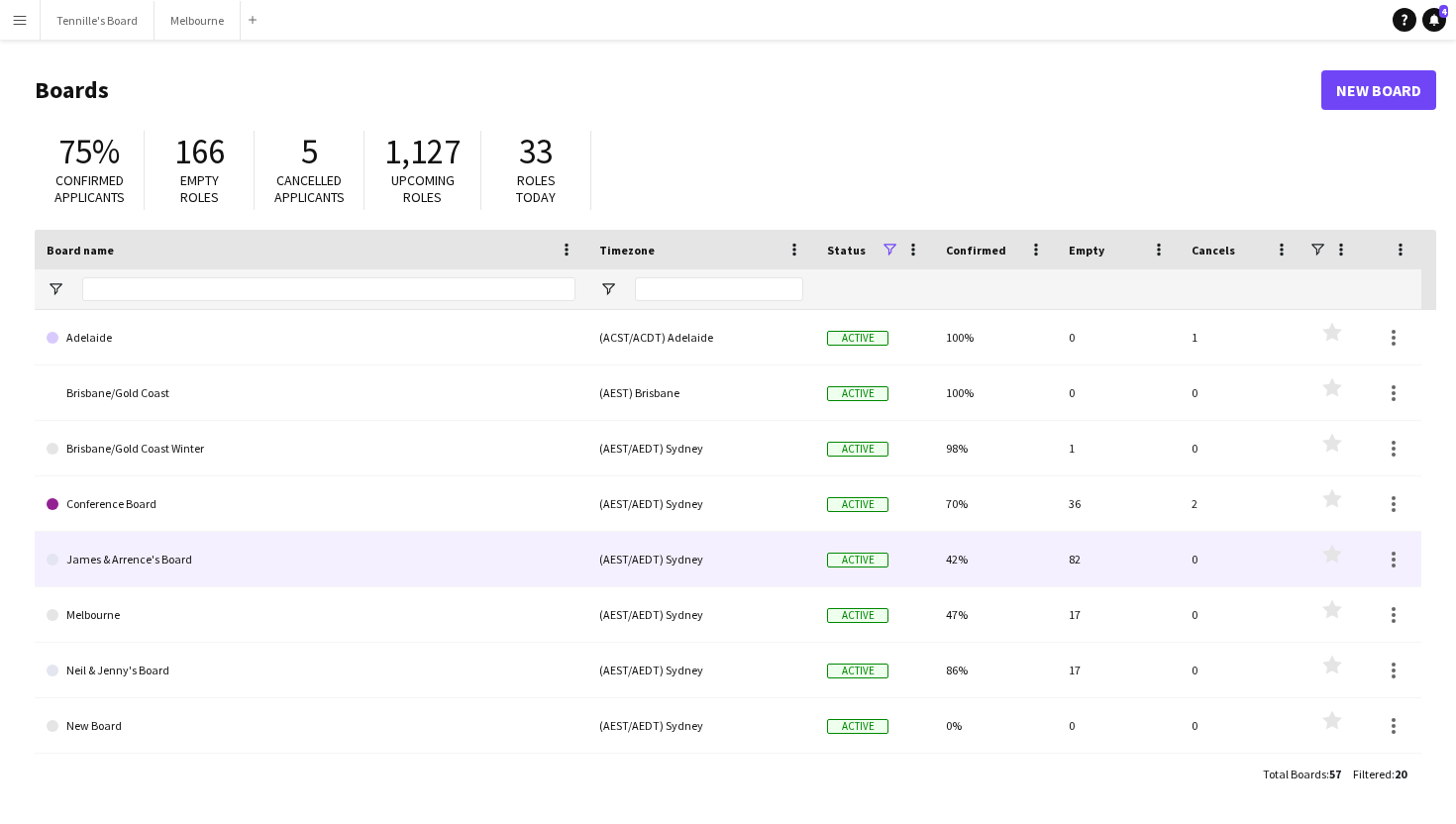 scroll, scrollTop: 129, scrollLeft: 0, axis: vertical 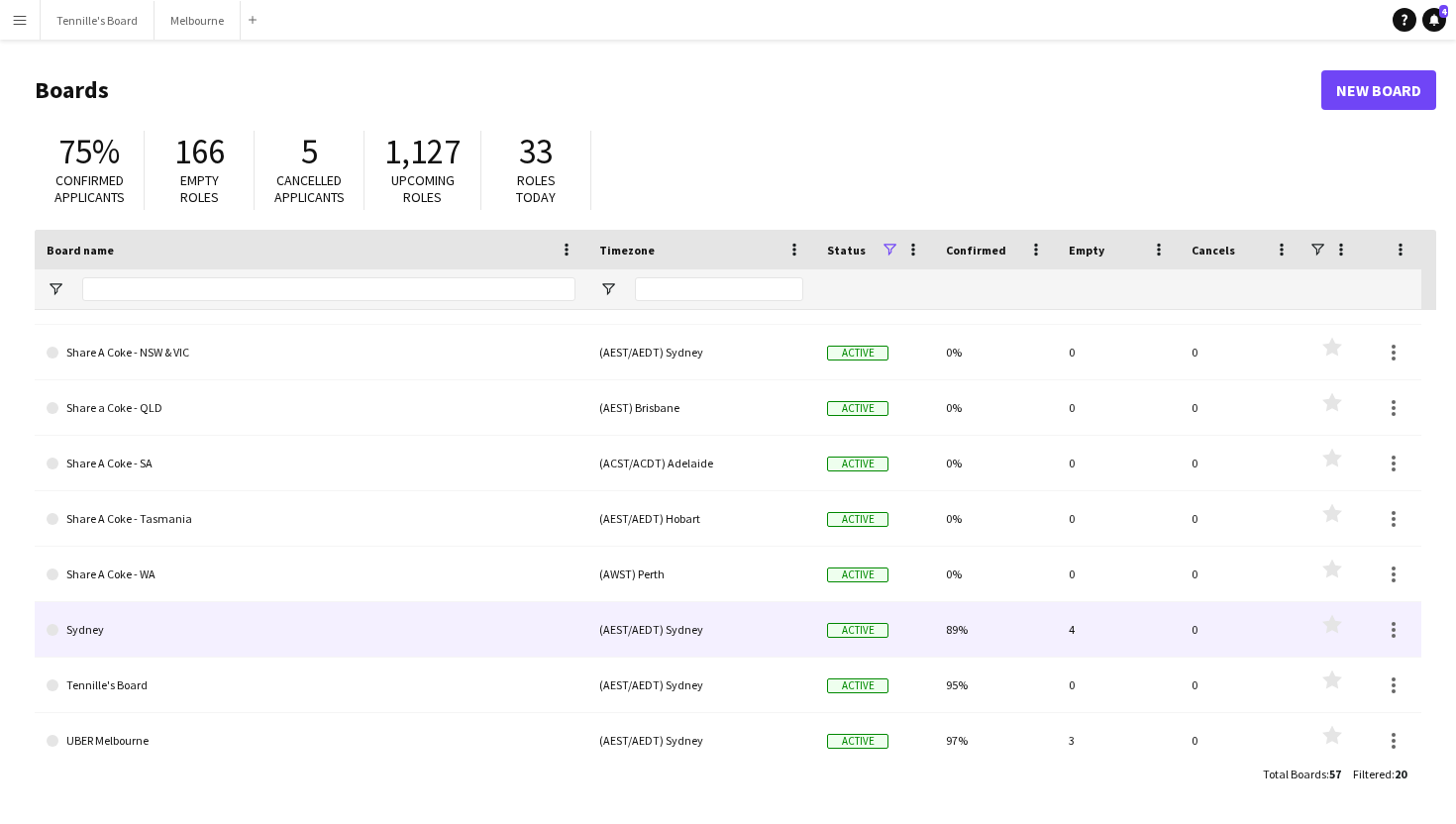 click on "Sydney" 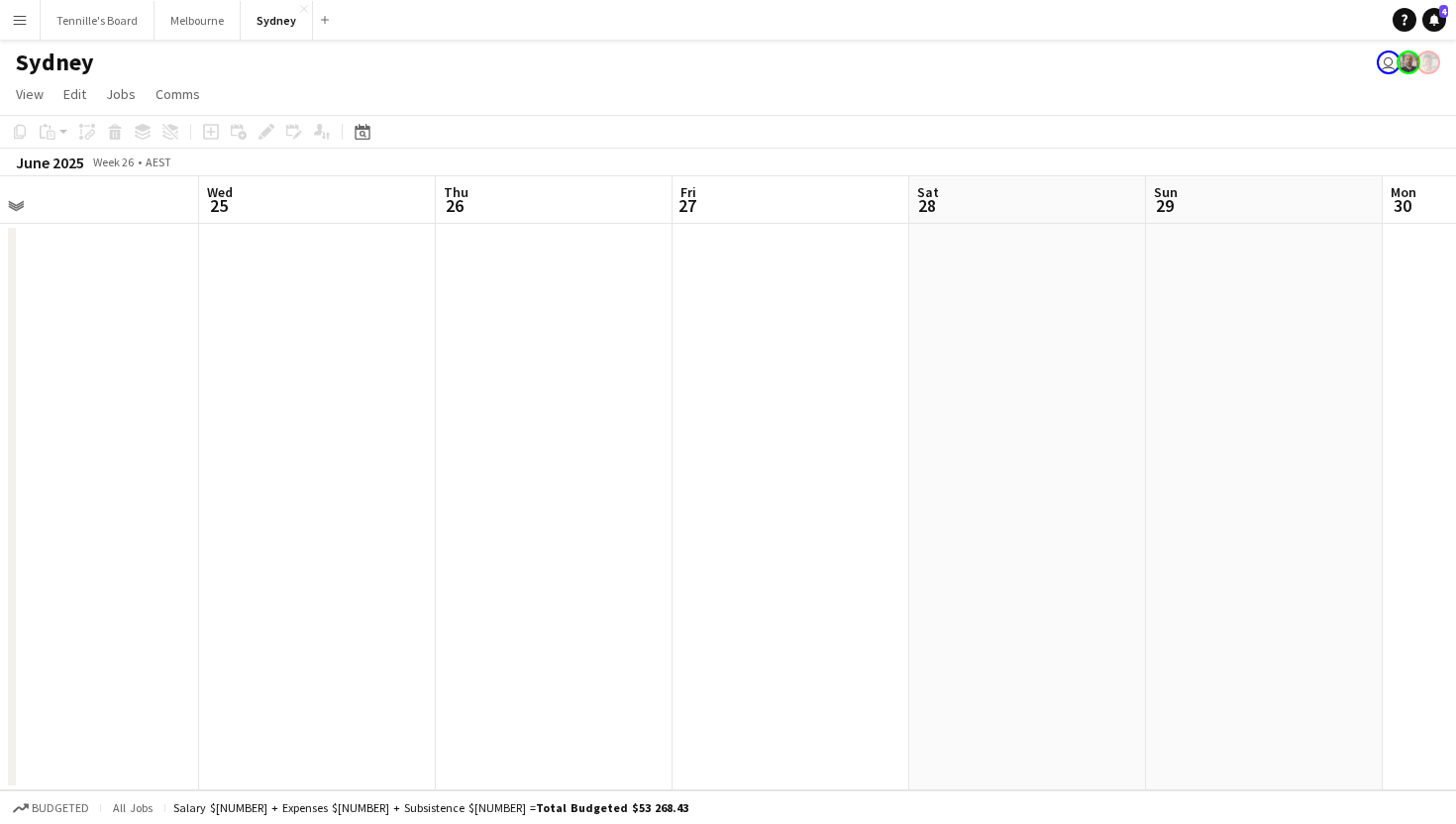 scroll, scrollTop: 0, scrollLeft: 507, axis: horizontal 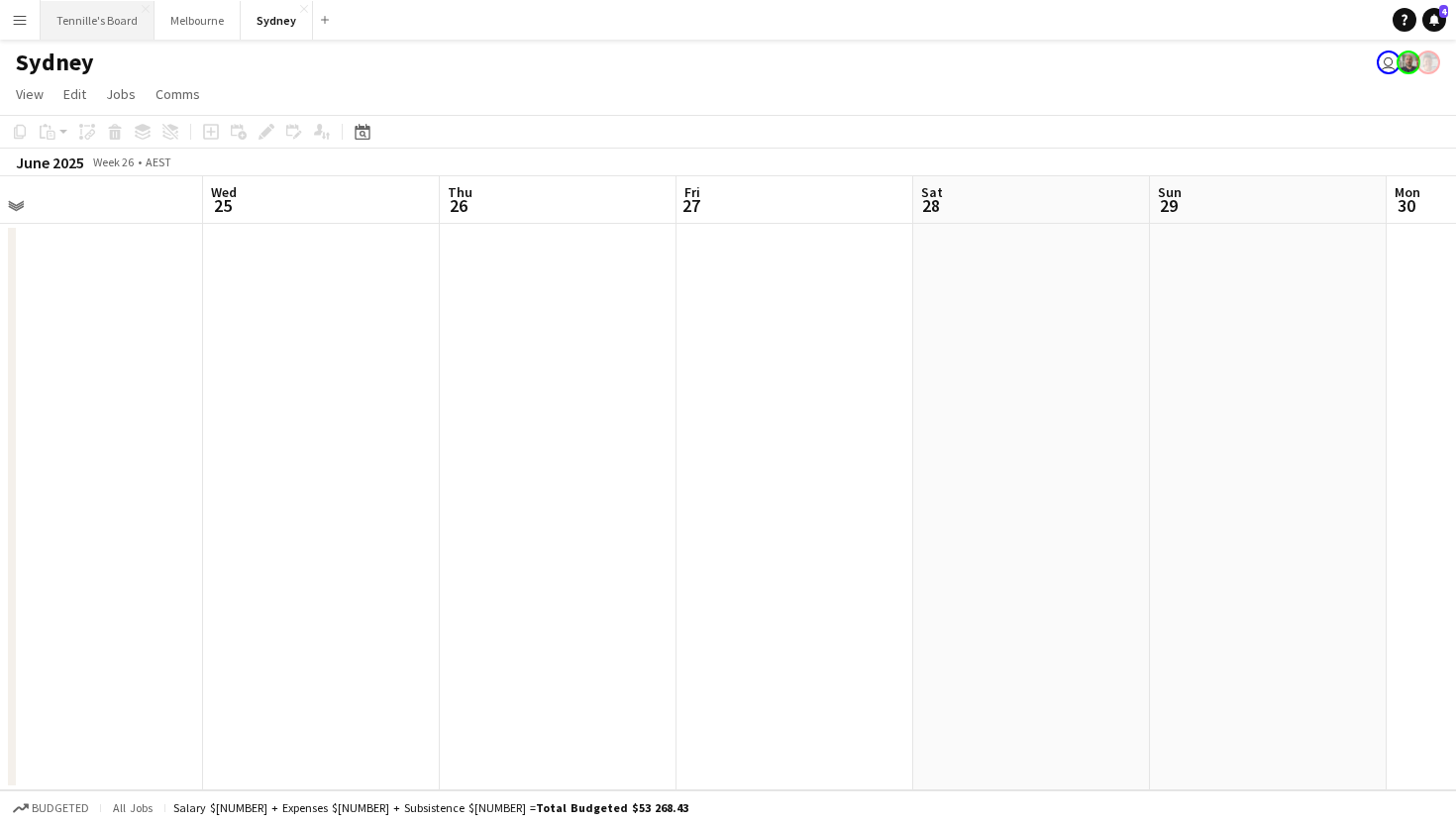 click on "Tennille's Board
Close" at bounding box center (97, 20) 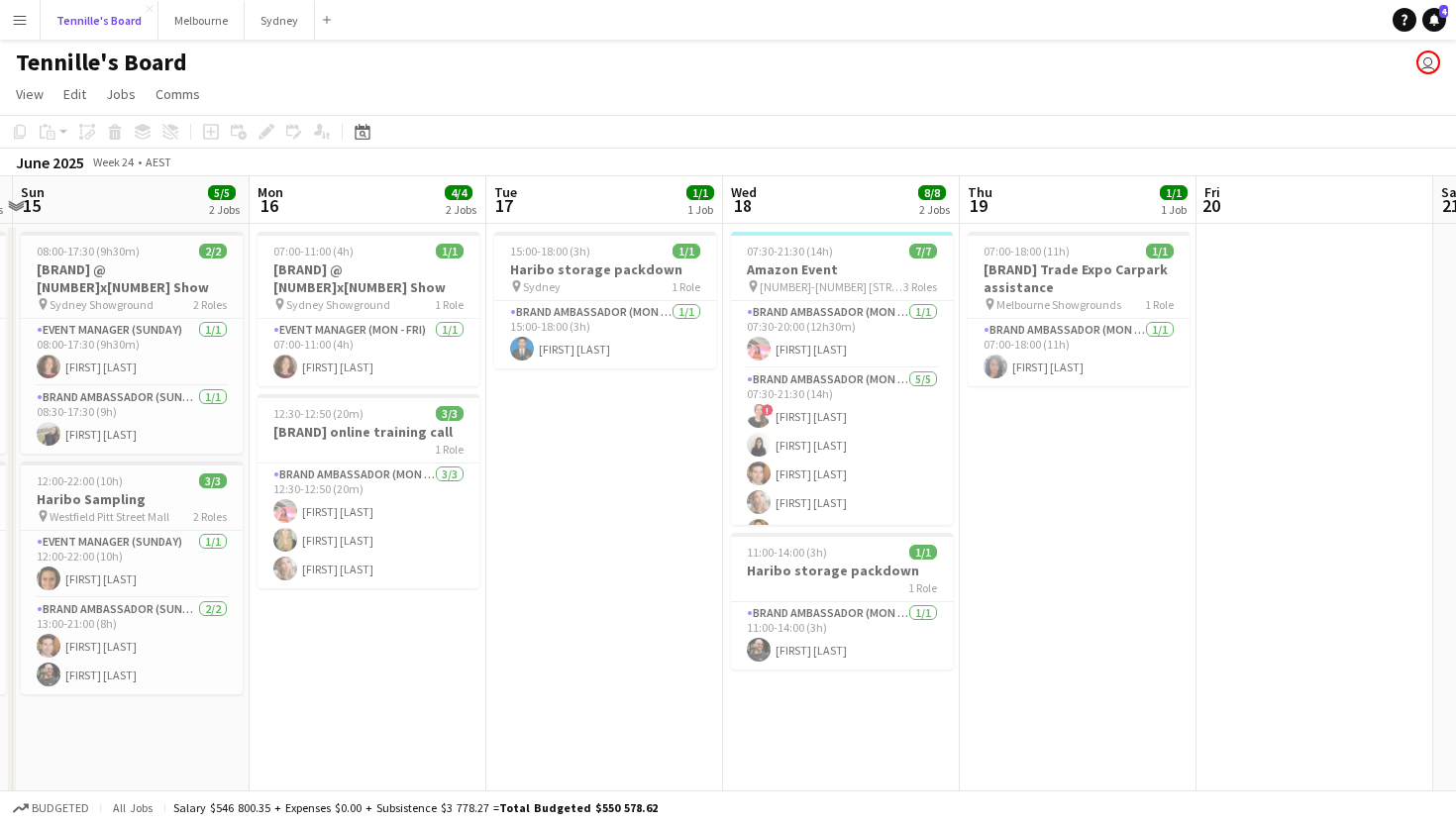 scroll, scrollTop: 0, scrollLeft: 601, axis: horizontal 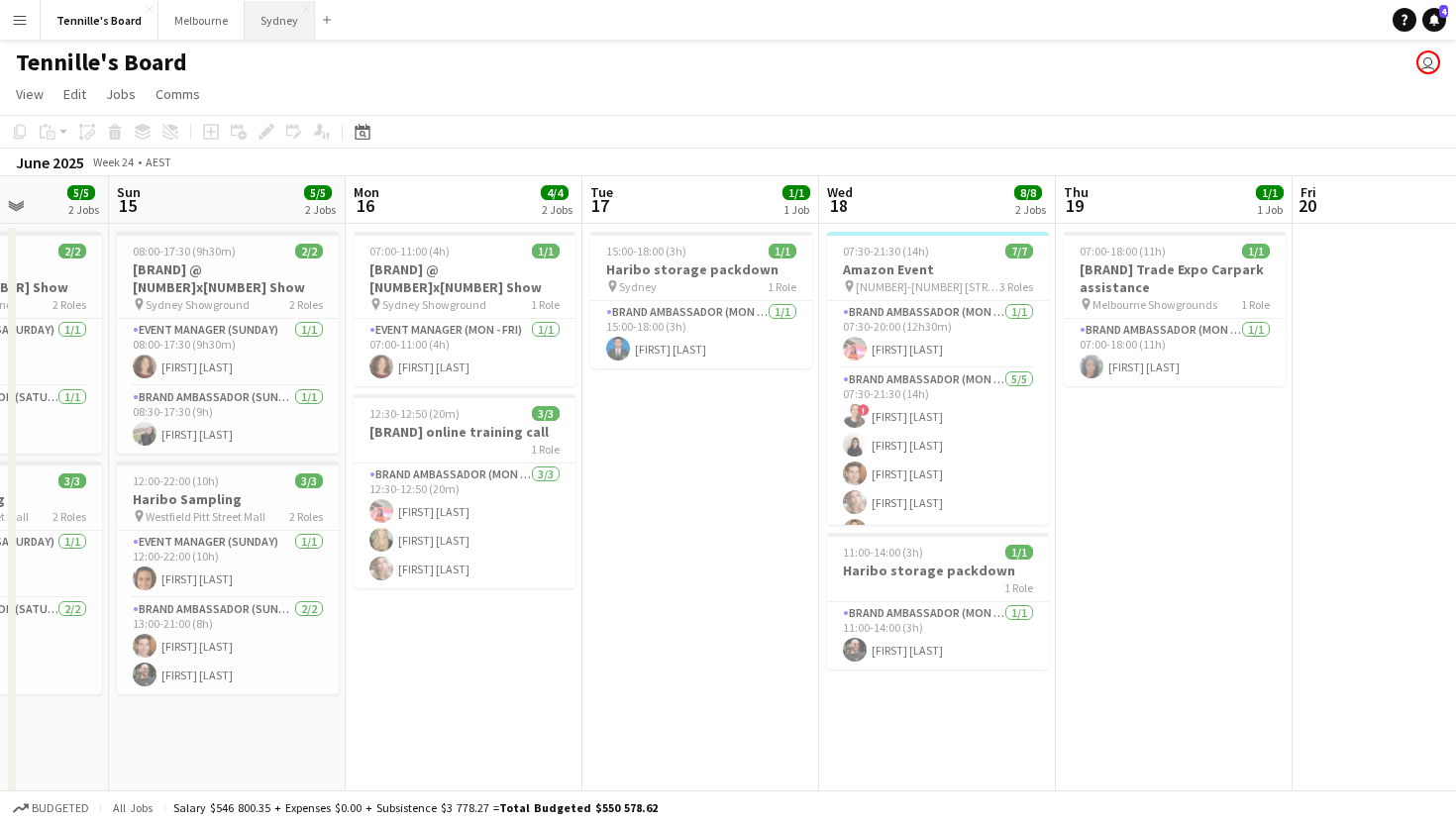 click on "Sydney
Close" at bounding box center (279, 20) 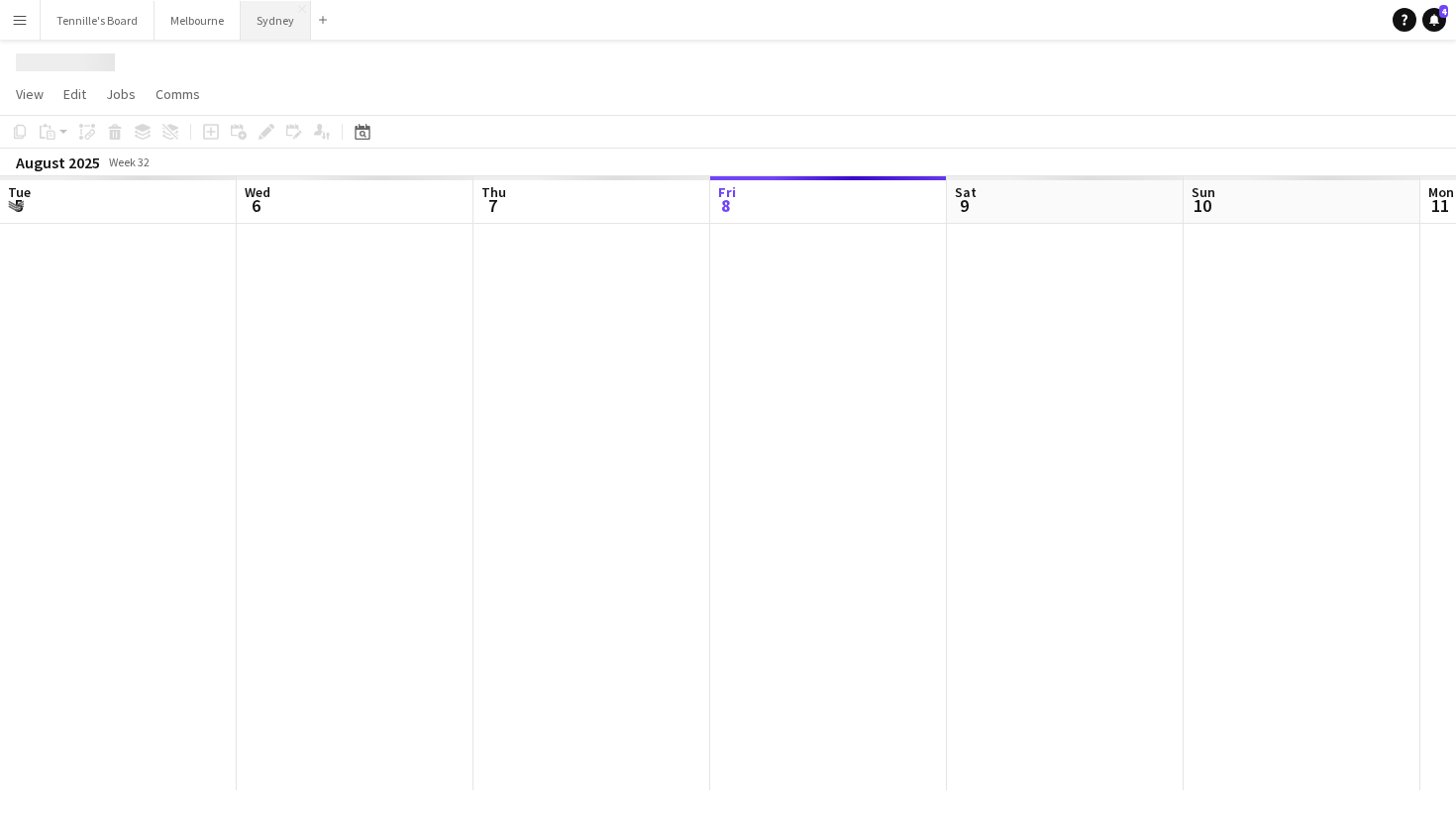 scroll, scrollTop: 0, scrollLeft: 473, axis: horizontal 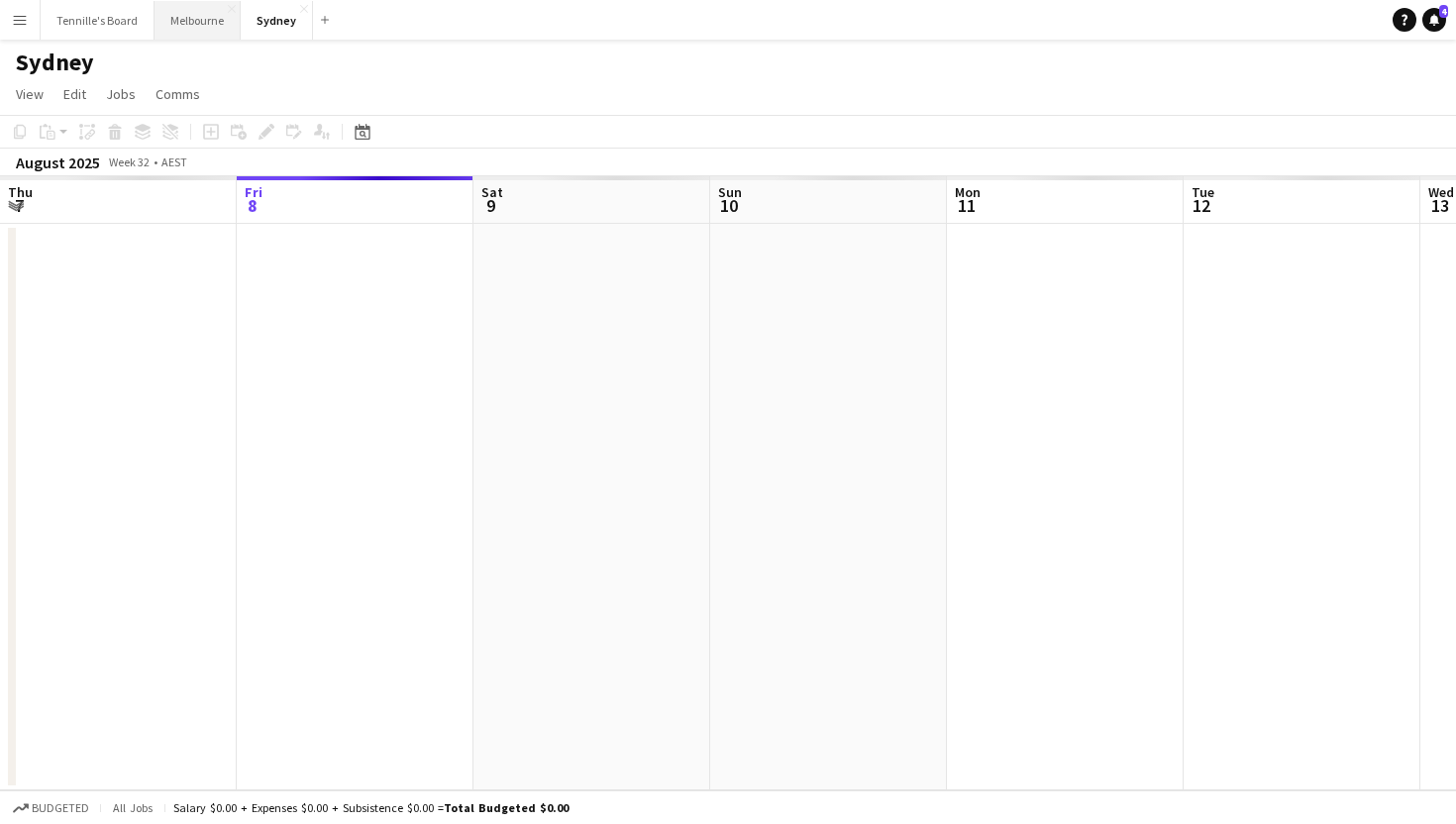 click on "Melbourne
Close" at bounding box center [197, 20] 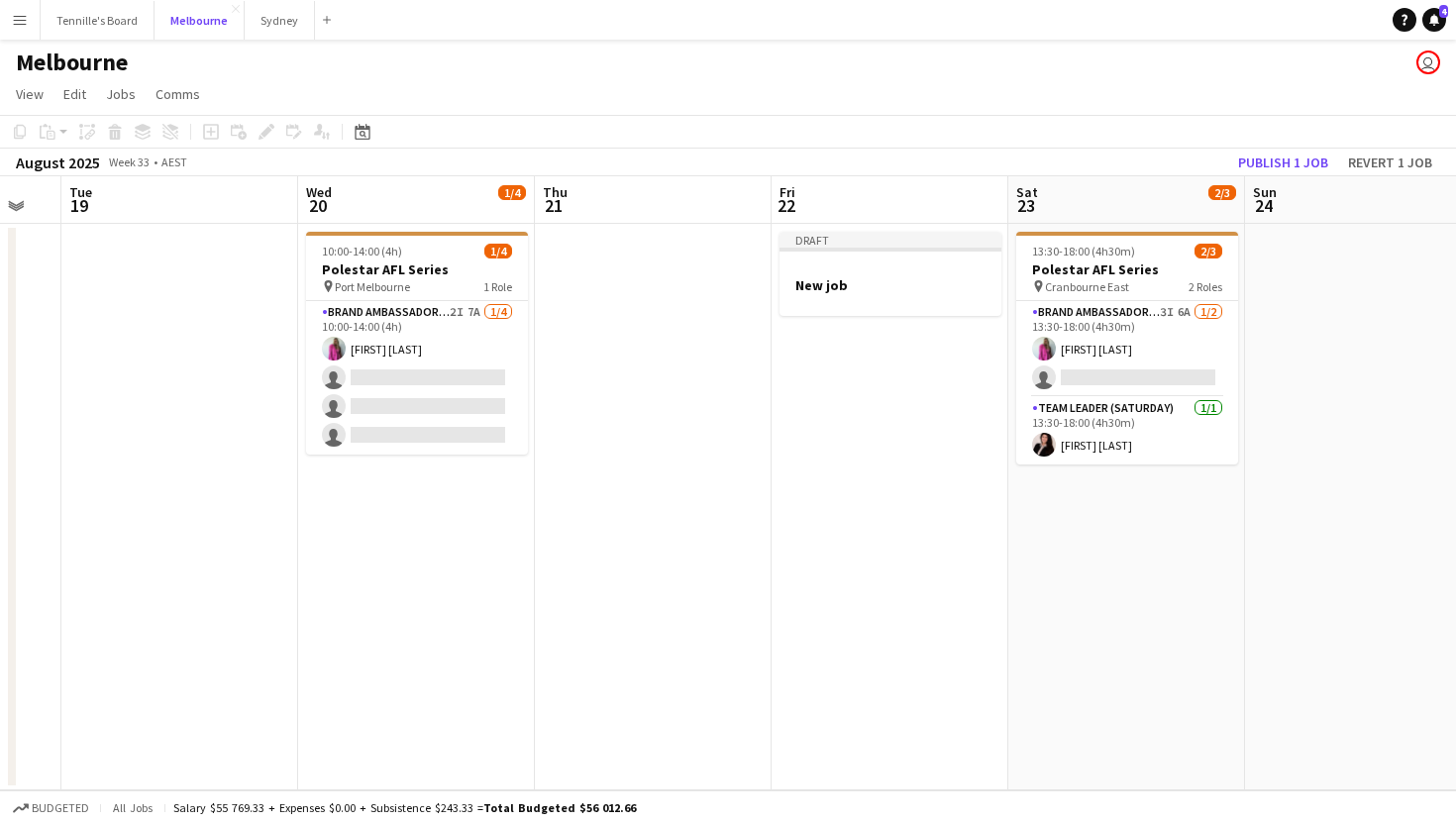 scroll, scrollTop: 0, scrollLeft: 903, axis: horizontal 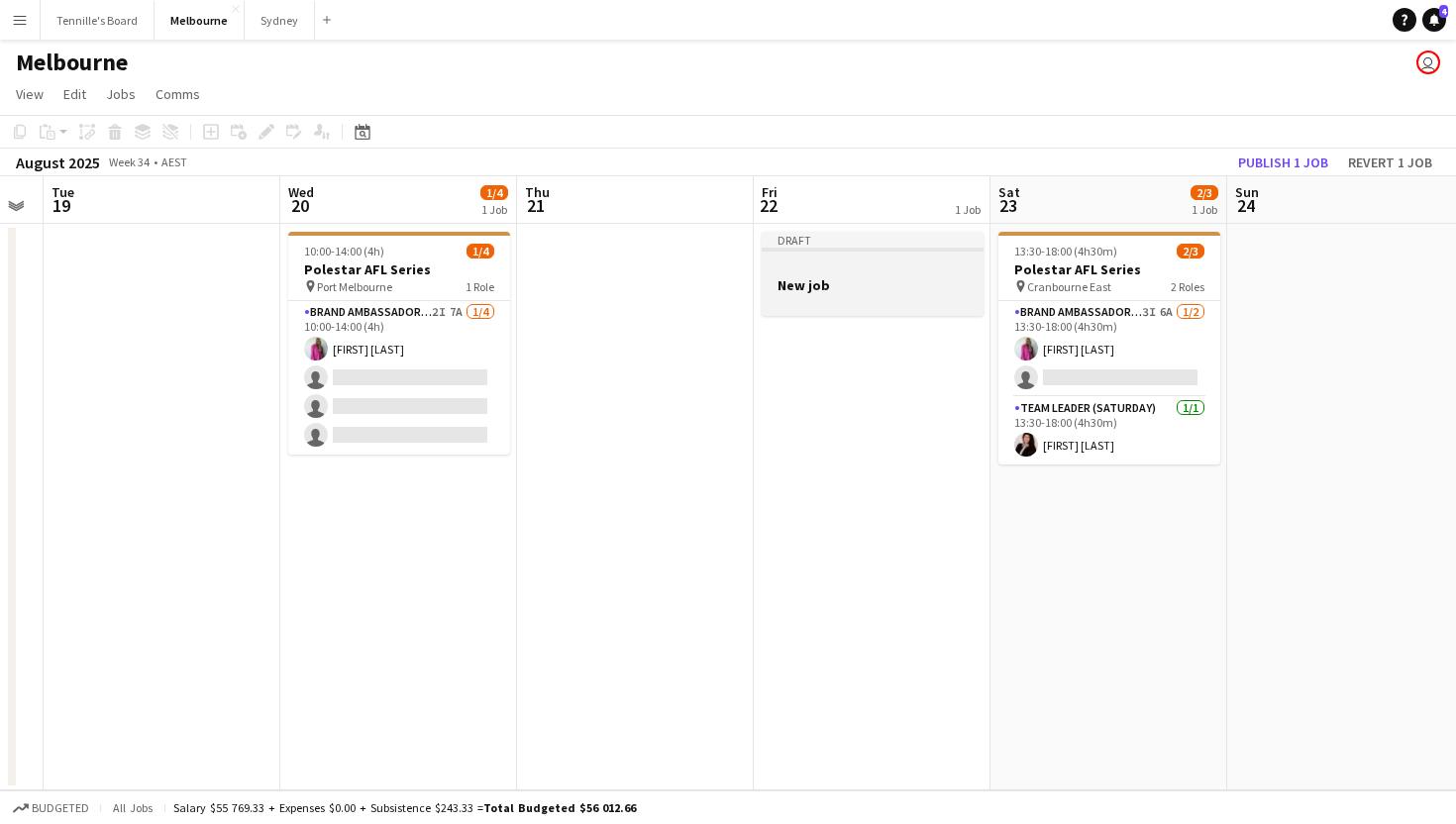 click on "New job" at bounding box center [873, 285] 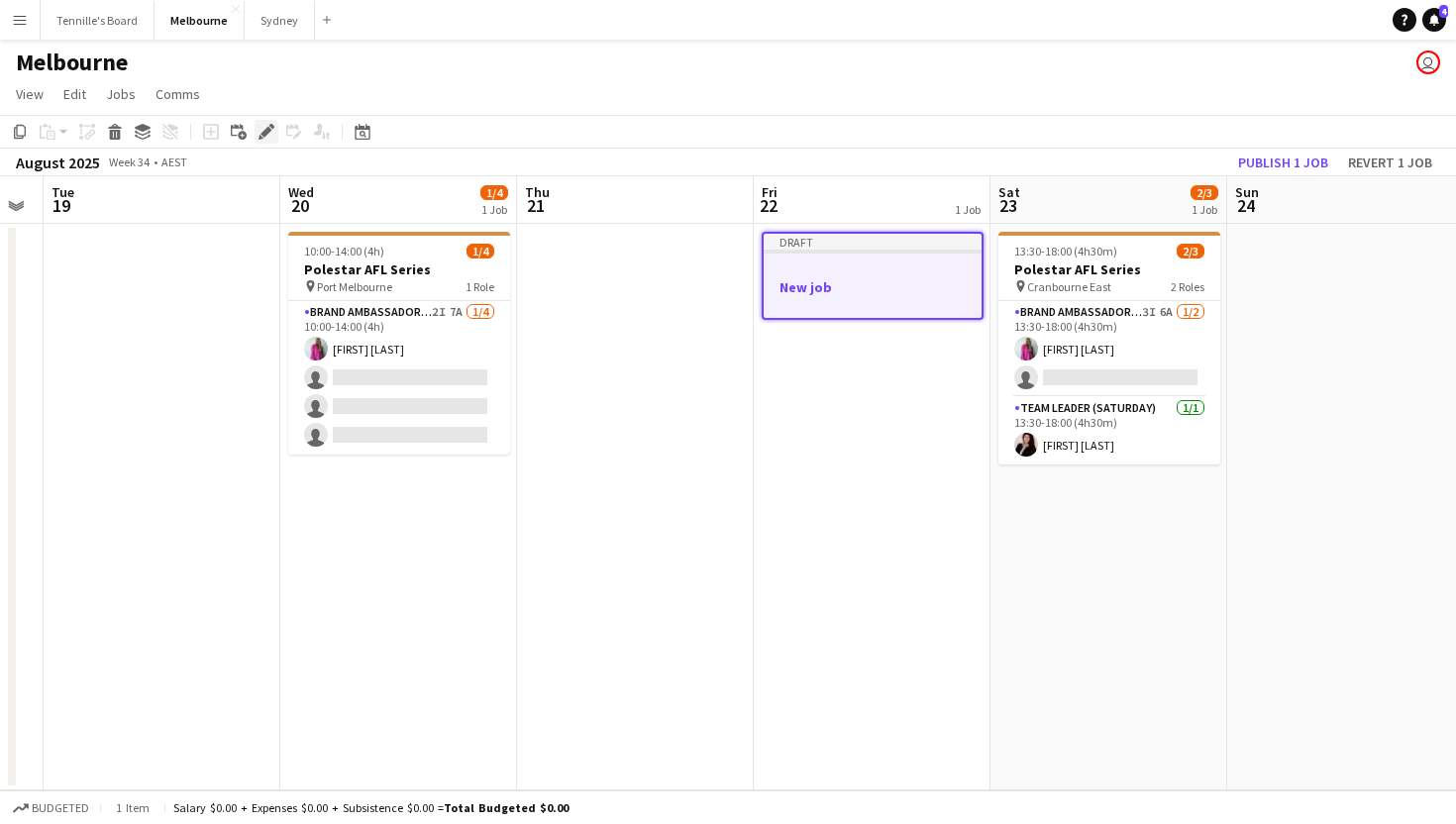 click on "Edit" 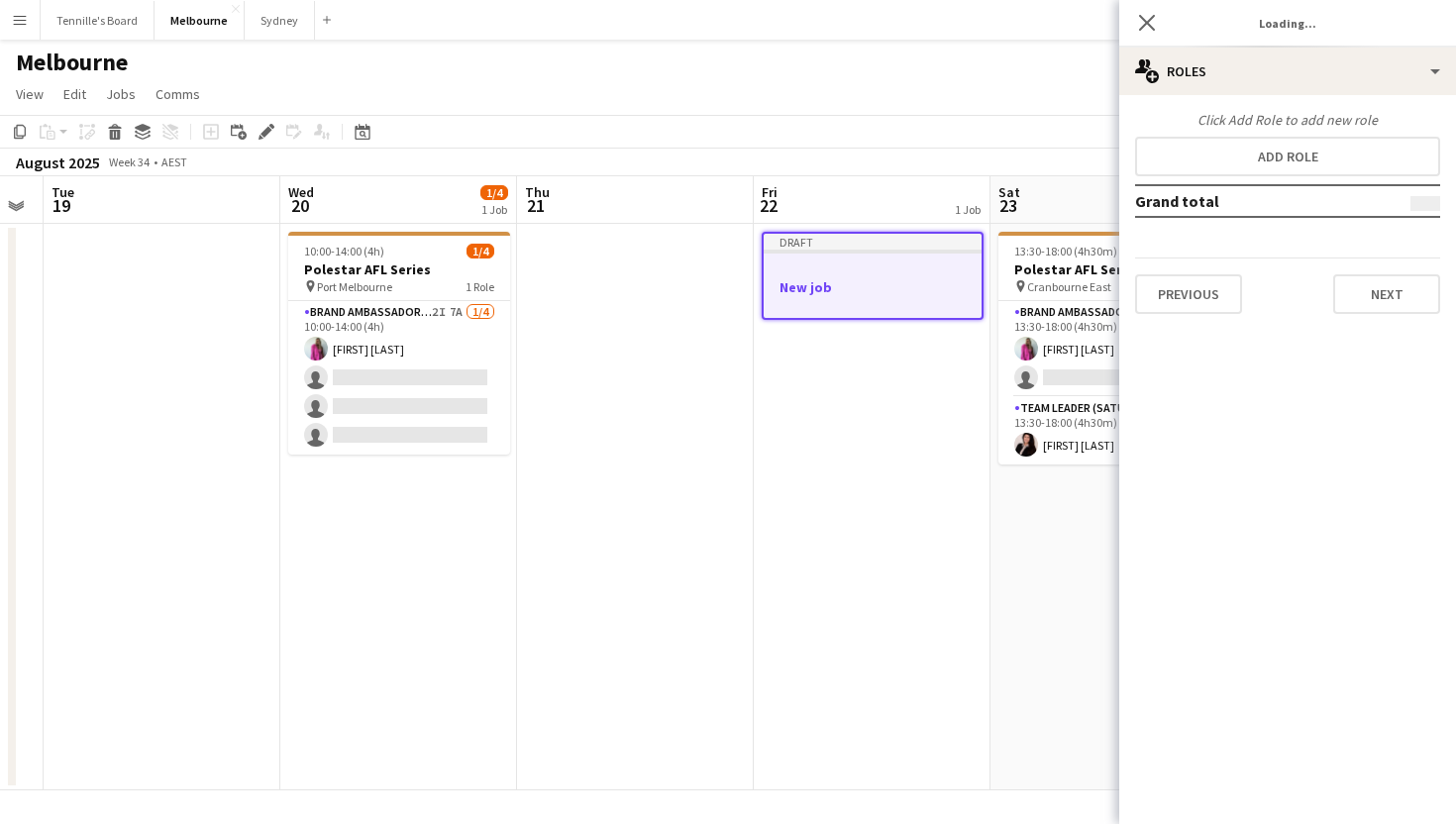 type on "*******" 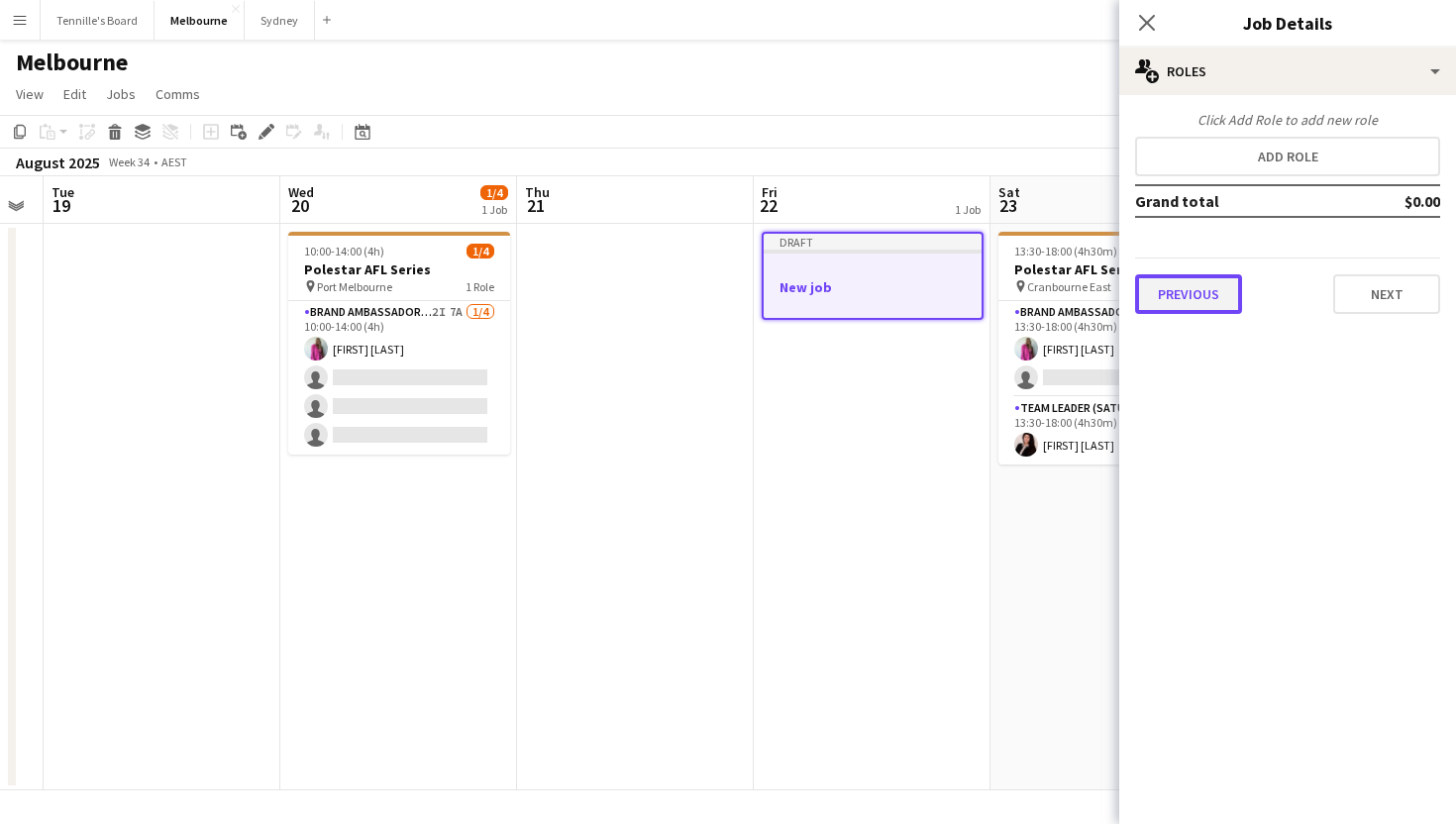 click on "Previous" at bounding box center (1189, 294) 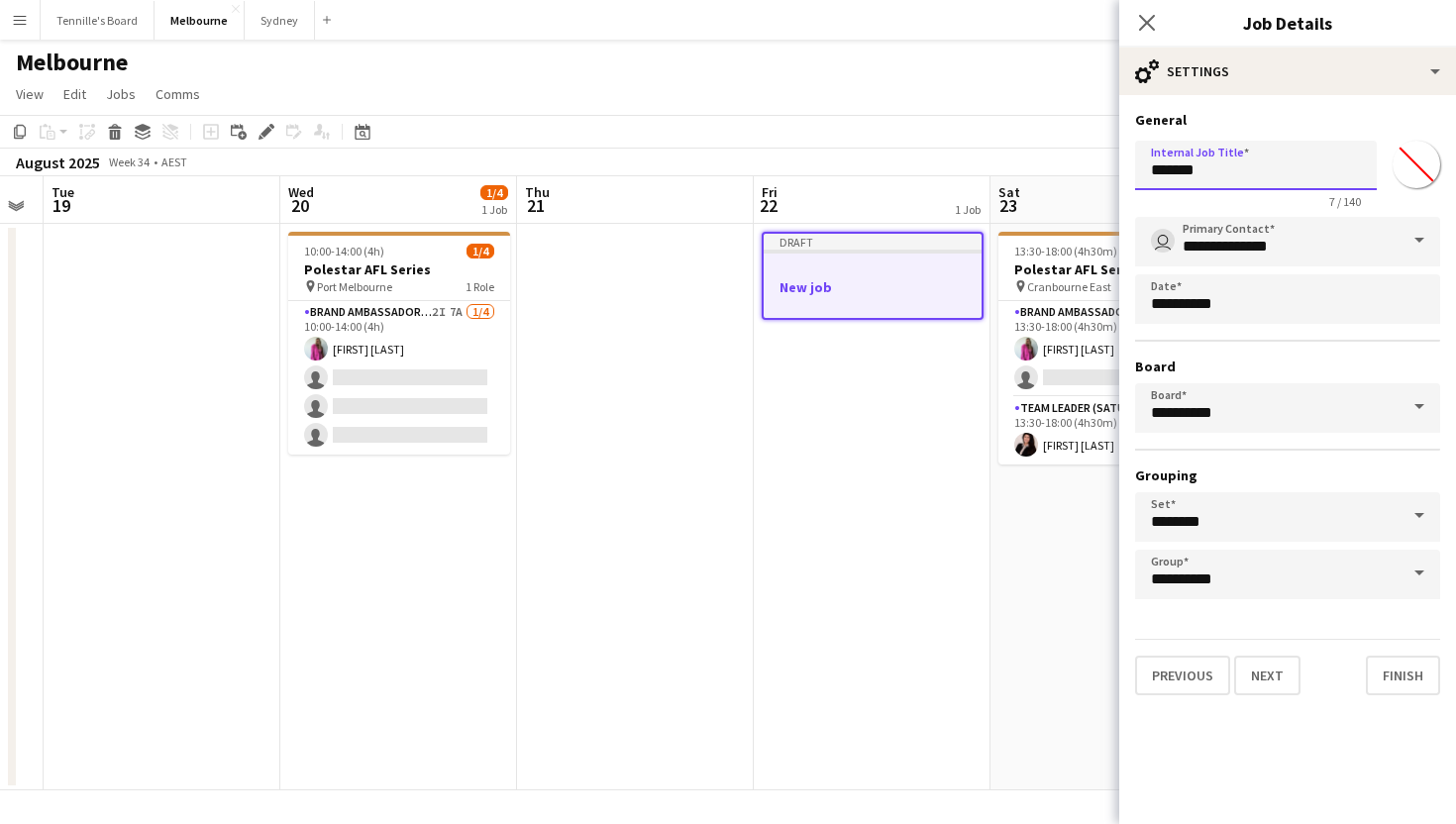 drag, startPoint x: 1240, startPoint y: 173, endPoint x: 1096, endPoint y: 173, distance: 144 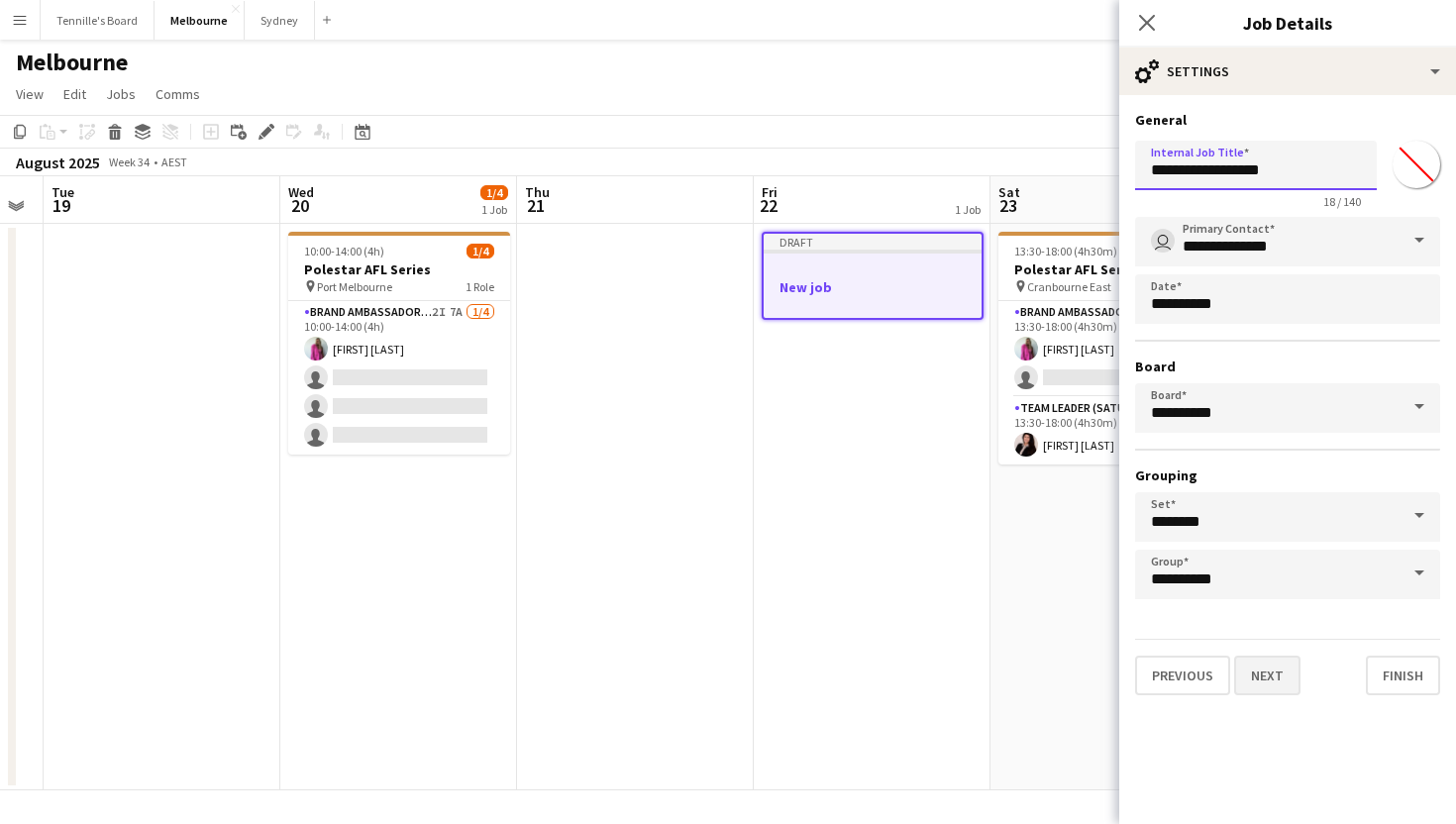 type on "**********" 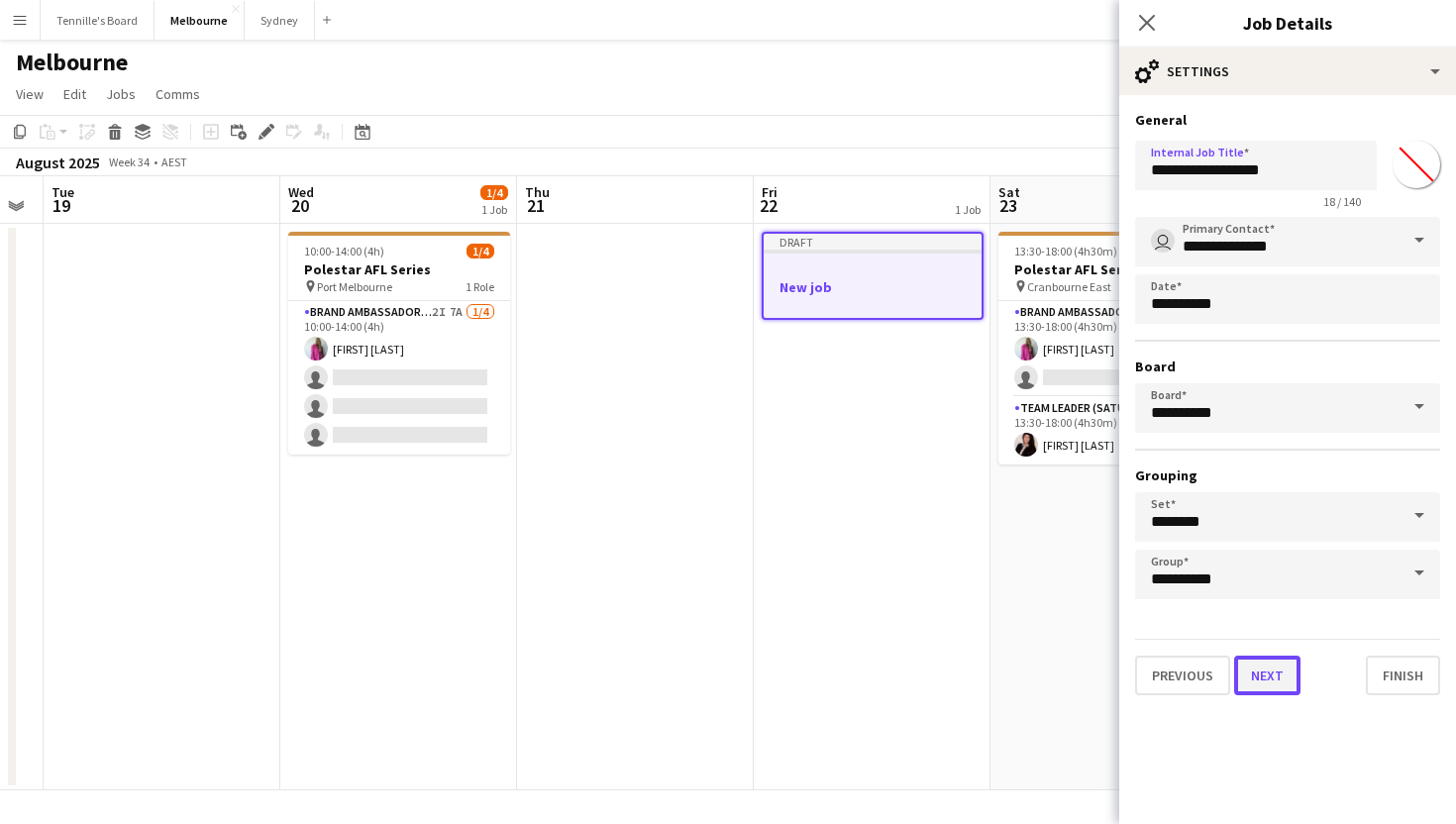click on "Next" at bounding box center [1267, 675] 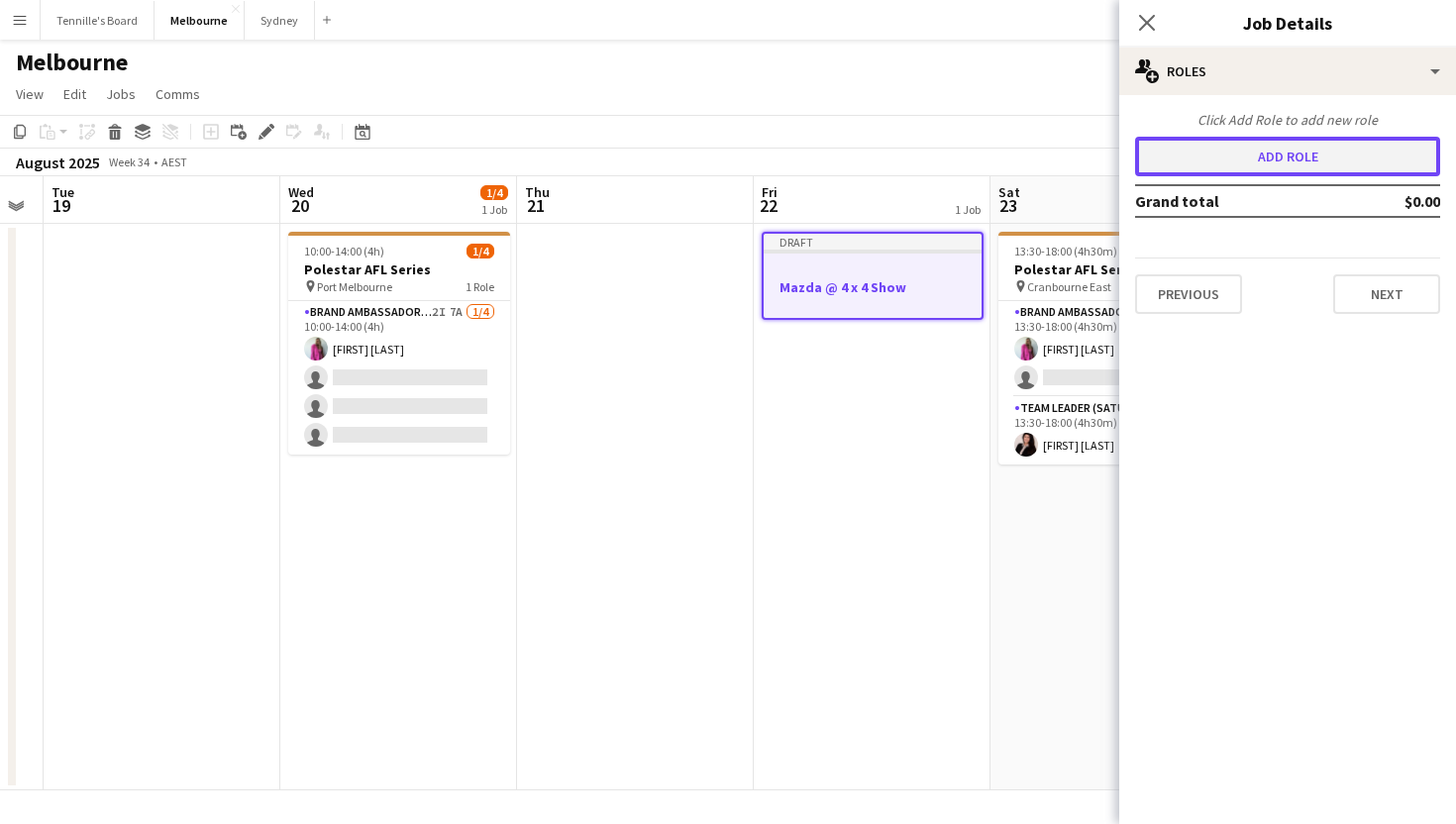 click on "Add role" at bounding box center [1288, 156] 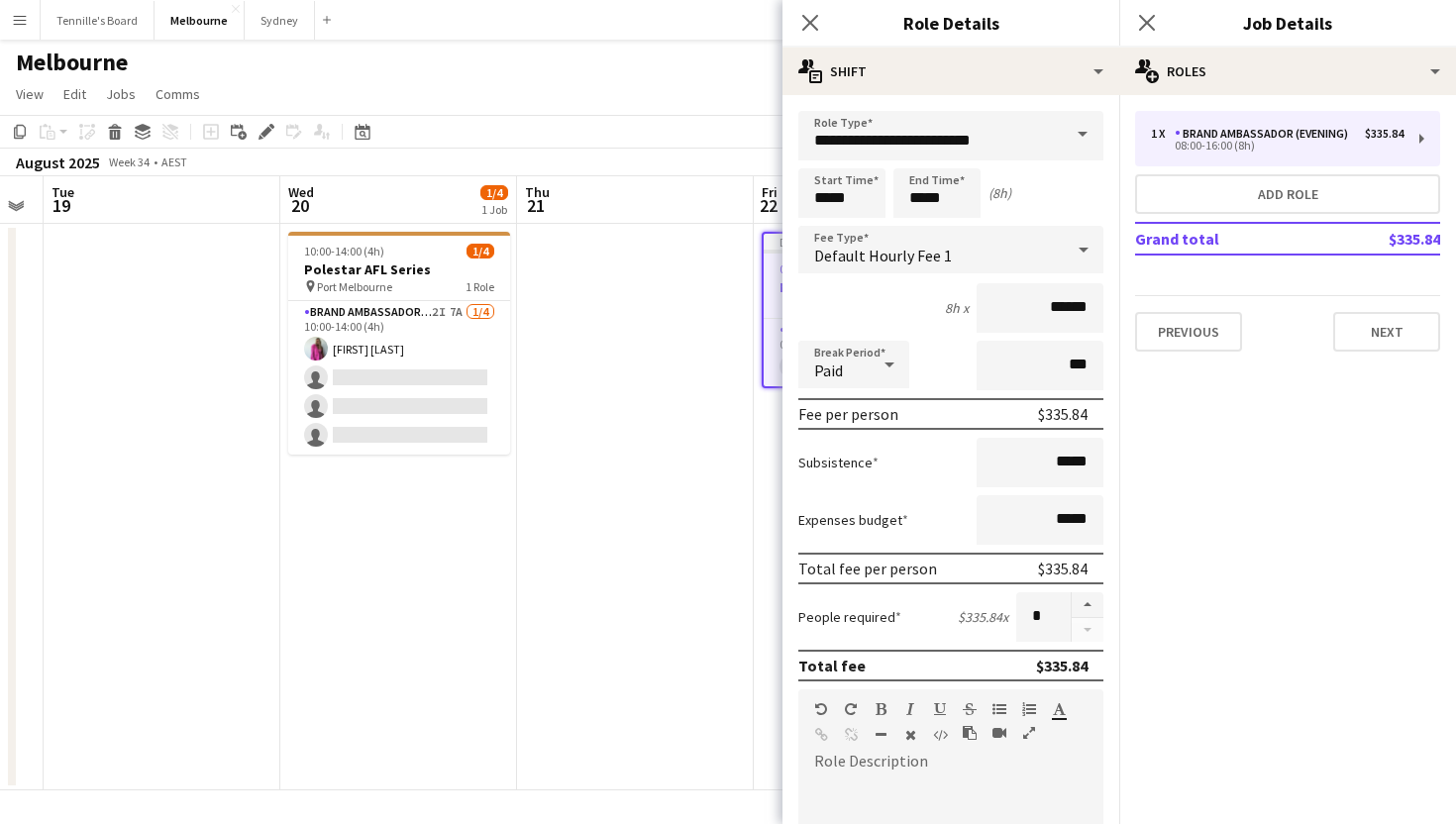 click at bounding box center [1083, 135] 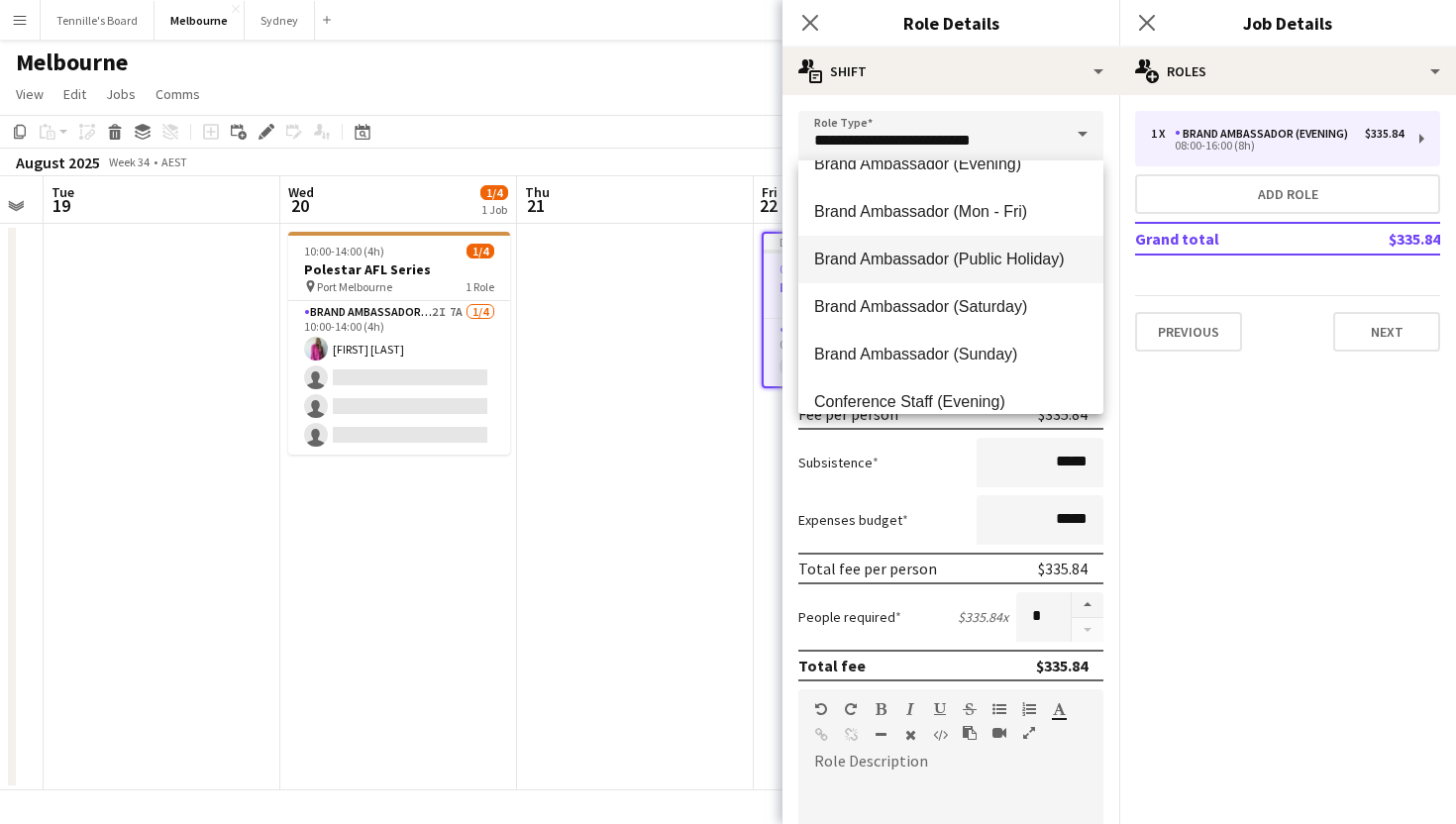 scroll, scrollTop: 0, scrollLeft: 0, axis: both 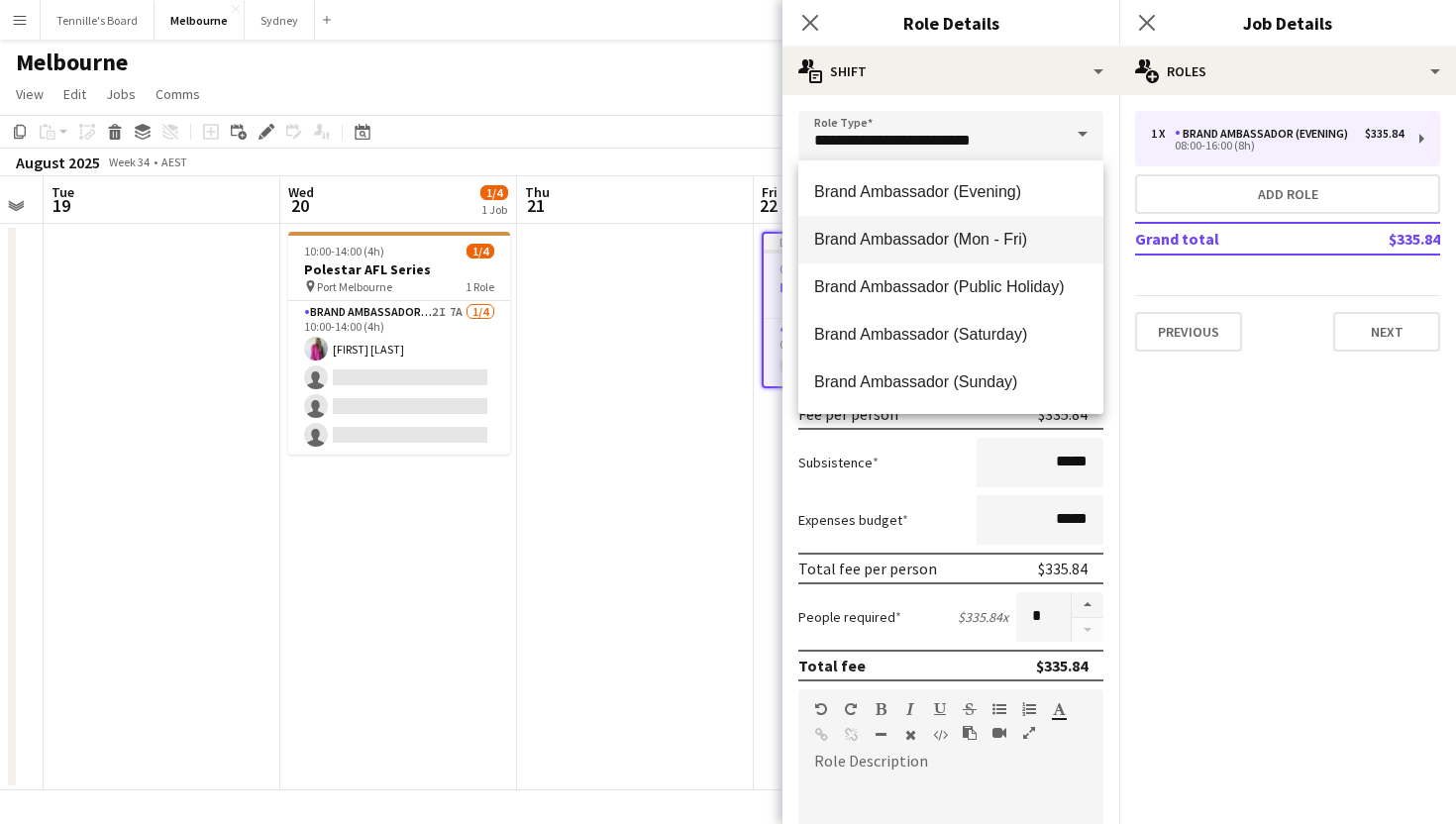 click on "Brand Ambassador (Mon - Fri)" at bounding box center (951, 240) 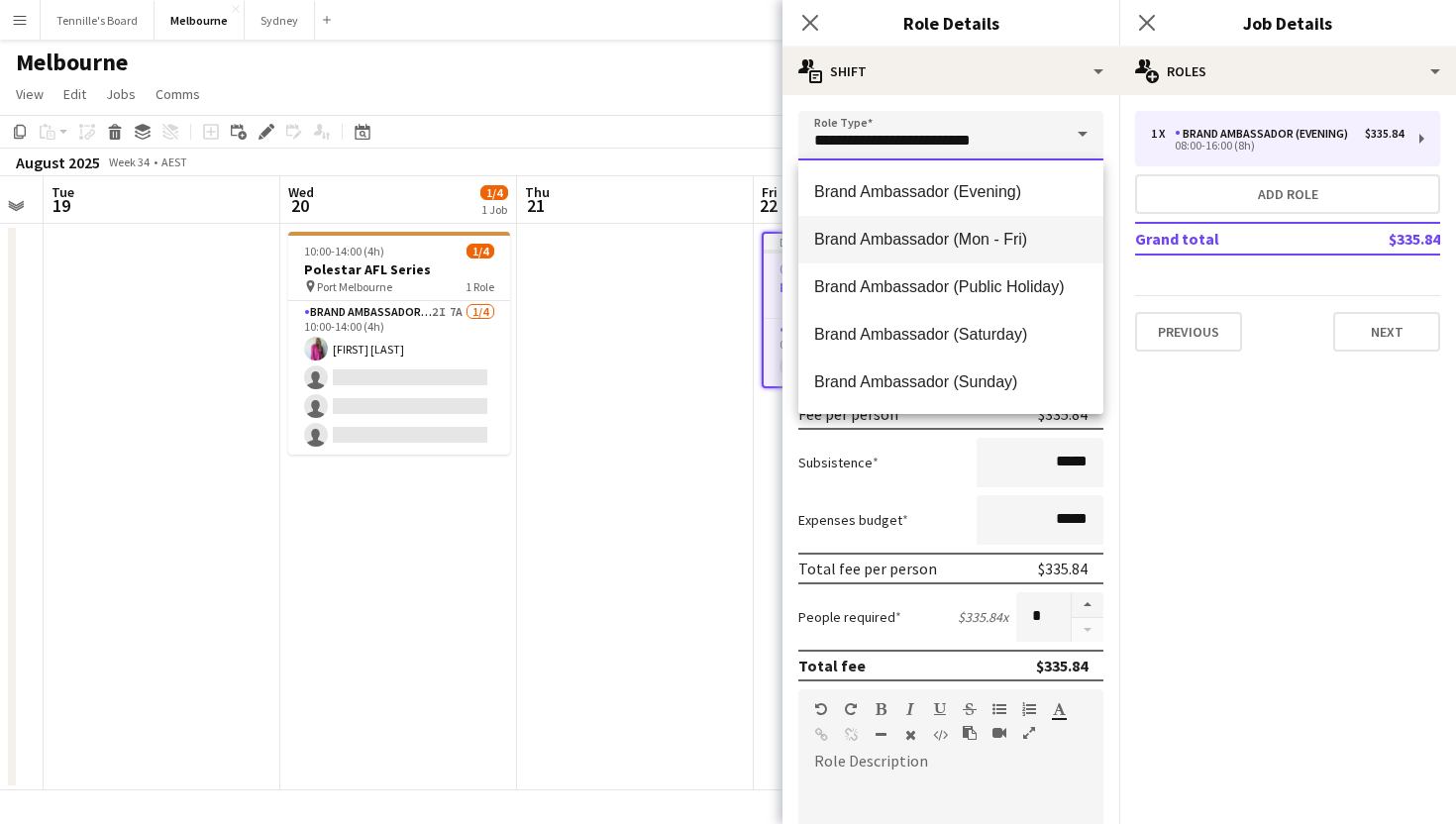 type on "**********" 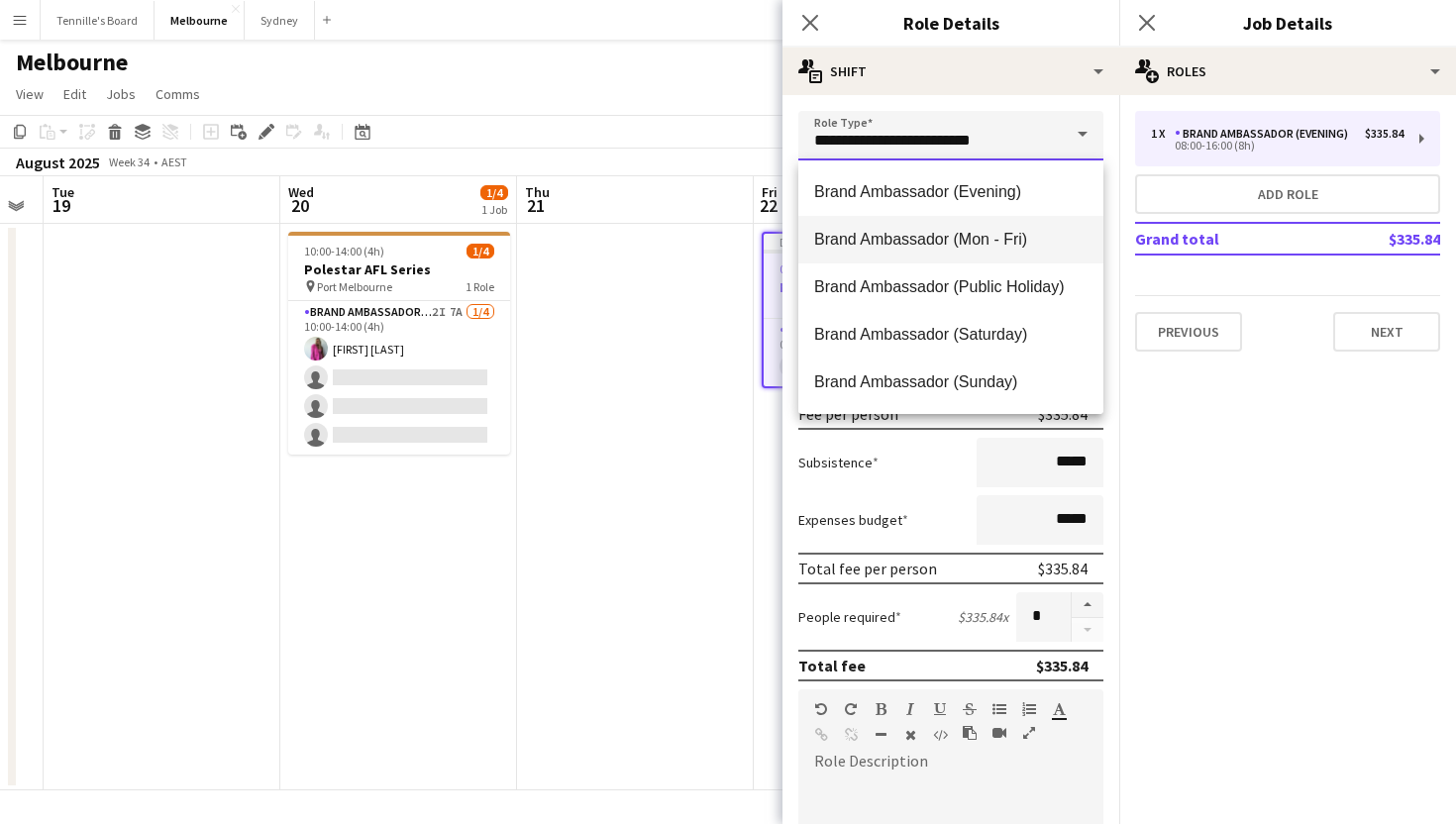 type on "******" 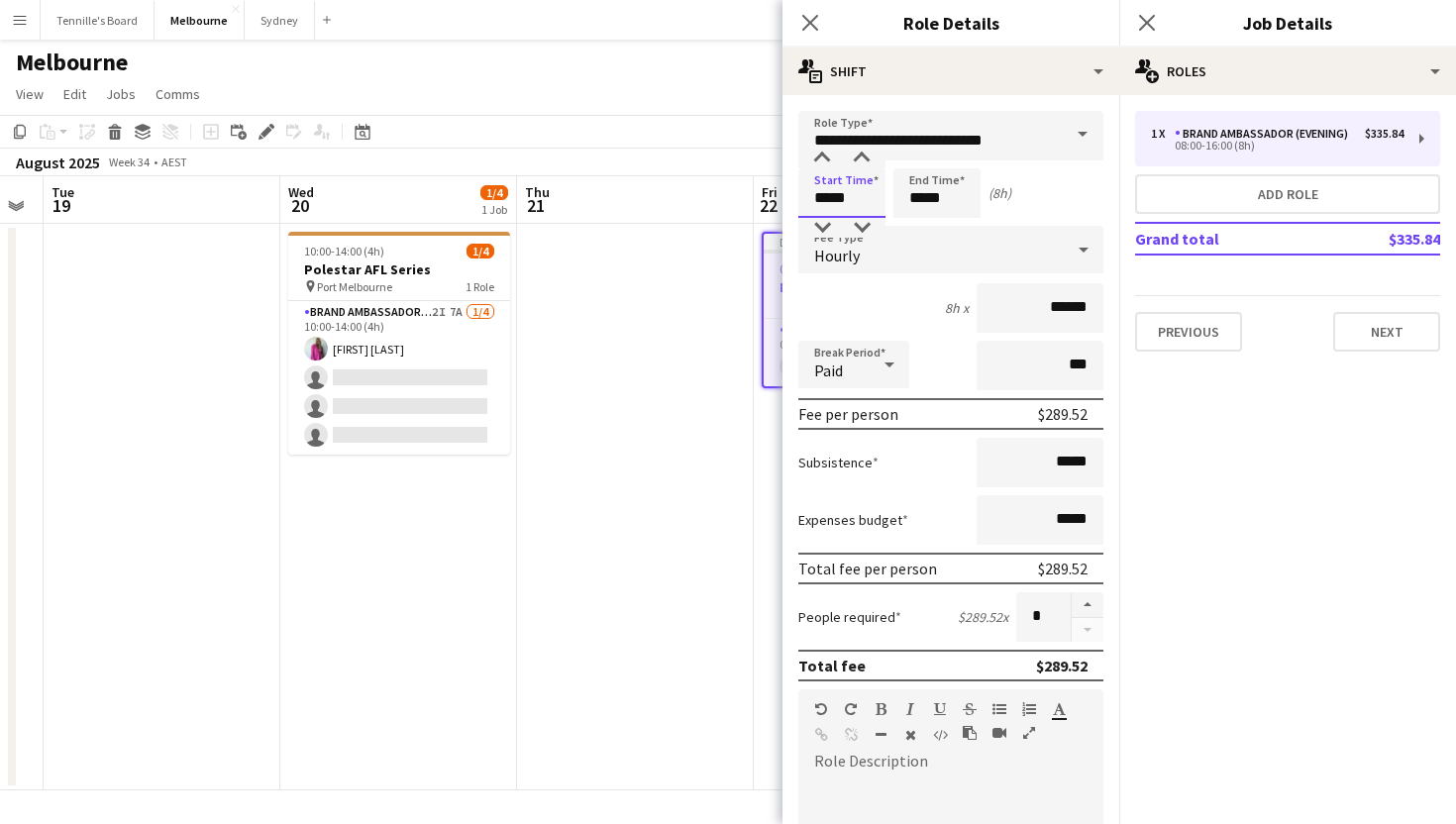 click on "*****" at bounding box center [842, 193] 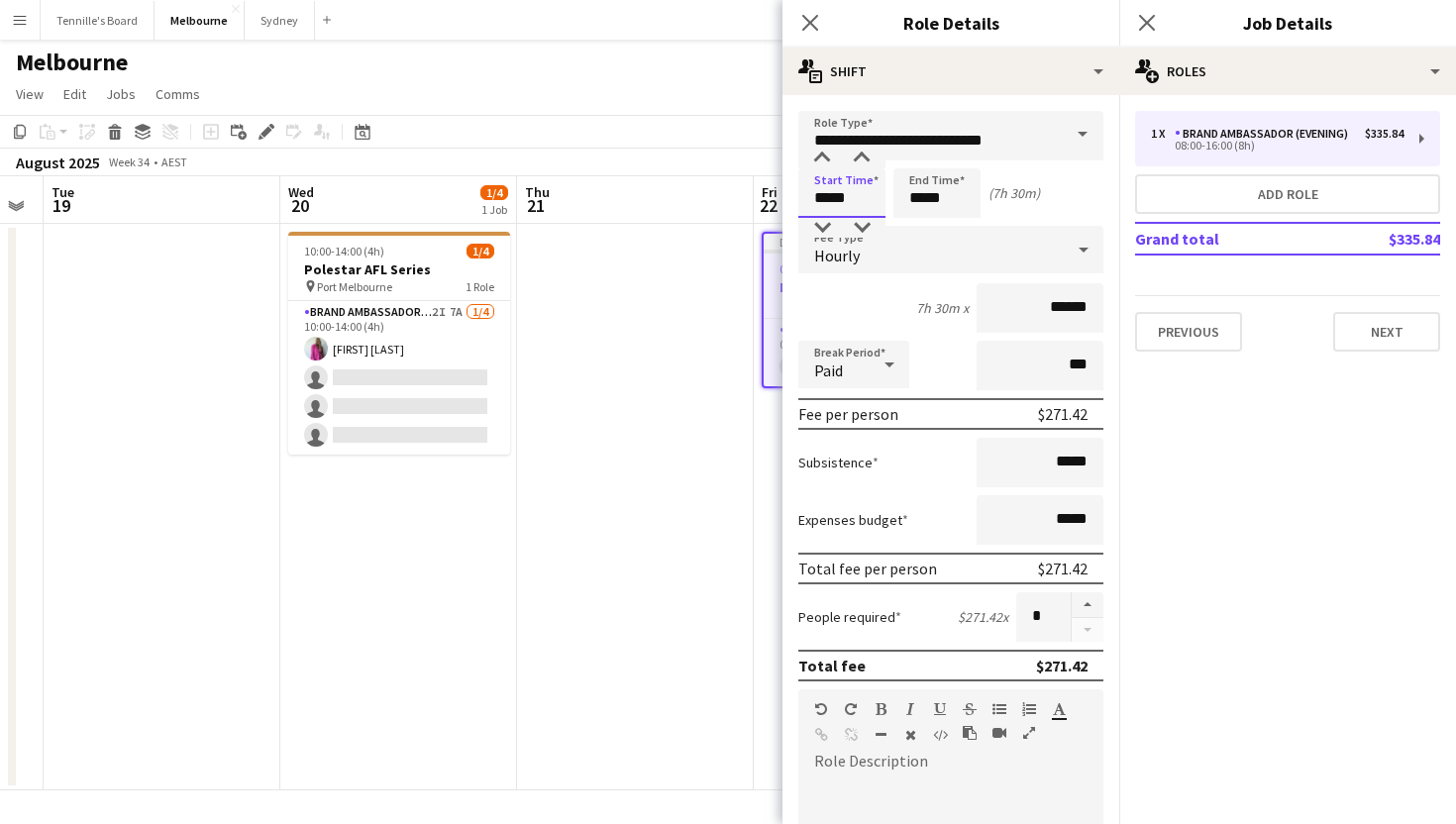 type on "*****" 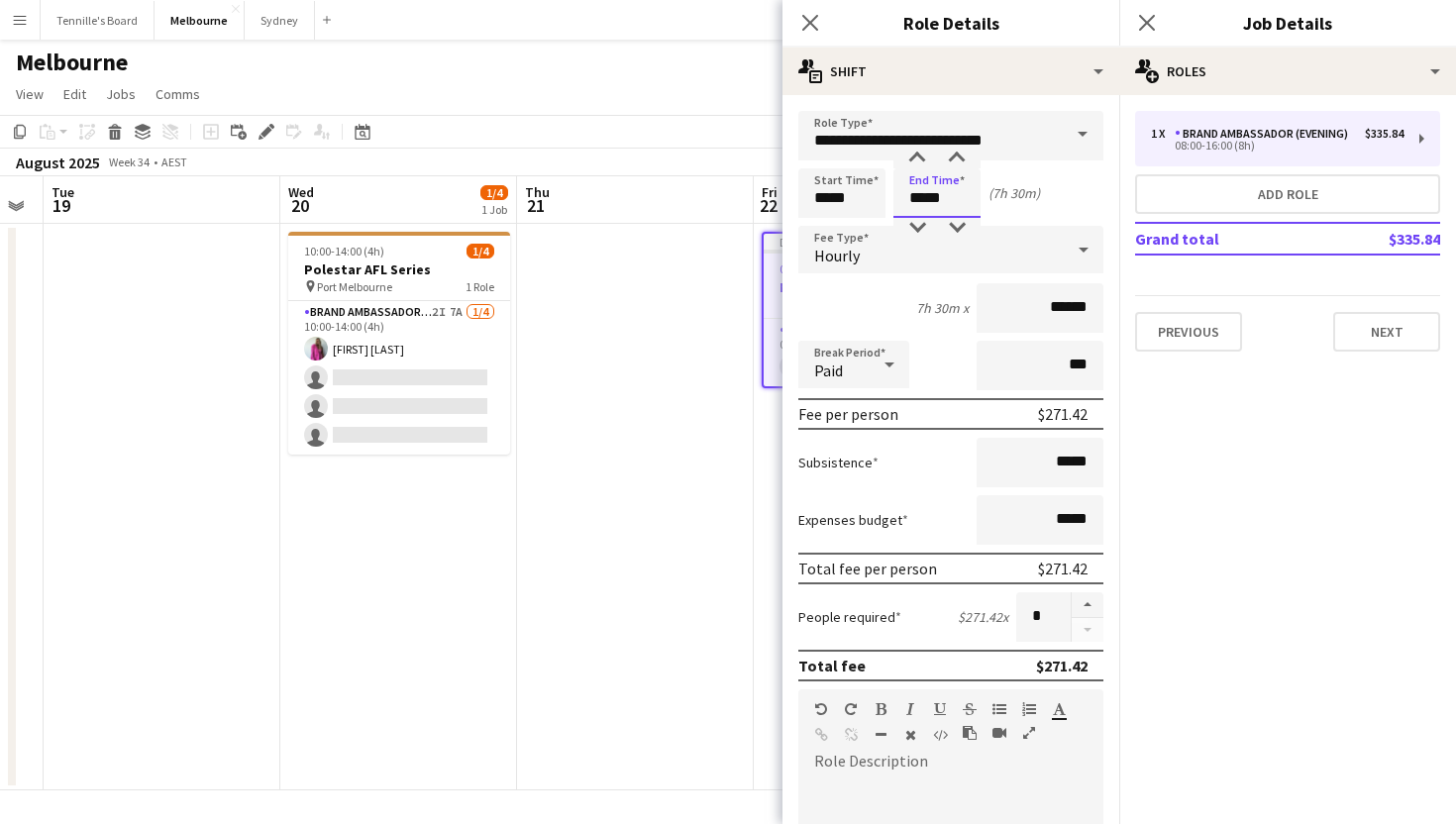 drag, startPoint x: 960, startPoint y: 206, endPoint x: 841, endPoint y: 205, distance: 119.004202 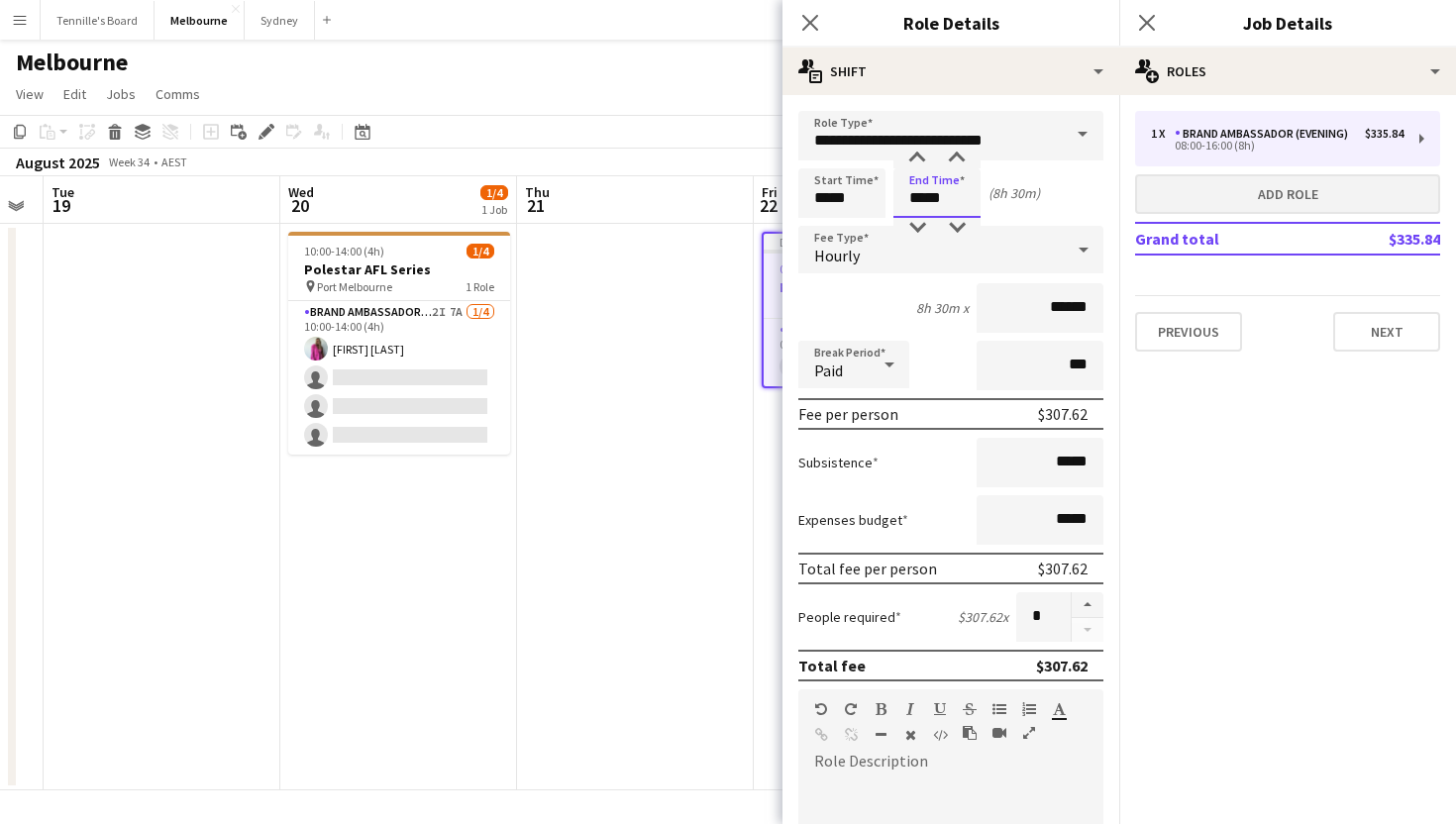 type on "*****" 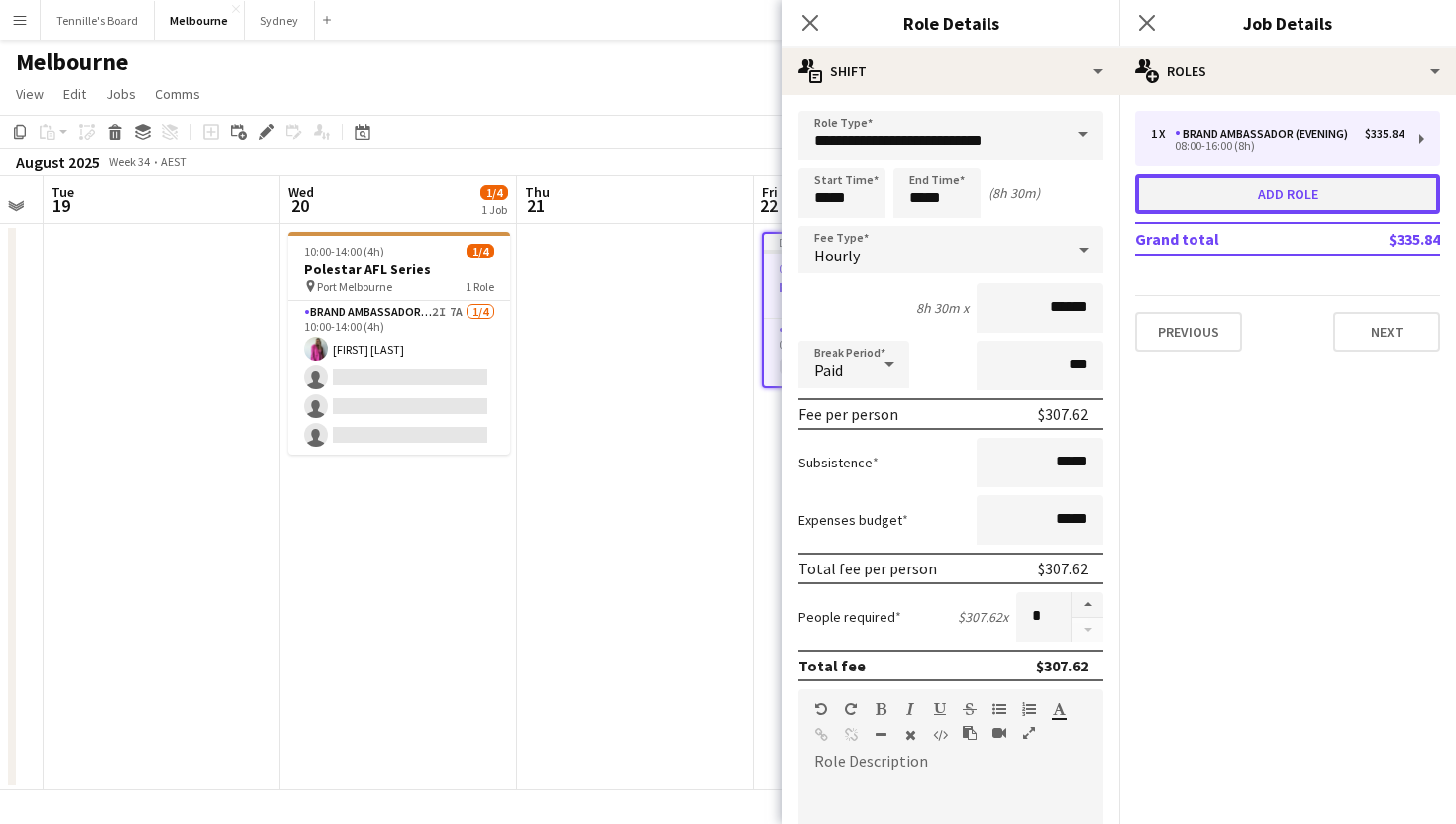 click on "Add role" at bounding box center (1288, 194) 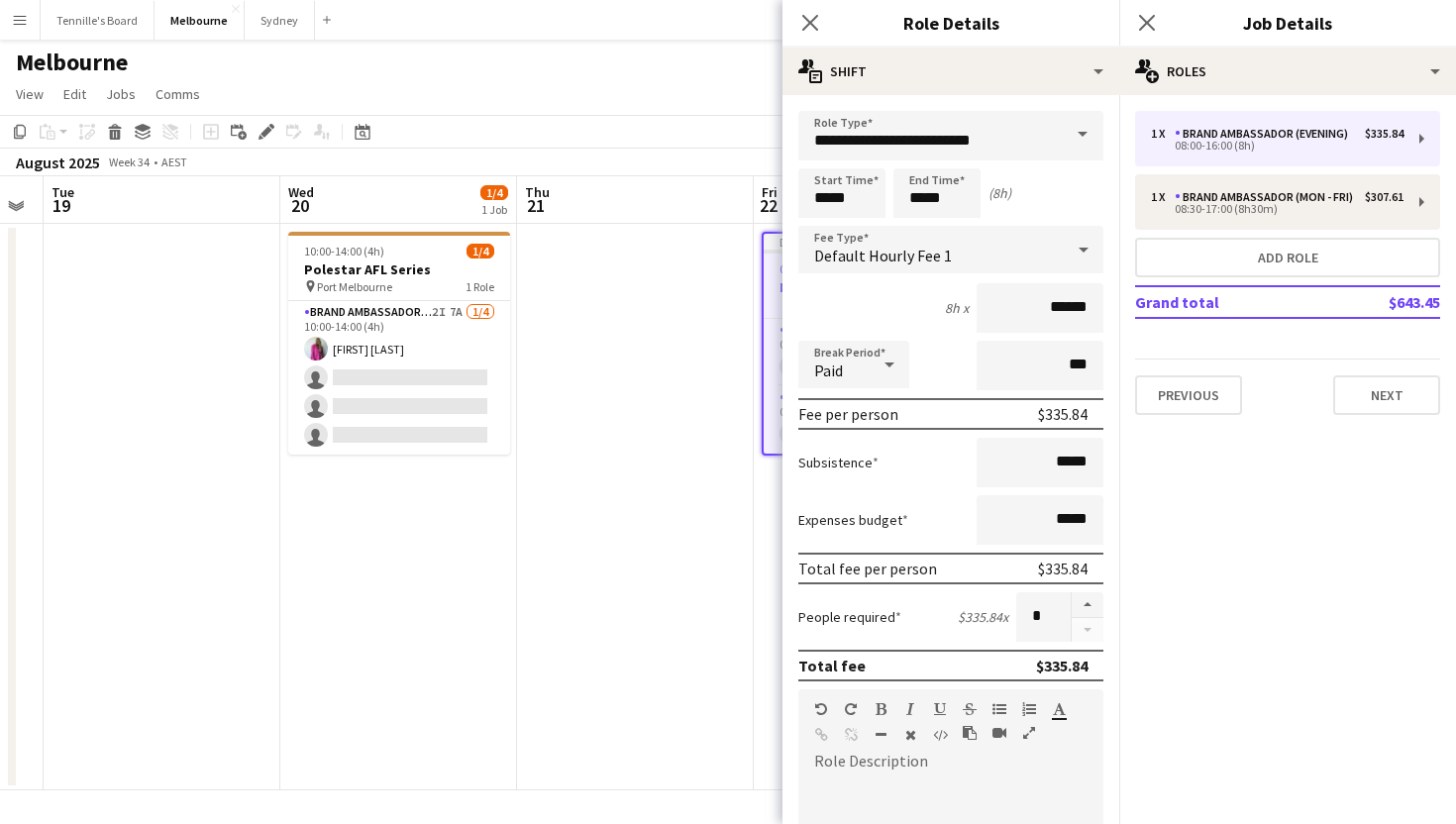 click at bounding box center (1083, 135) 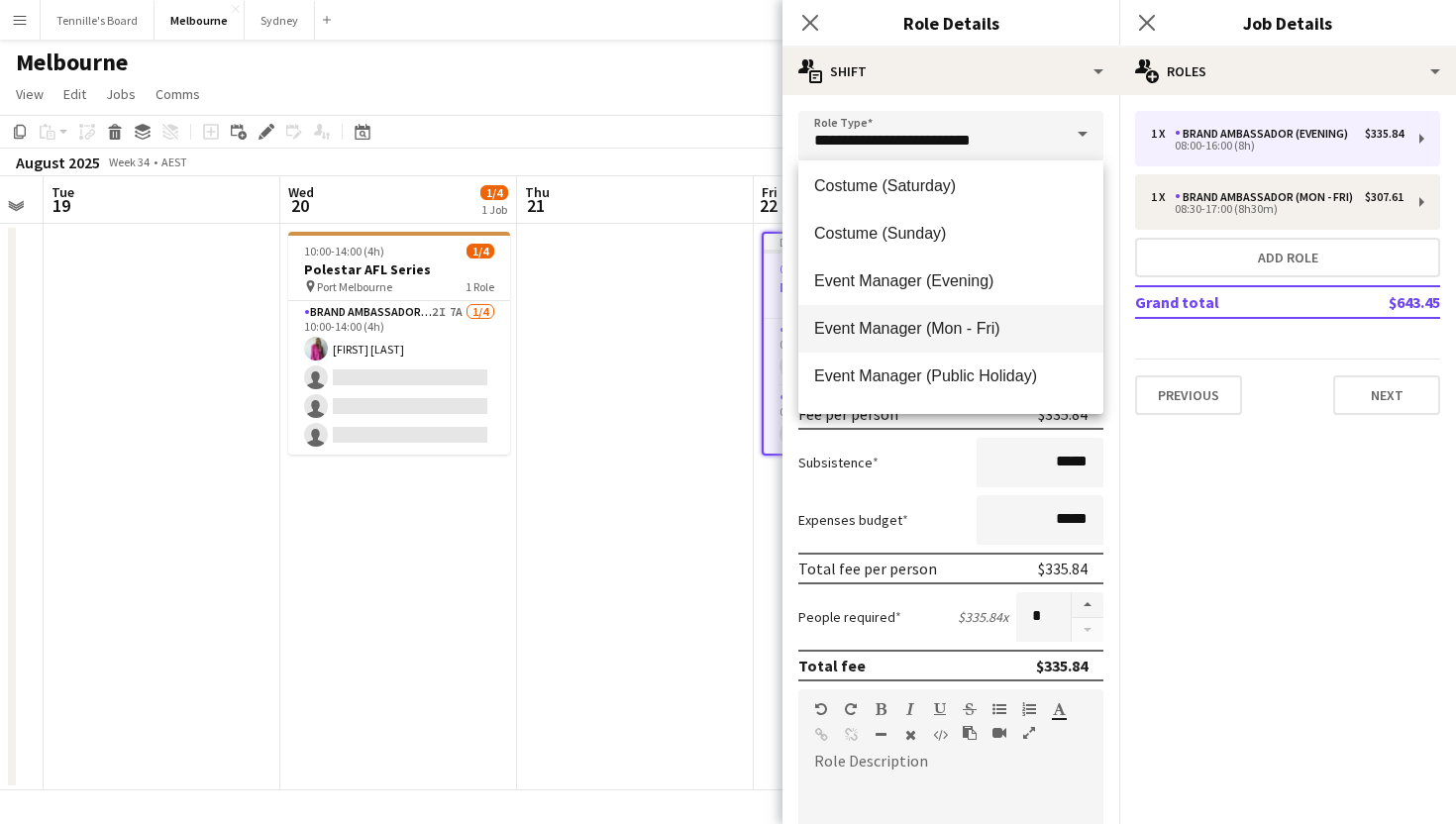 scroll, scrollTop: 643, scrollLeft: 0, axis: vertical 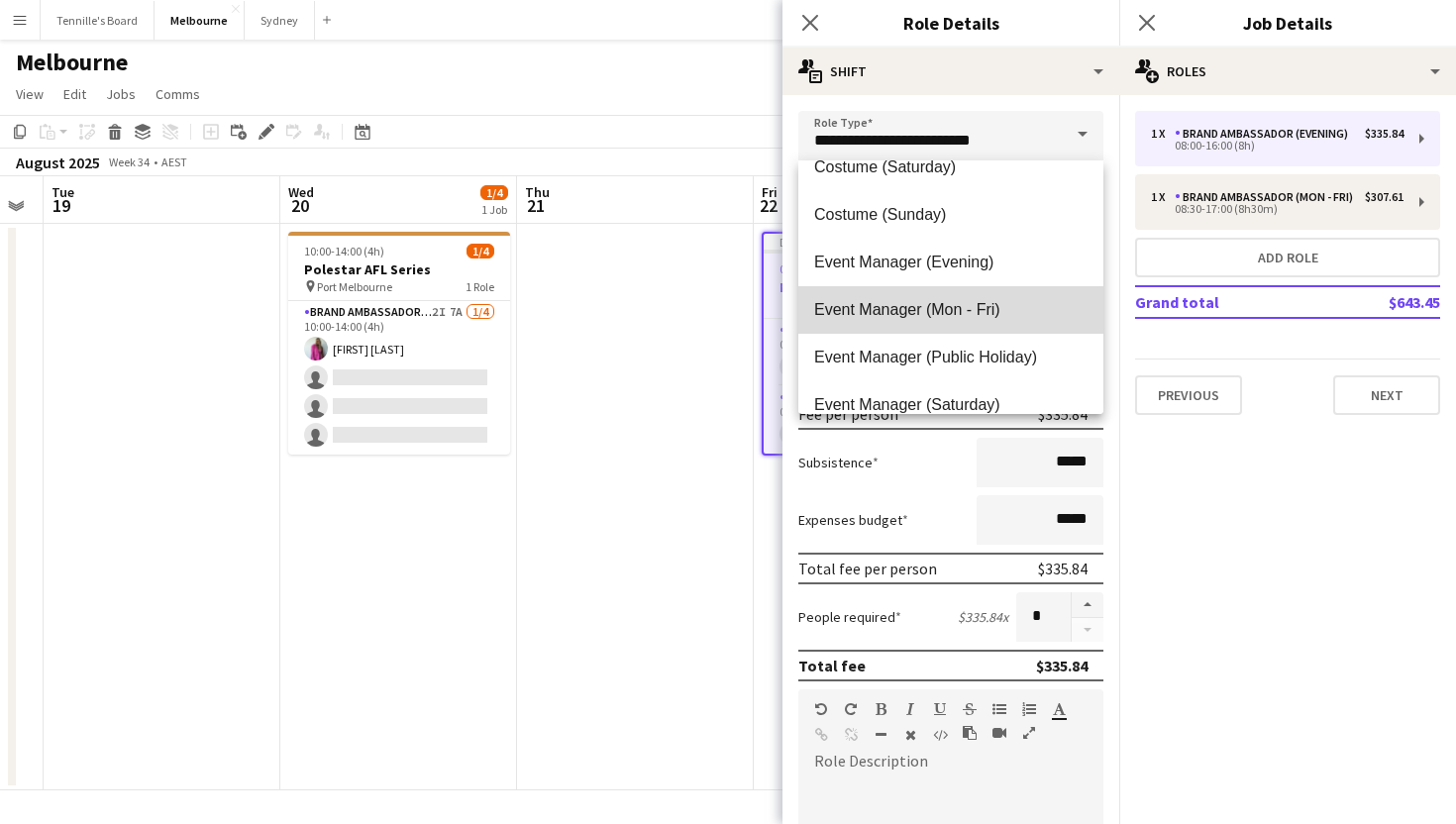 click on "Event Manager (Mon - Fri)" at bounding box center (951, 309) 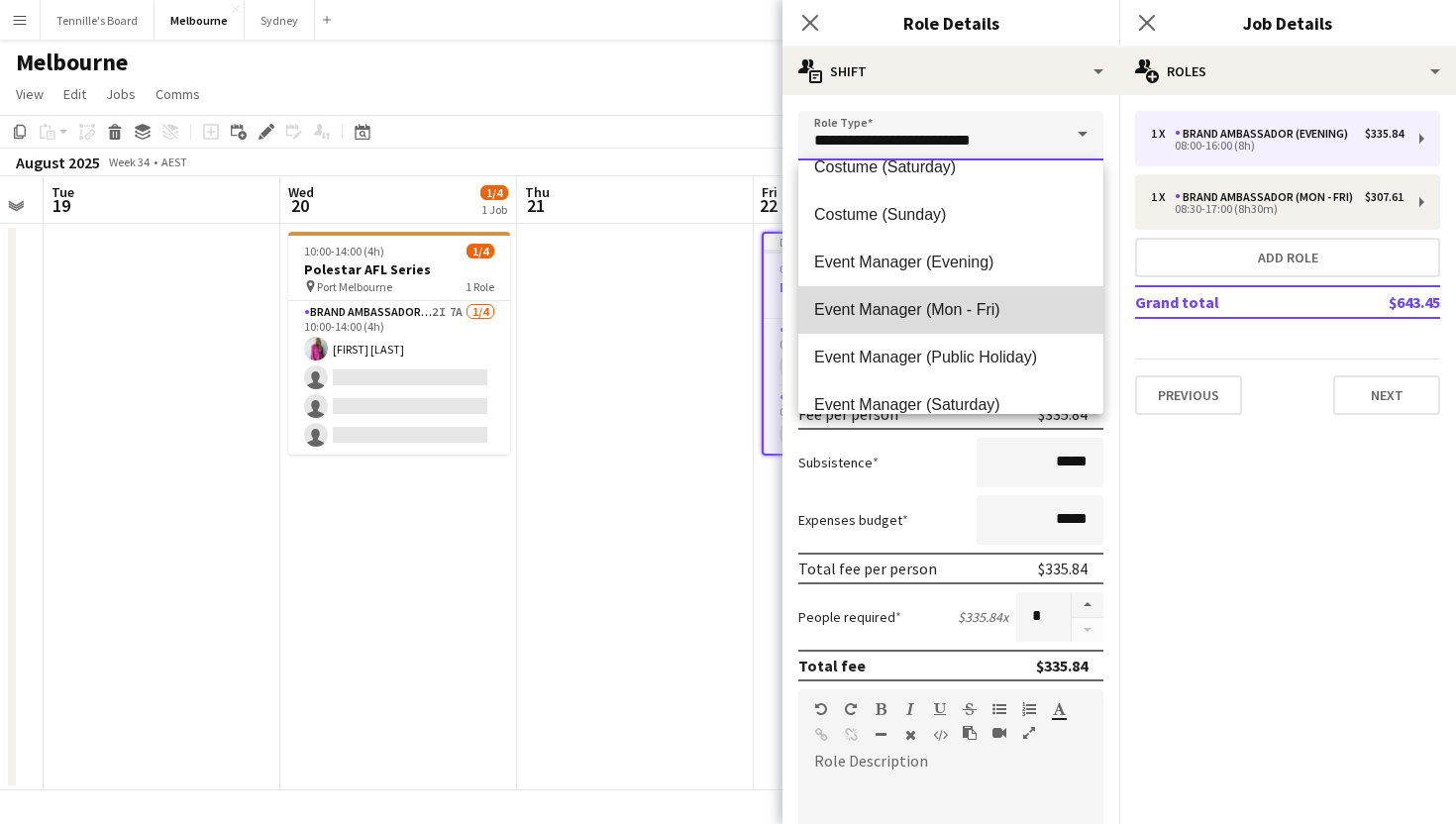 type on "**********" 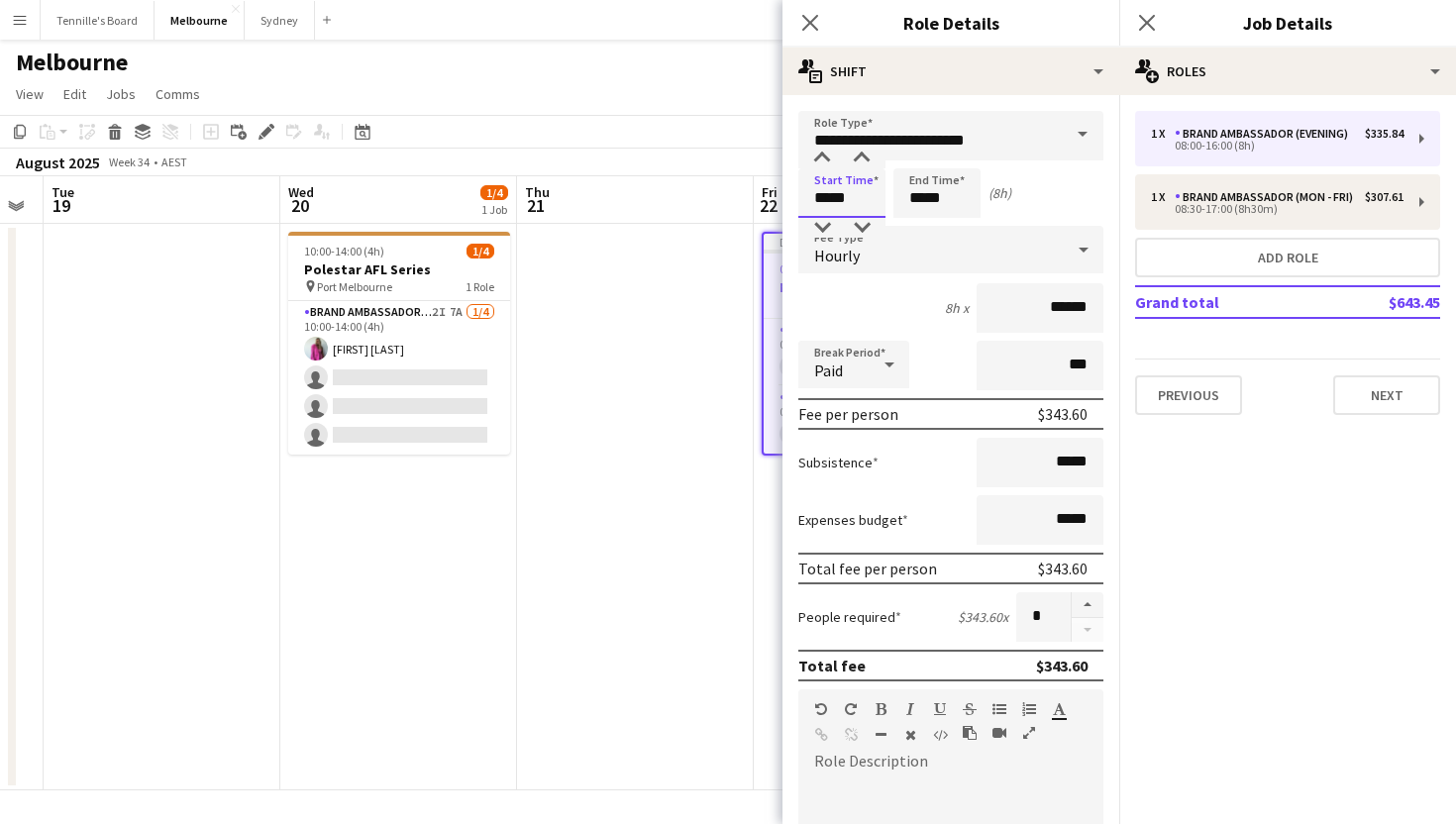 drag, startPoint x: 862, startPoint y: 197, endPoint x: 794, endPoint y: 197, distance: 68 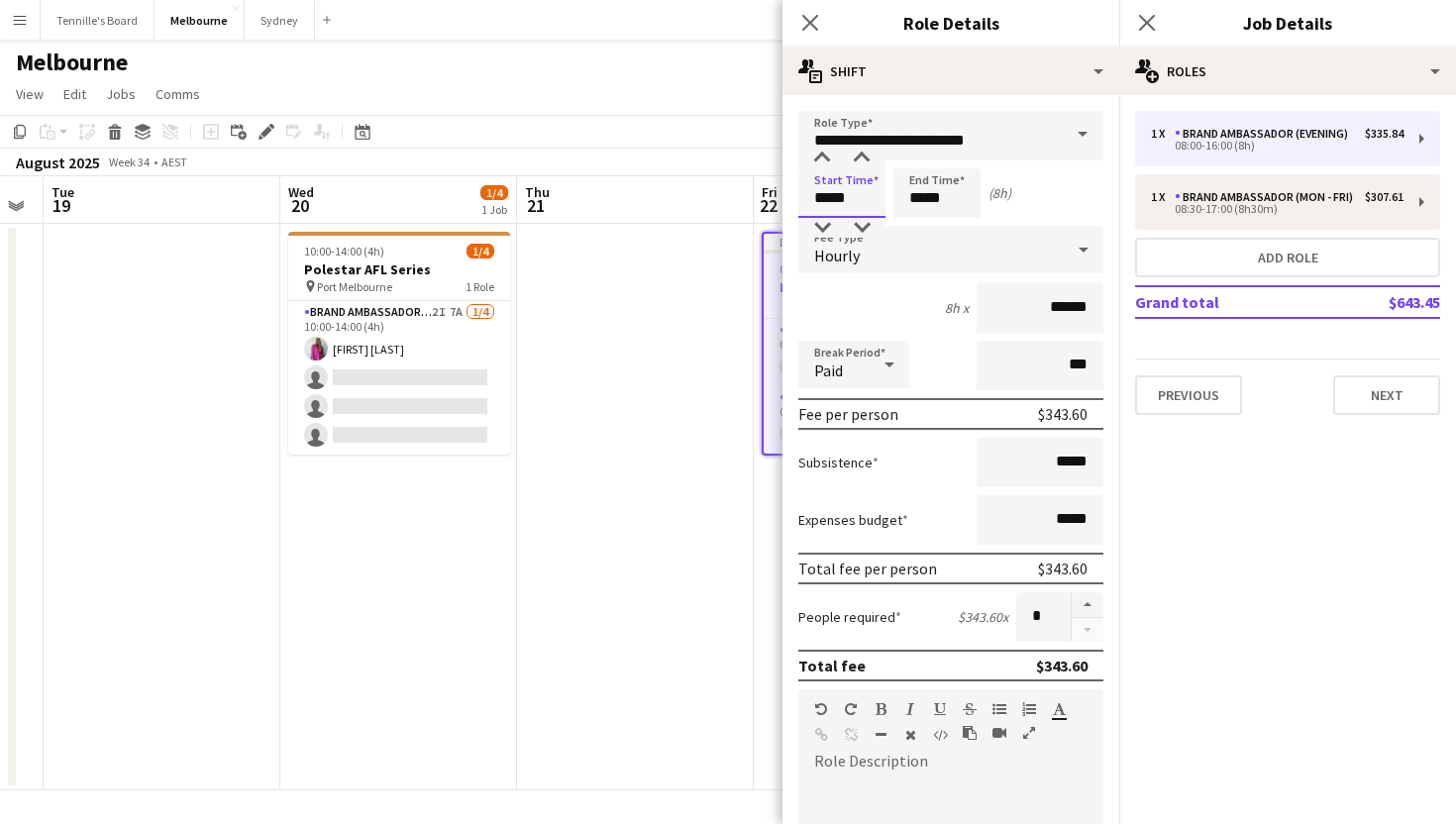 click on "**********" at bounding box center [951, 726] 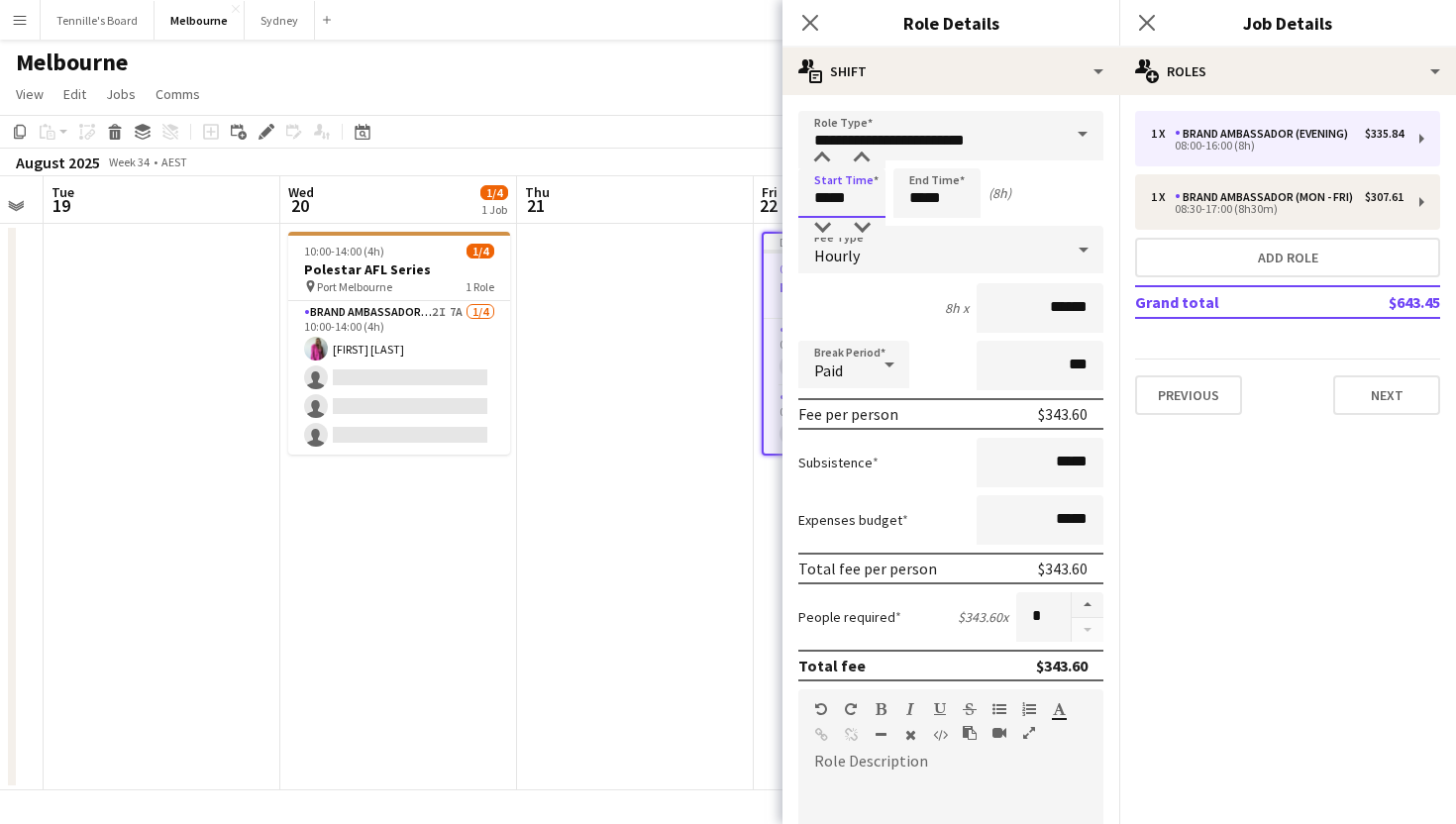 type on "*****" 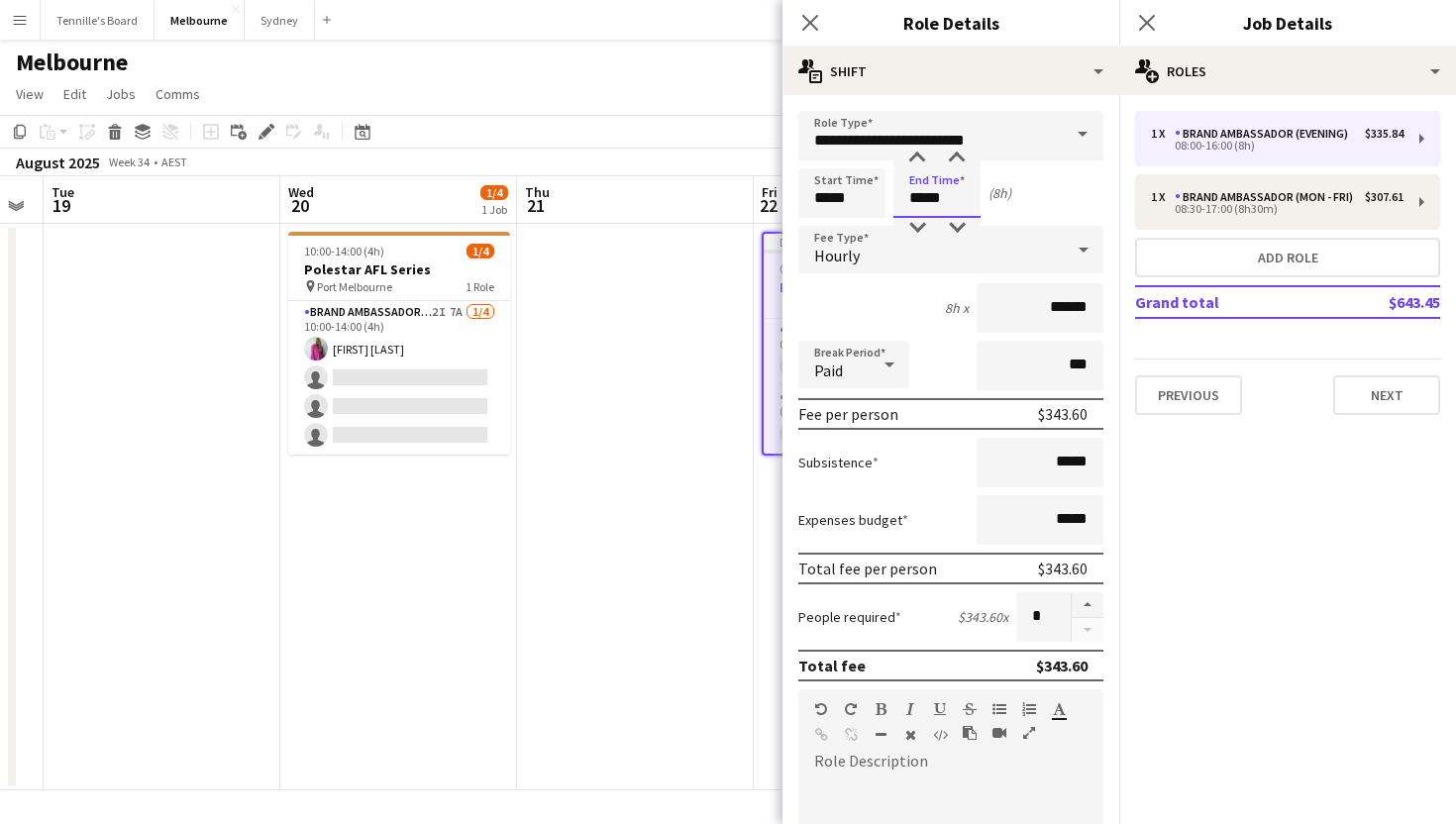 drag, startPoint x: 973, startPoint y: 199, endPoint x: 878, endPoint y: 199, distance: 95 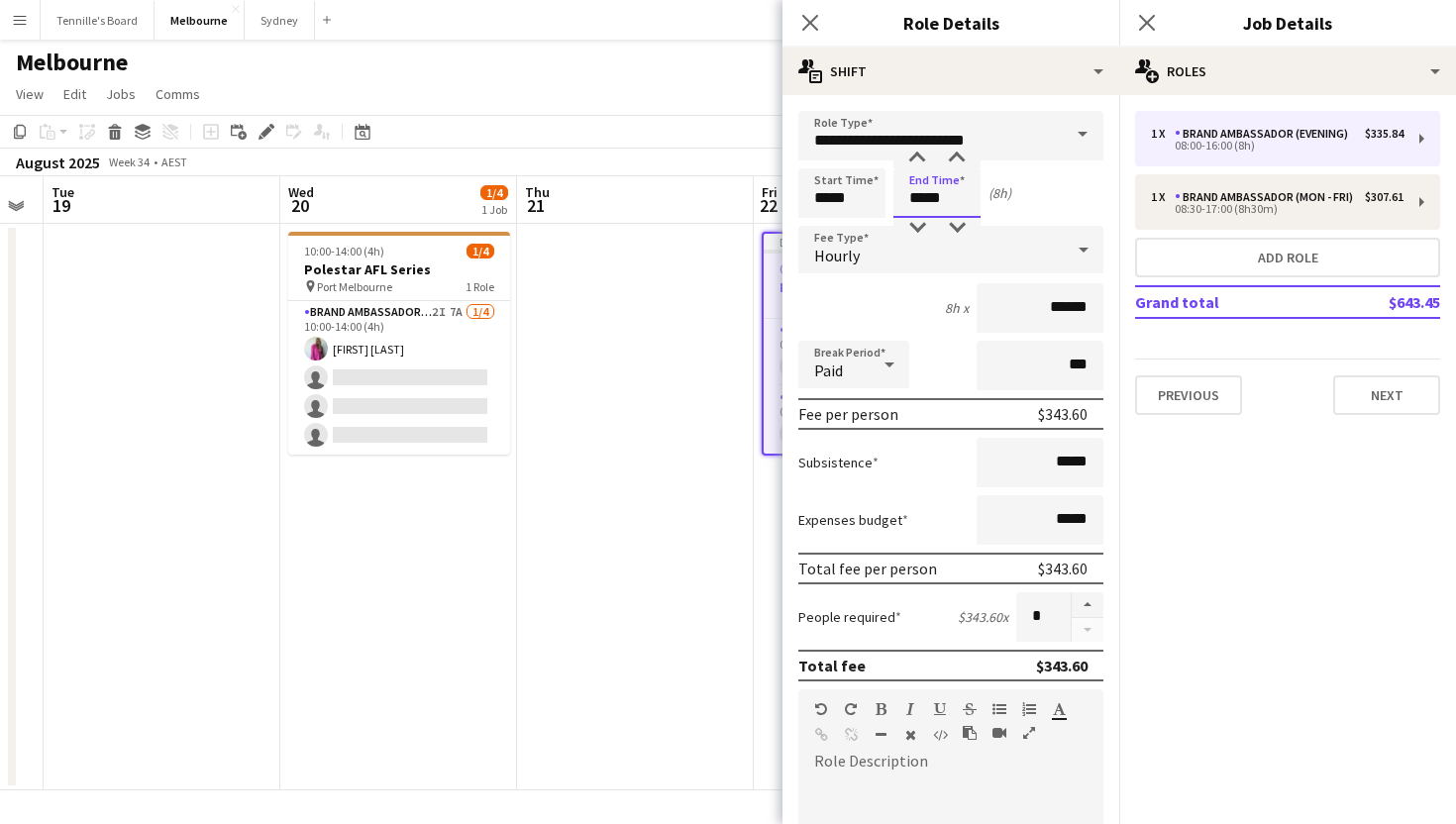 click on "Start Time  *****  End Time  *****  (8h)" at bounding box center [951, 193] 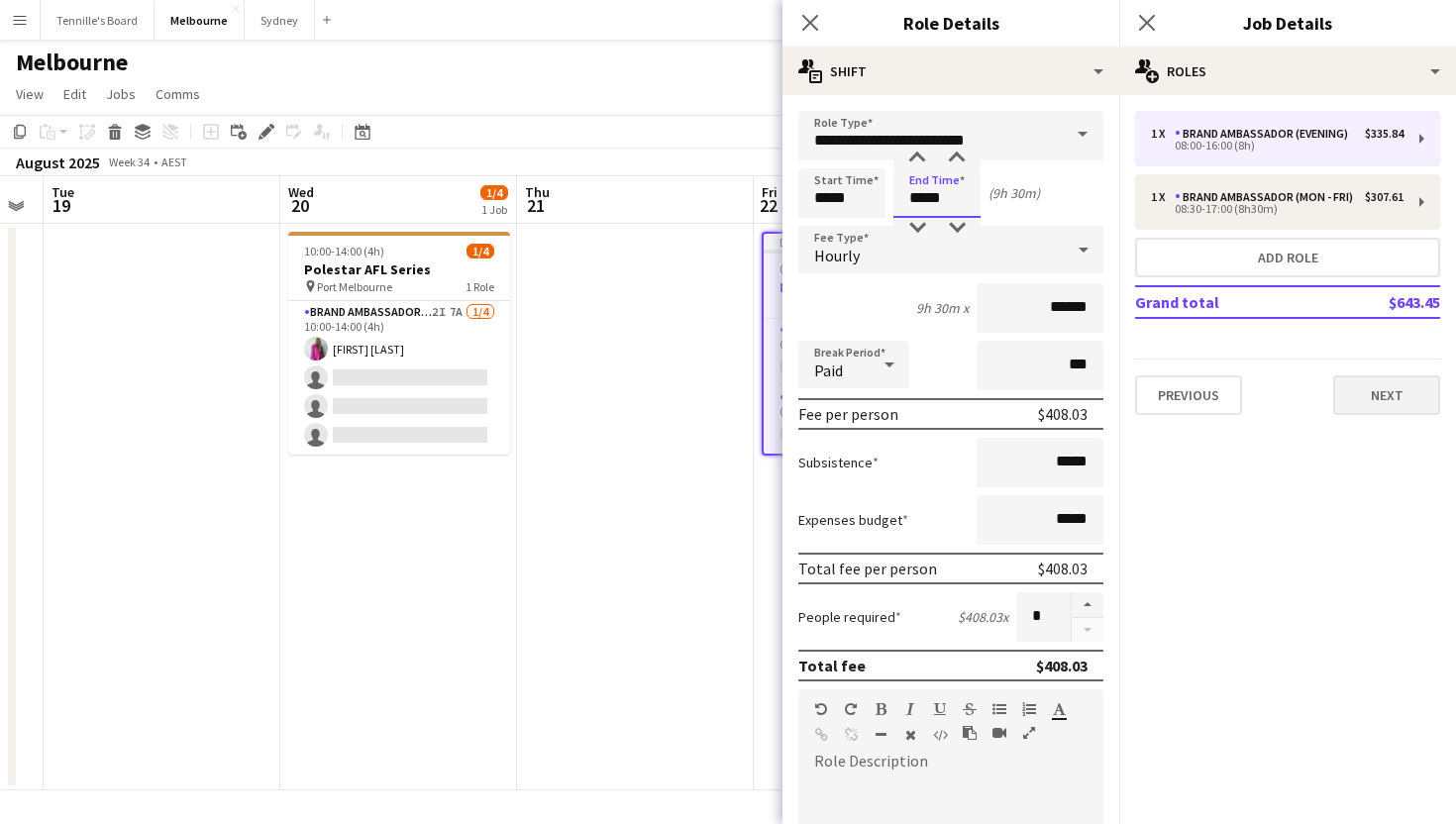 type on "*****" 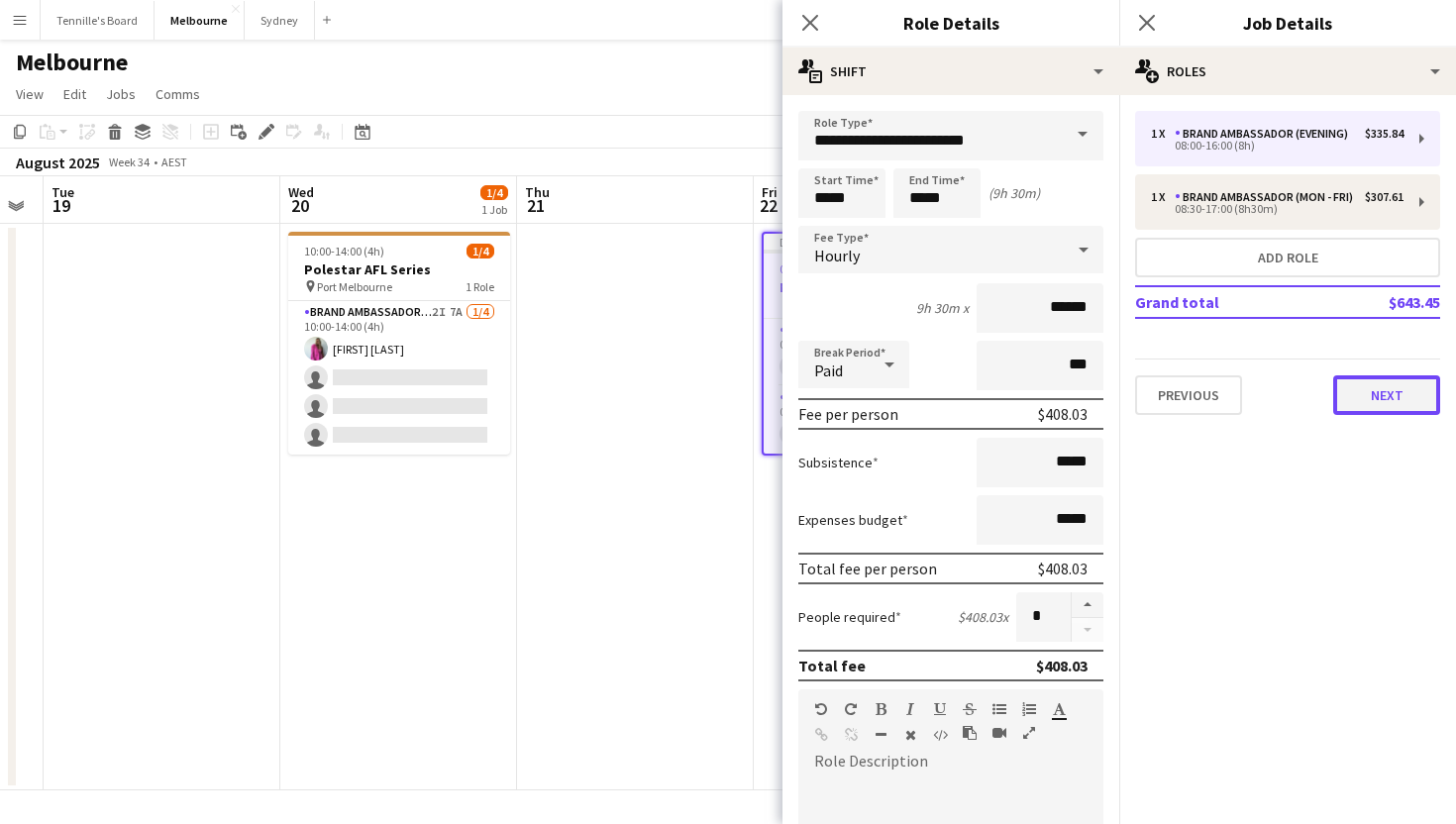 click on "Next" at bounding box center (1387, 395) 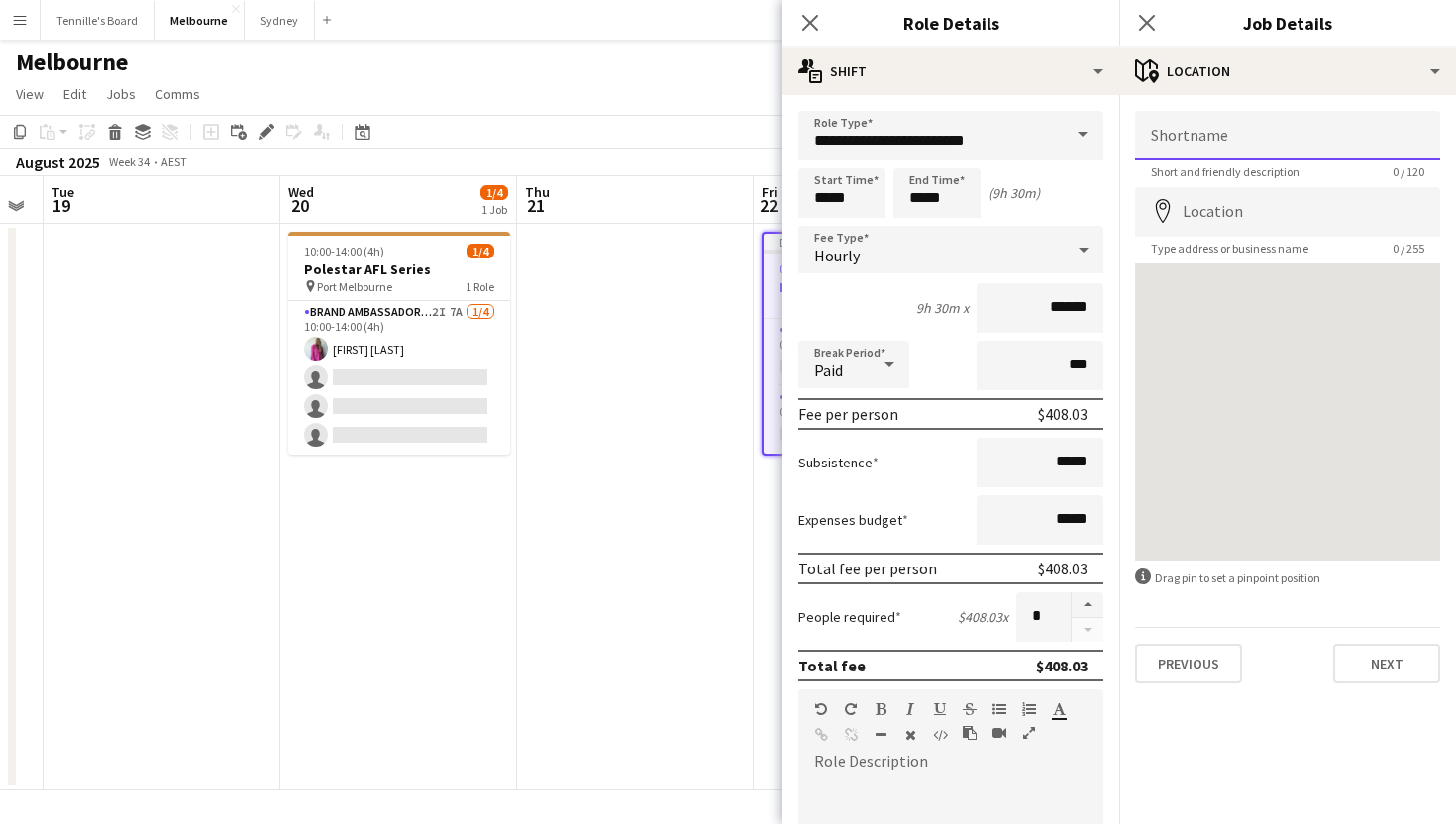 click on "Shortname" at bounding box center [1288, 136] 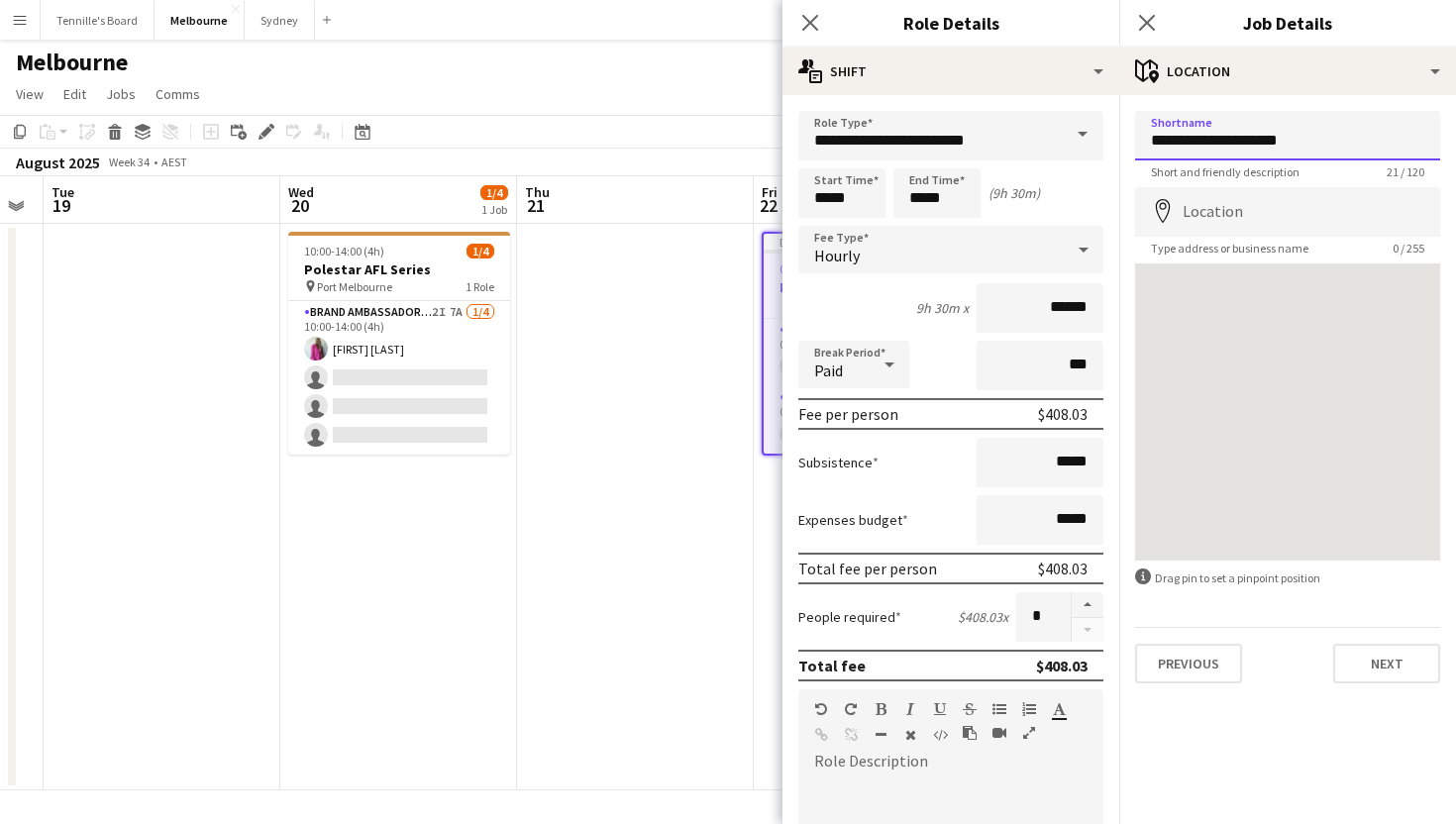 type on "**********" 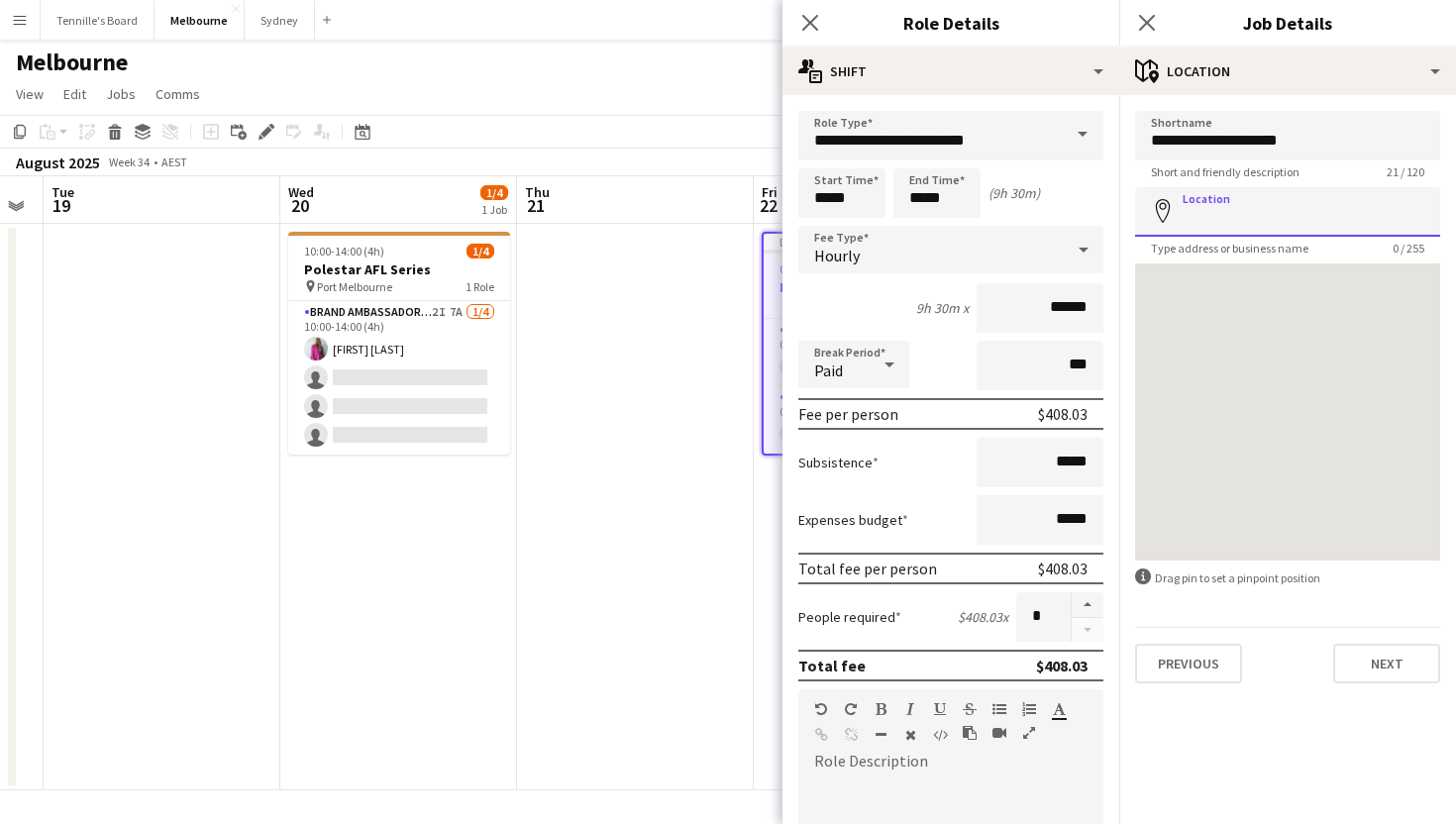click on "Location" at bounding box center [1288, 212] 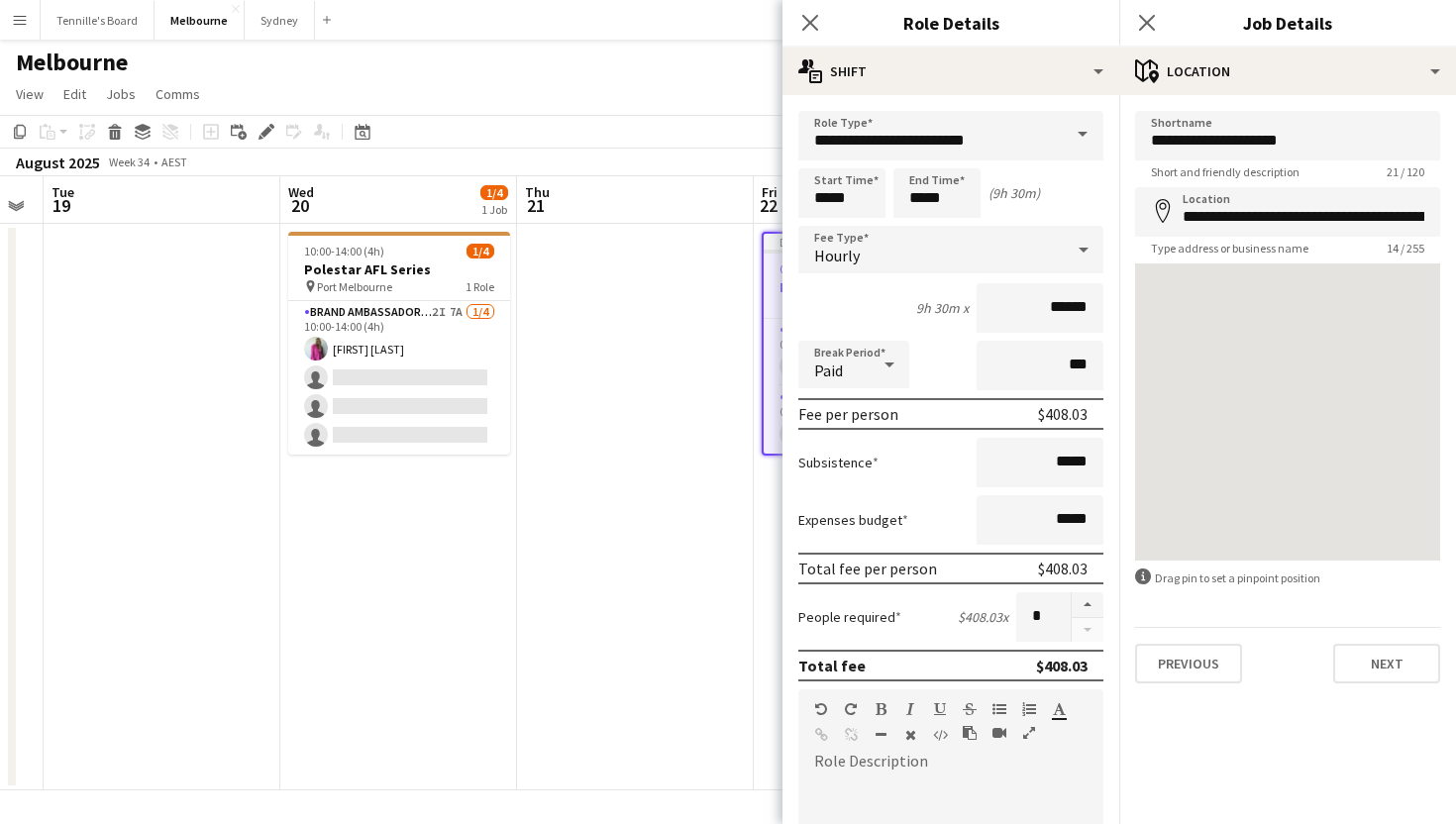 type on "**********" 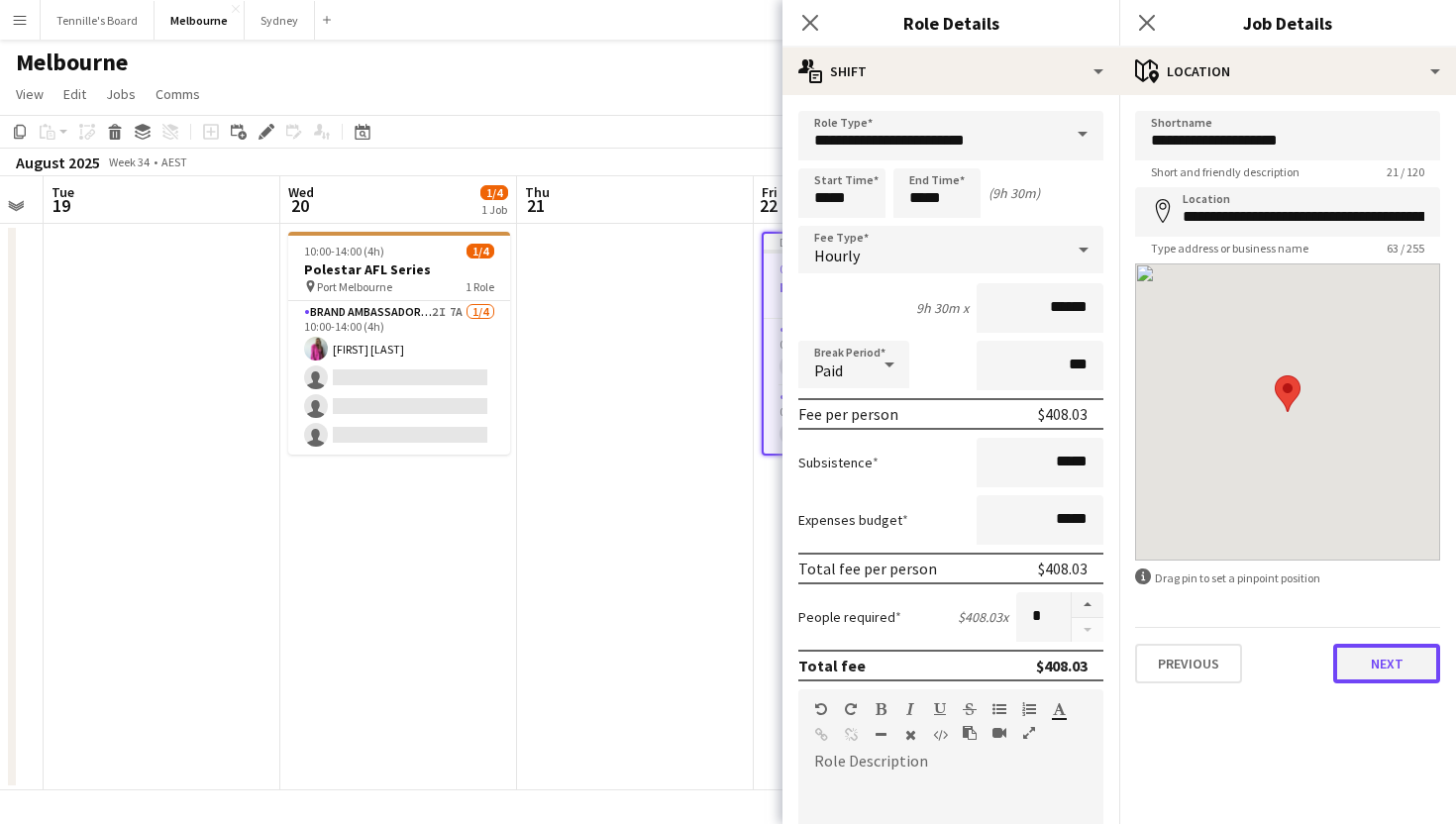 click on "Next" at bounding box center (1387, 664) 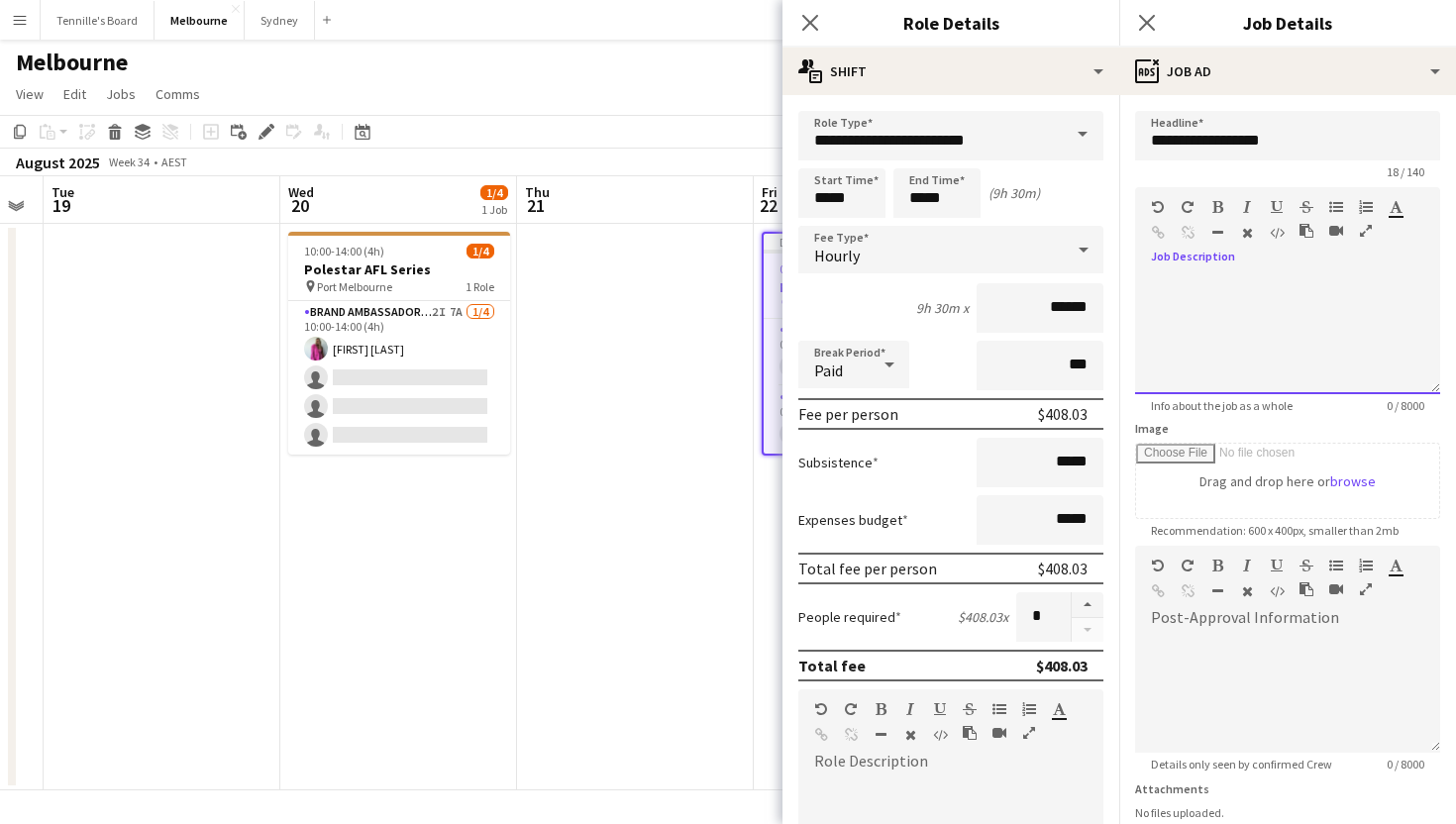 click at bounding box center [1288, 335] 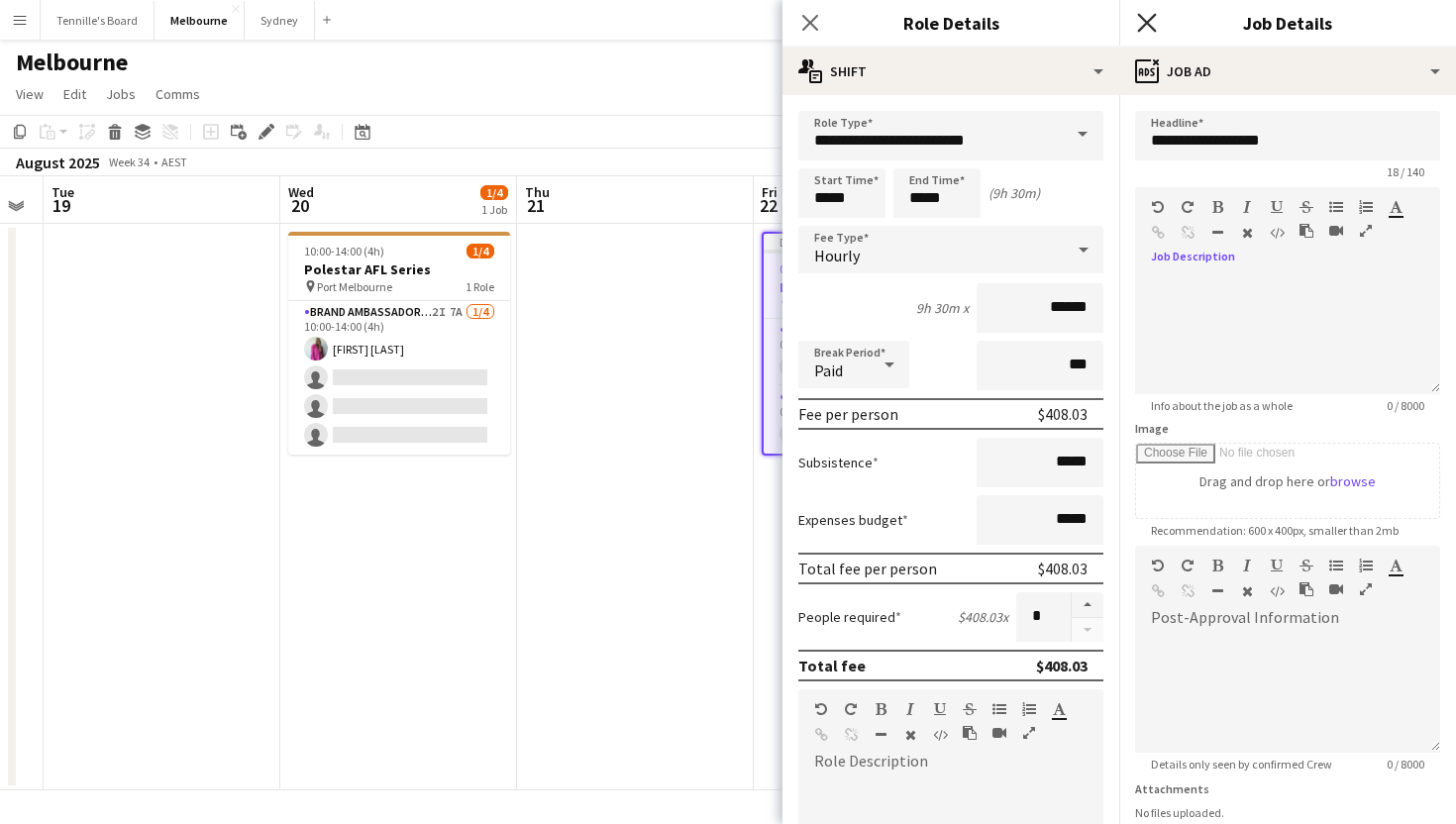 click 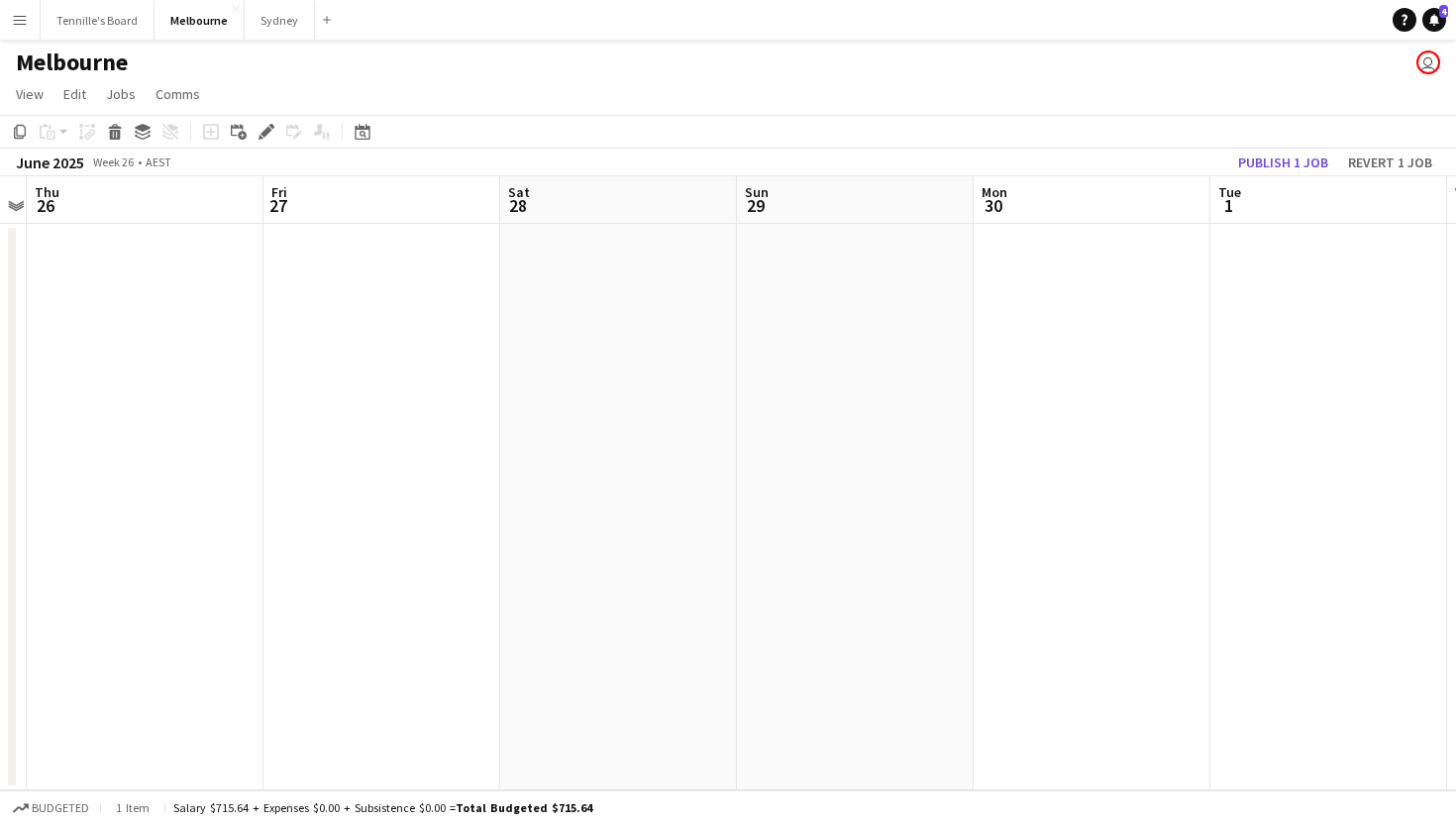 scroll, scrollTop: 0, scrollLeft: 921, axis: horizontal 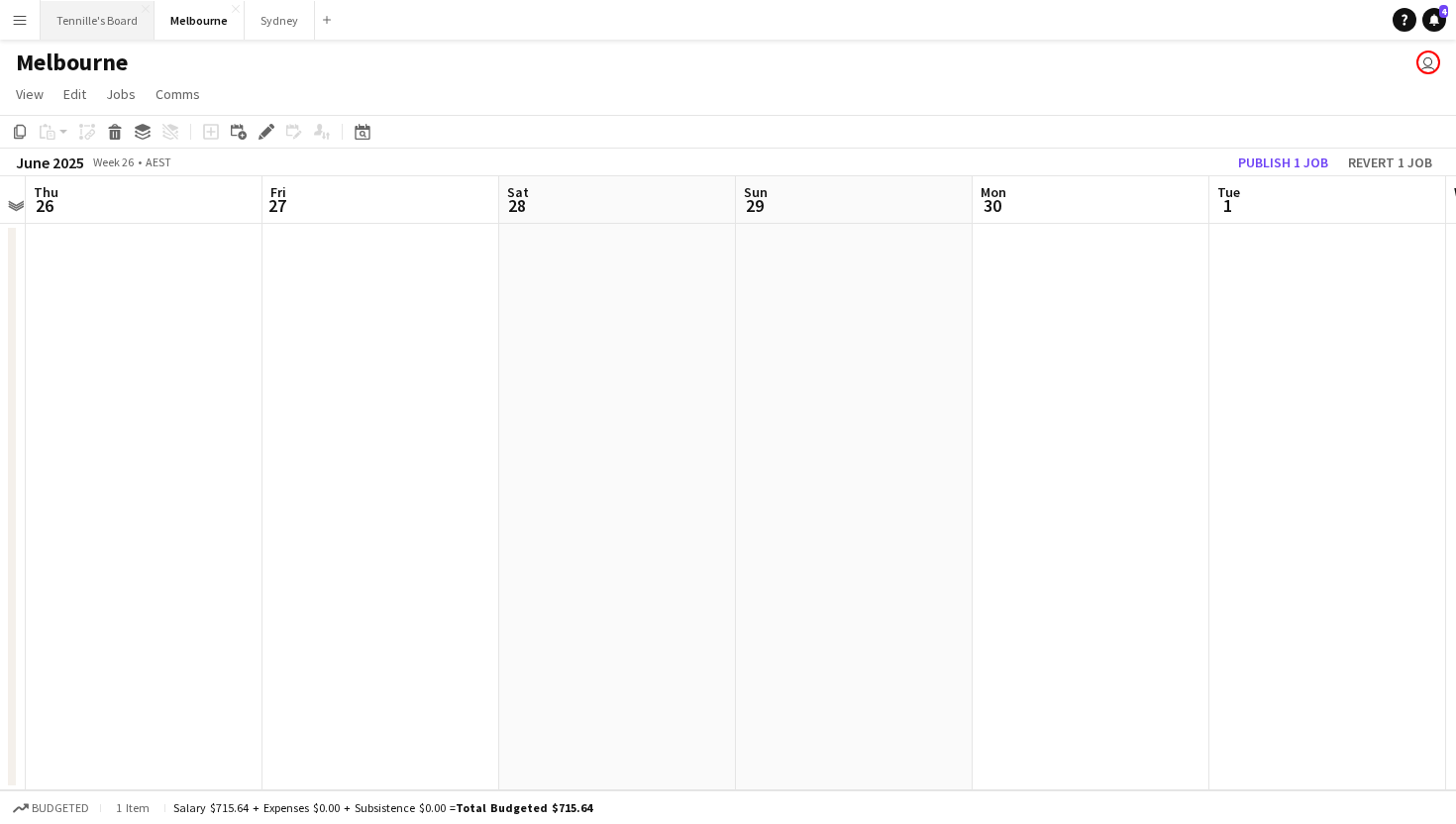 click on "Tennille's Board
Close" at bounding box center [97, 20] 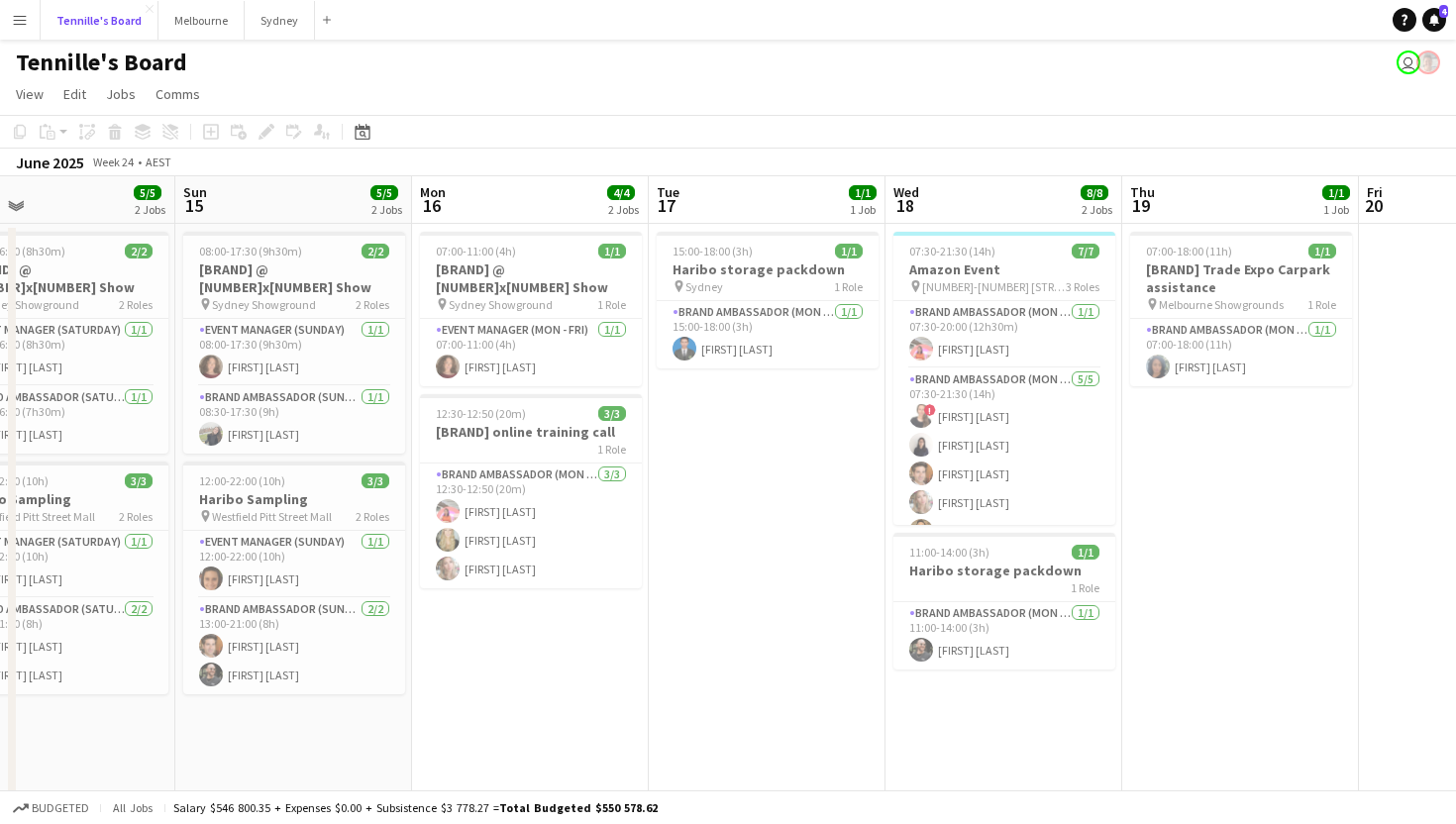 scroll, scrollTop: 0, scrollLeft: 536, axis: horizontal 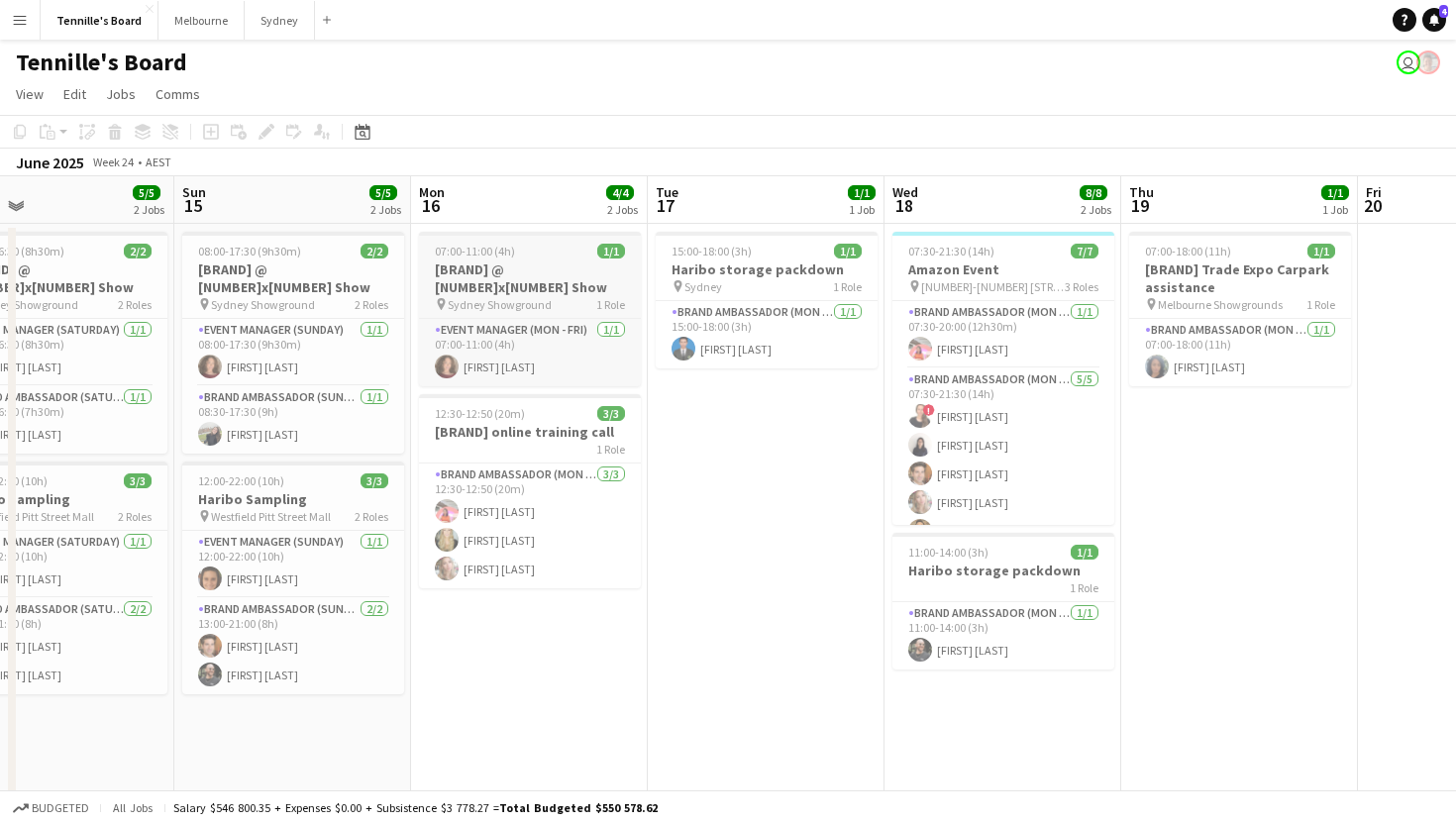 click on "[TIME]-[TIME] ([DURATION]h)    [NUMBER]/[NUMBER]" at bounding box center (530, 251) 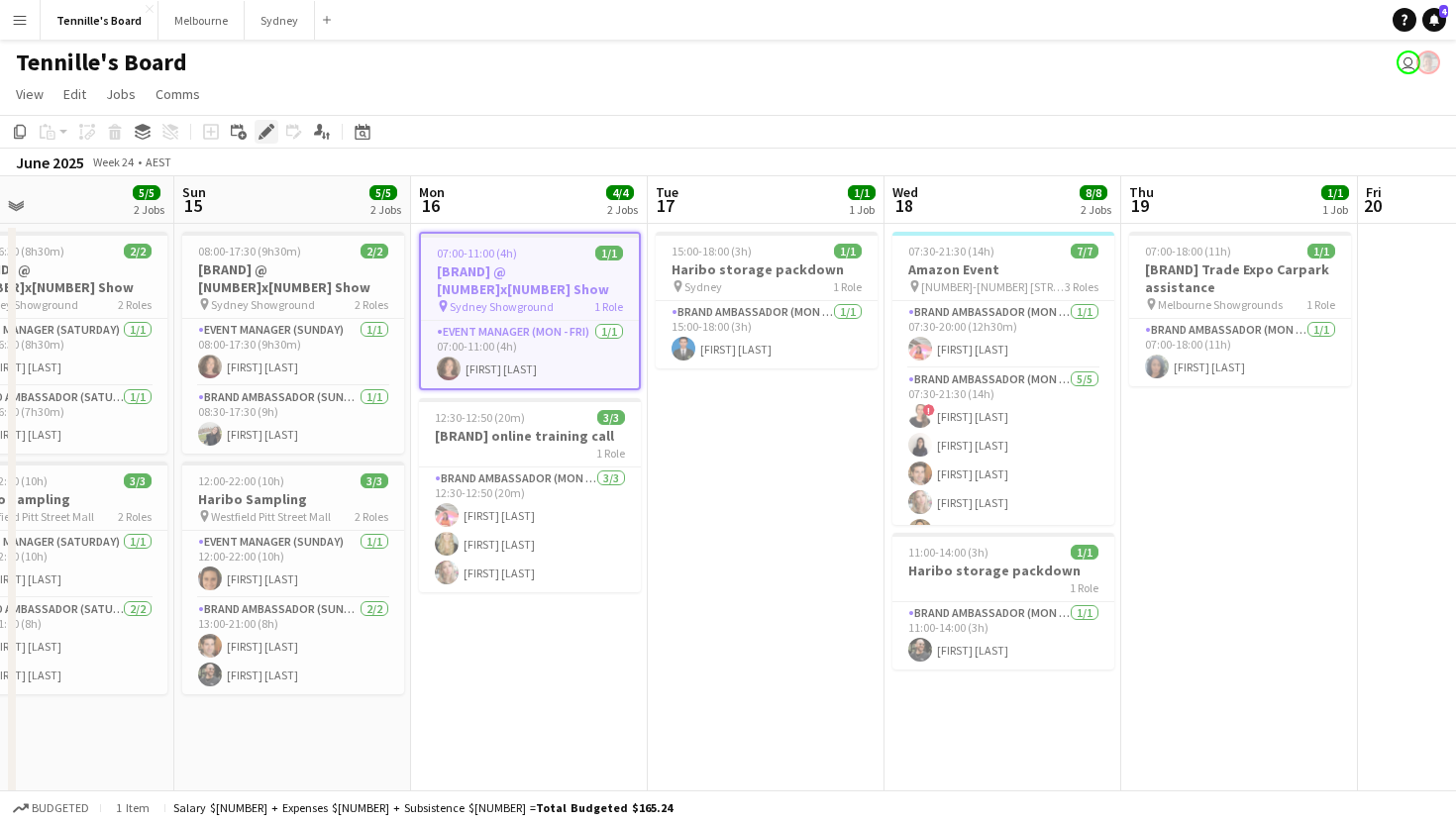 click 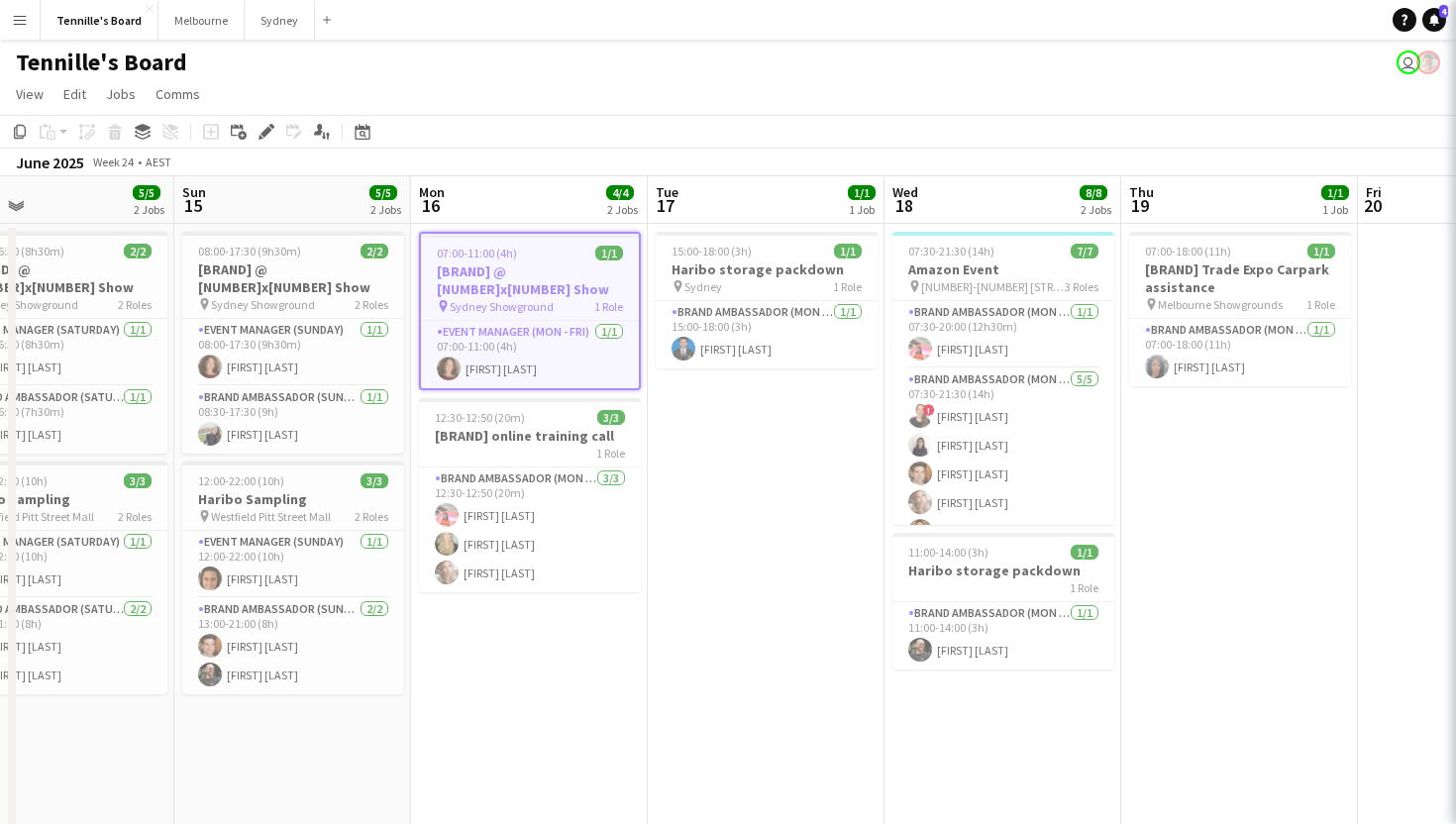 type on "**********" 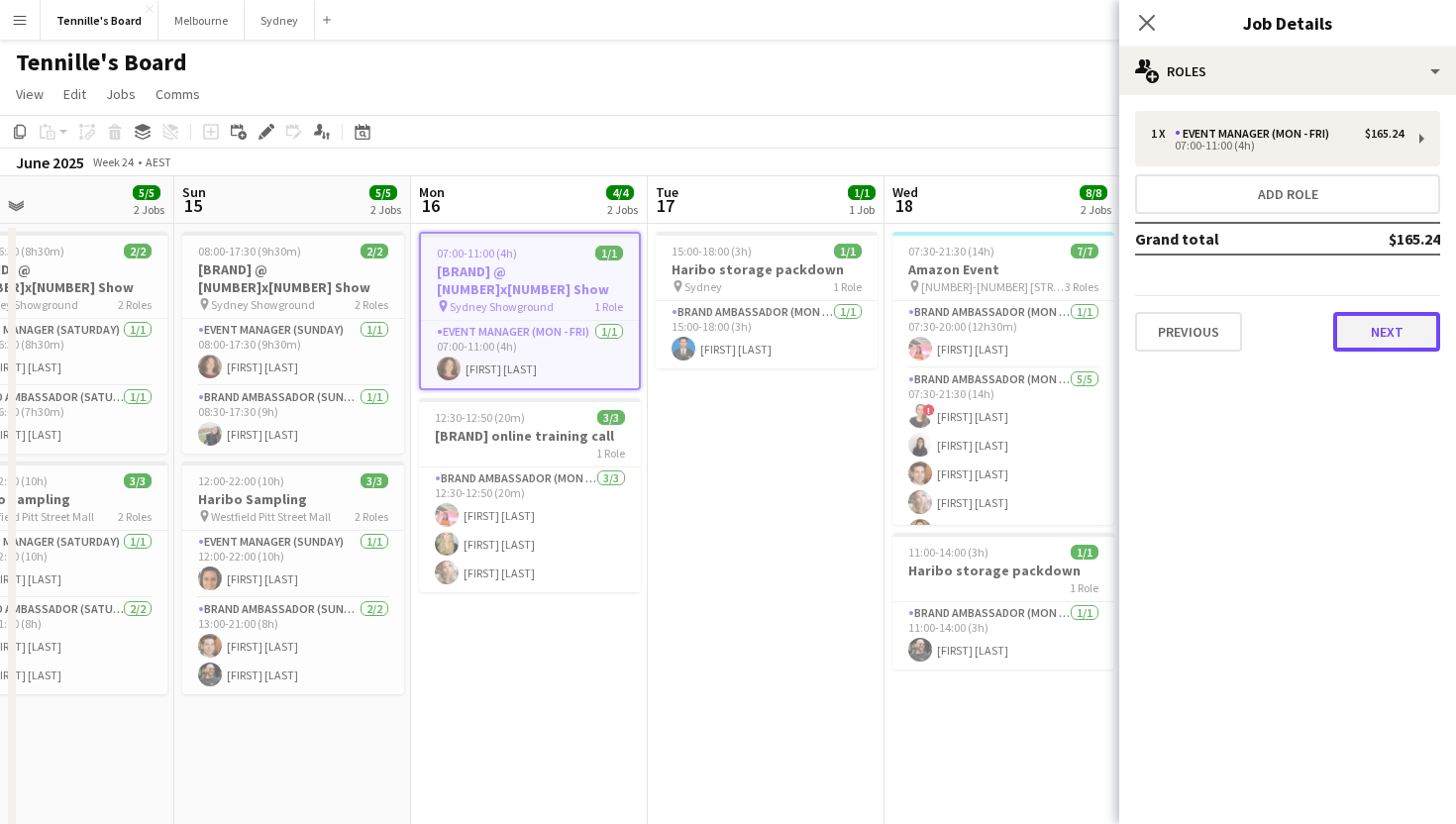 click on "Next" at bounding box center [1387, 332] 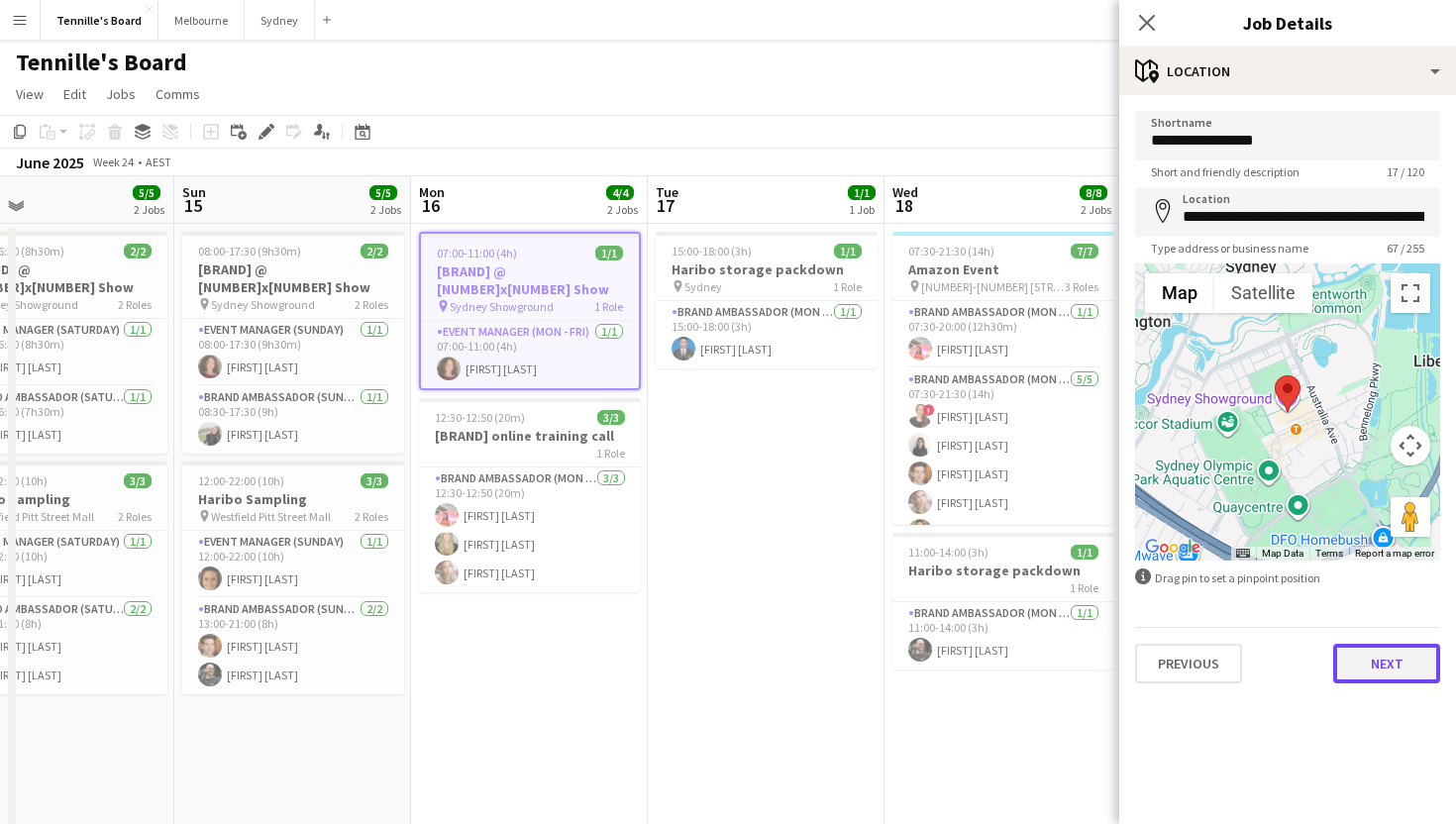 click on "Next" at bounding box center (1387, 664) 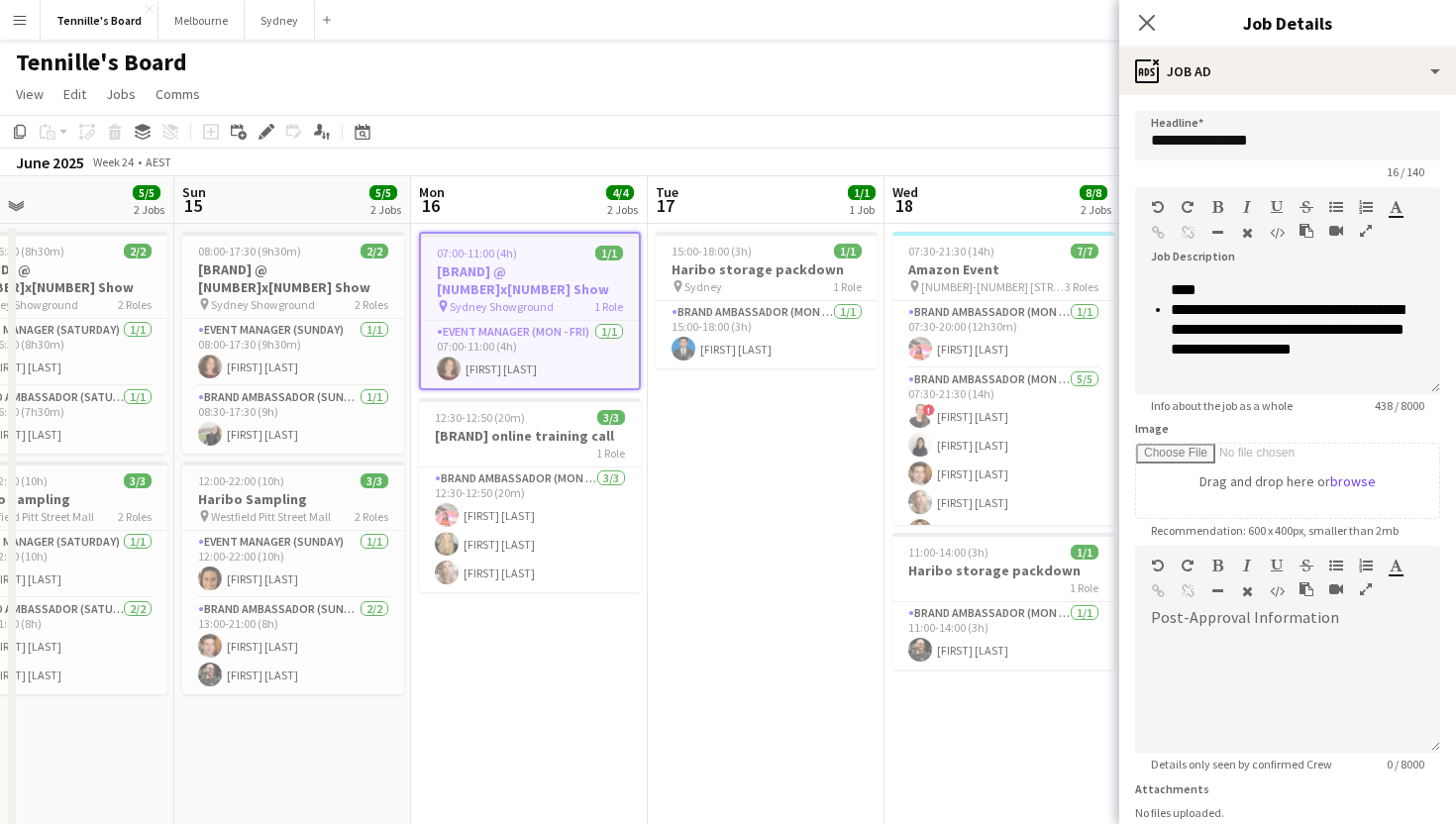 scroll, scrollTop: 254, scrollLeft: 0, axis: vertical 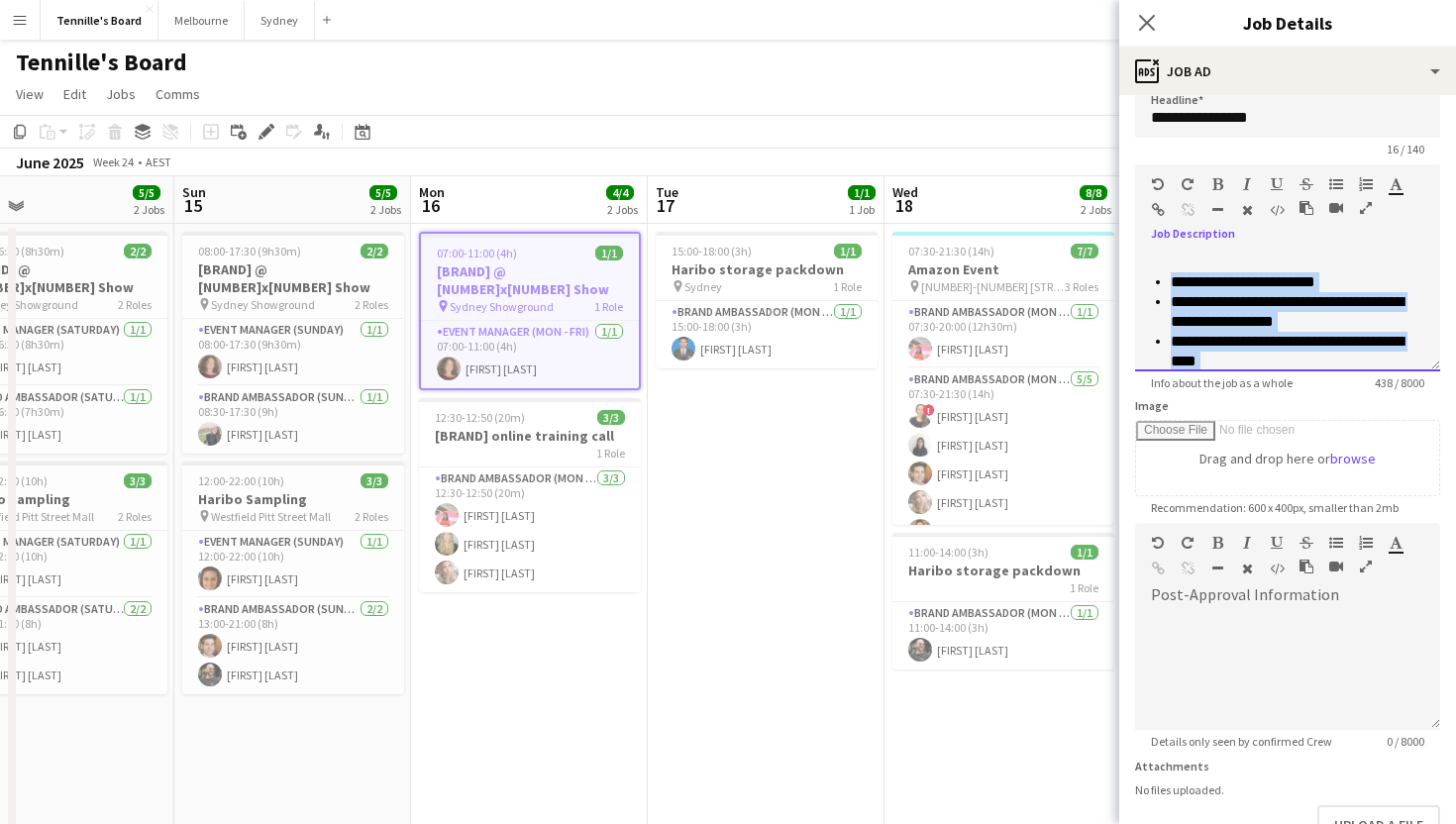drag, startPoint x: 1374, startPoint y: 329, endPoint x: 1165, endPoint y: 280, distance: 214.66718 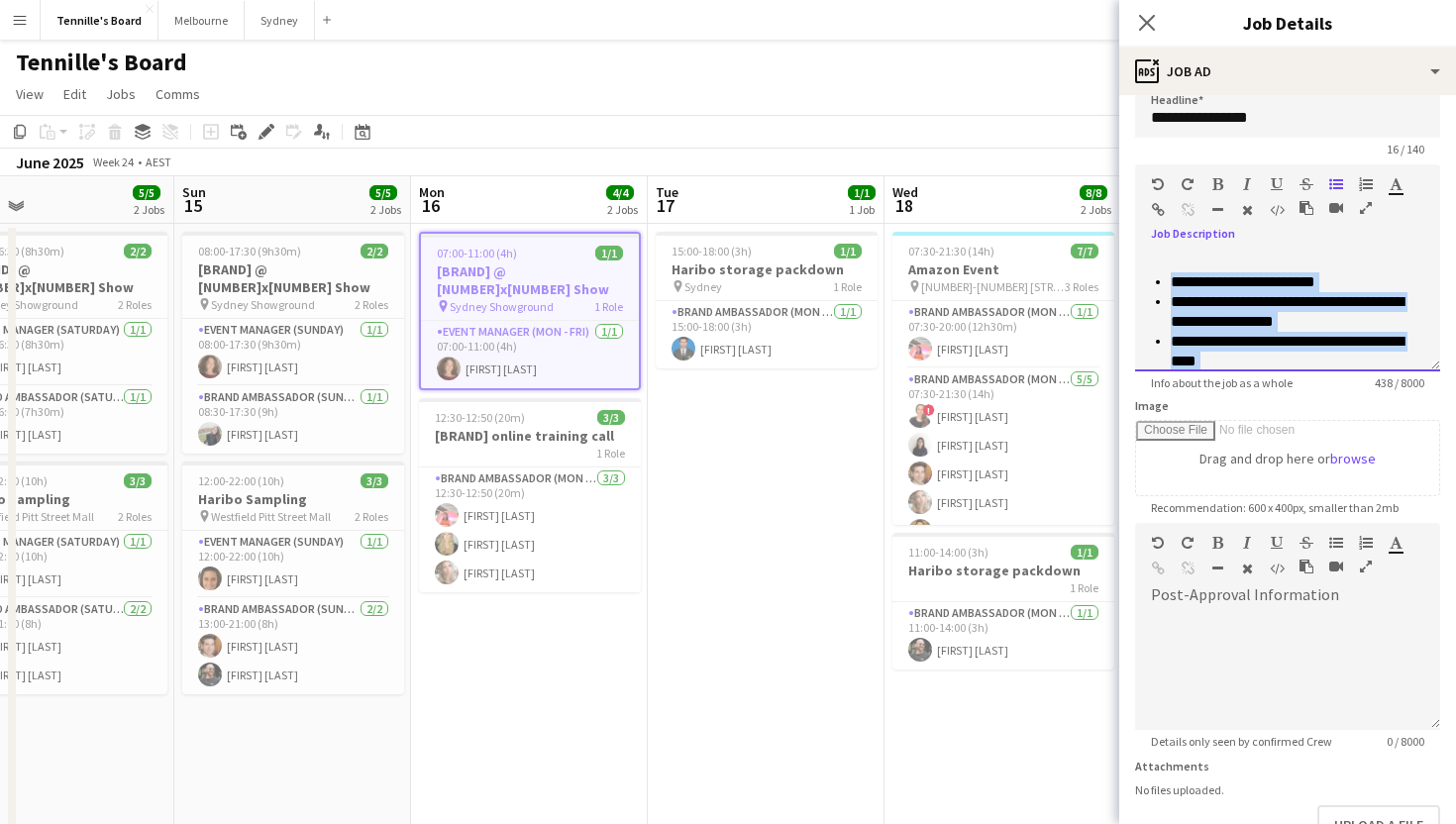 copy on "**********" 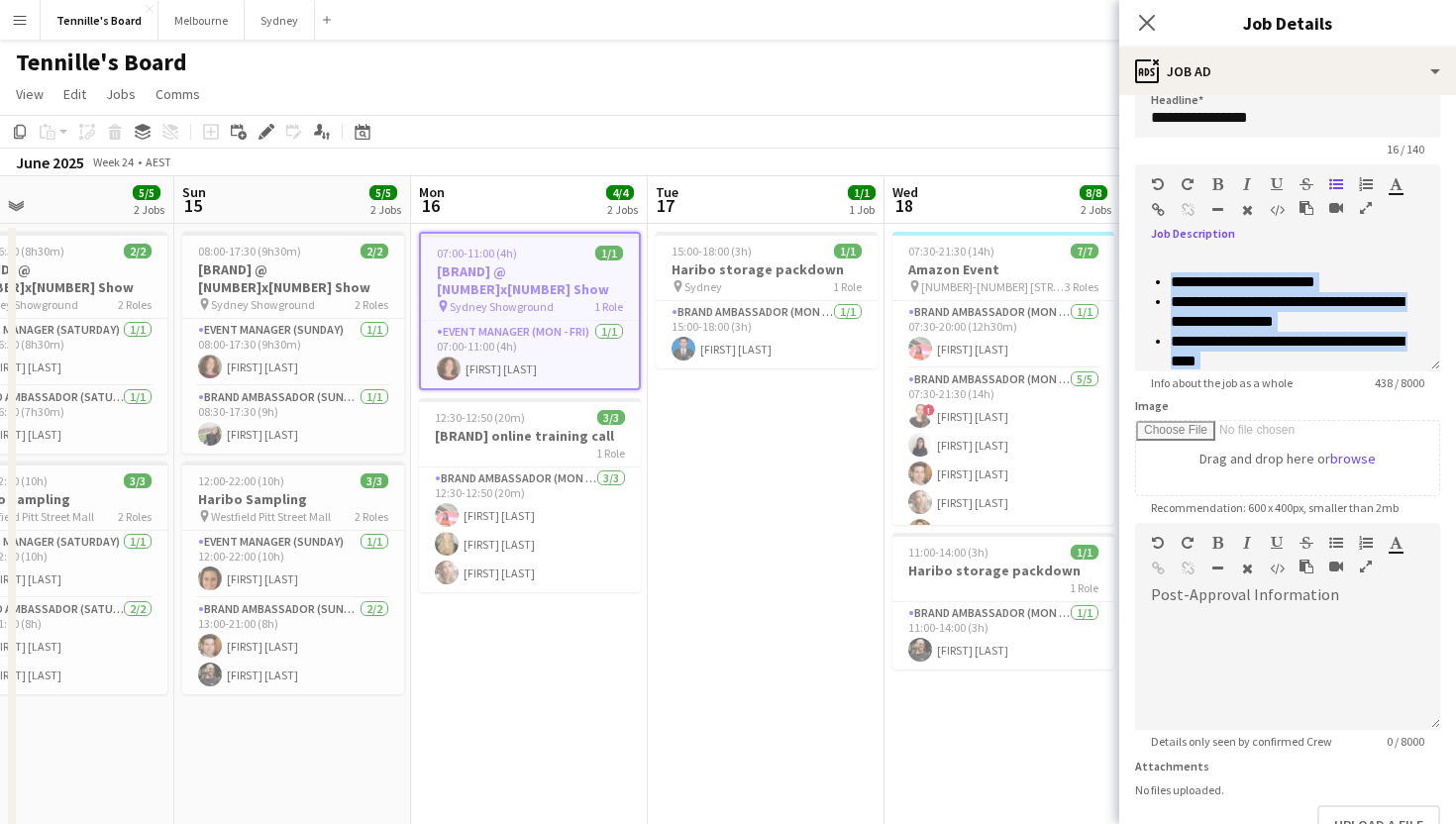click on "[TIME]-[TIME] ([DURATION]h)    [NUMBER]/[NUMBER]   [BRAND] @ [NUMBER]x[NUMBER] Show
pin
[CITY]   [NUMBER] Roles   Brand Ambassador ([DAY] - [DAY])   [NUMBER]/[NUMBER]   [TIME]-[TIME] ([DURATION]h)
[FIRST] [LAST]" at bounding box center (766, 687) 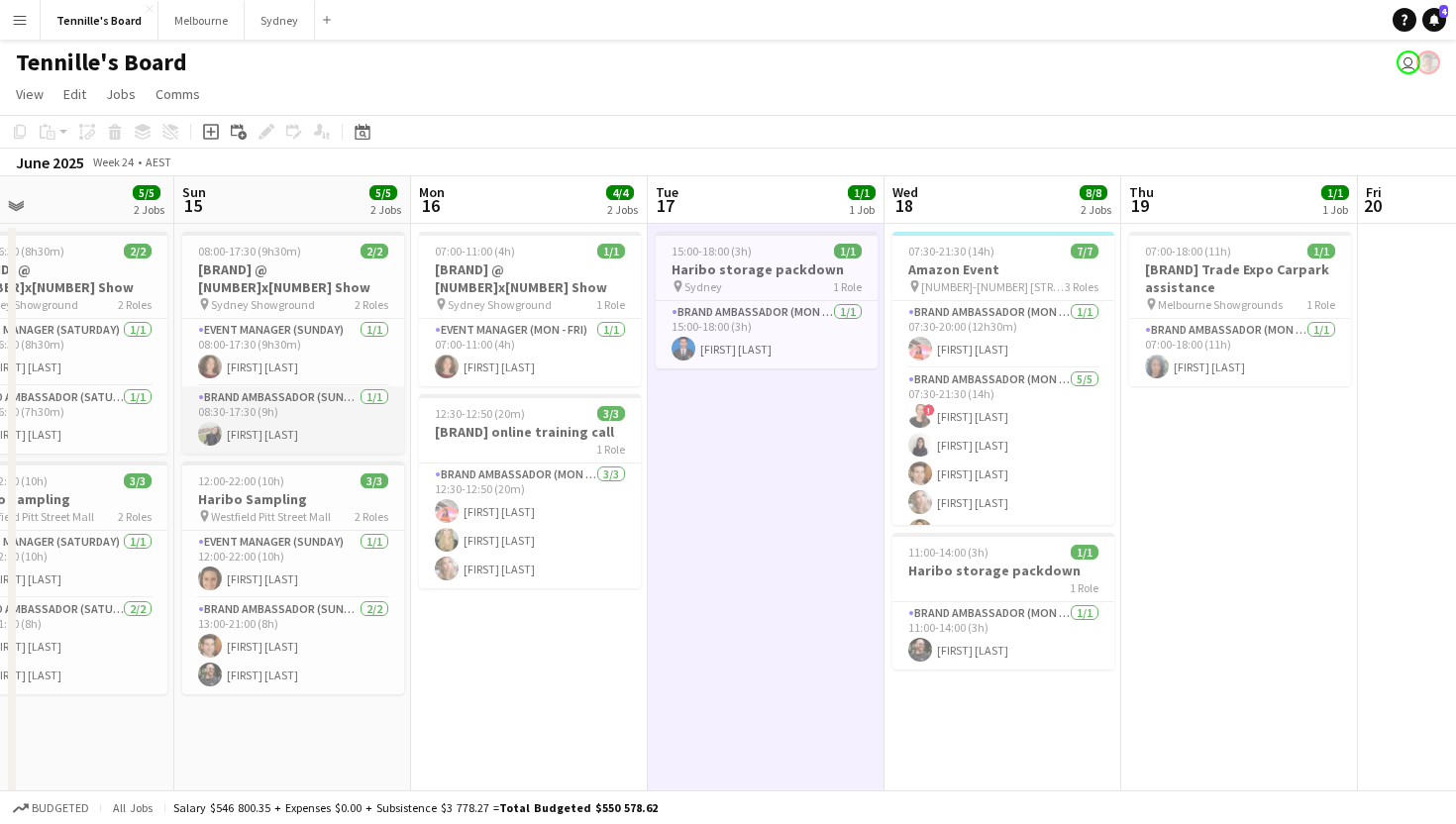 click on "Brand Ambassador ([DAY])   [NUMBER]/[NUMBER]   [TIME]-[TIME] ([DURATION]h)
[FIRST] [LAST]" at bounding box center [293, 420] 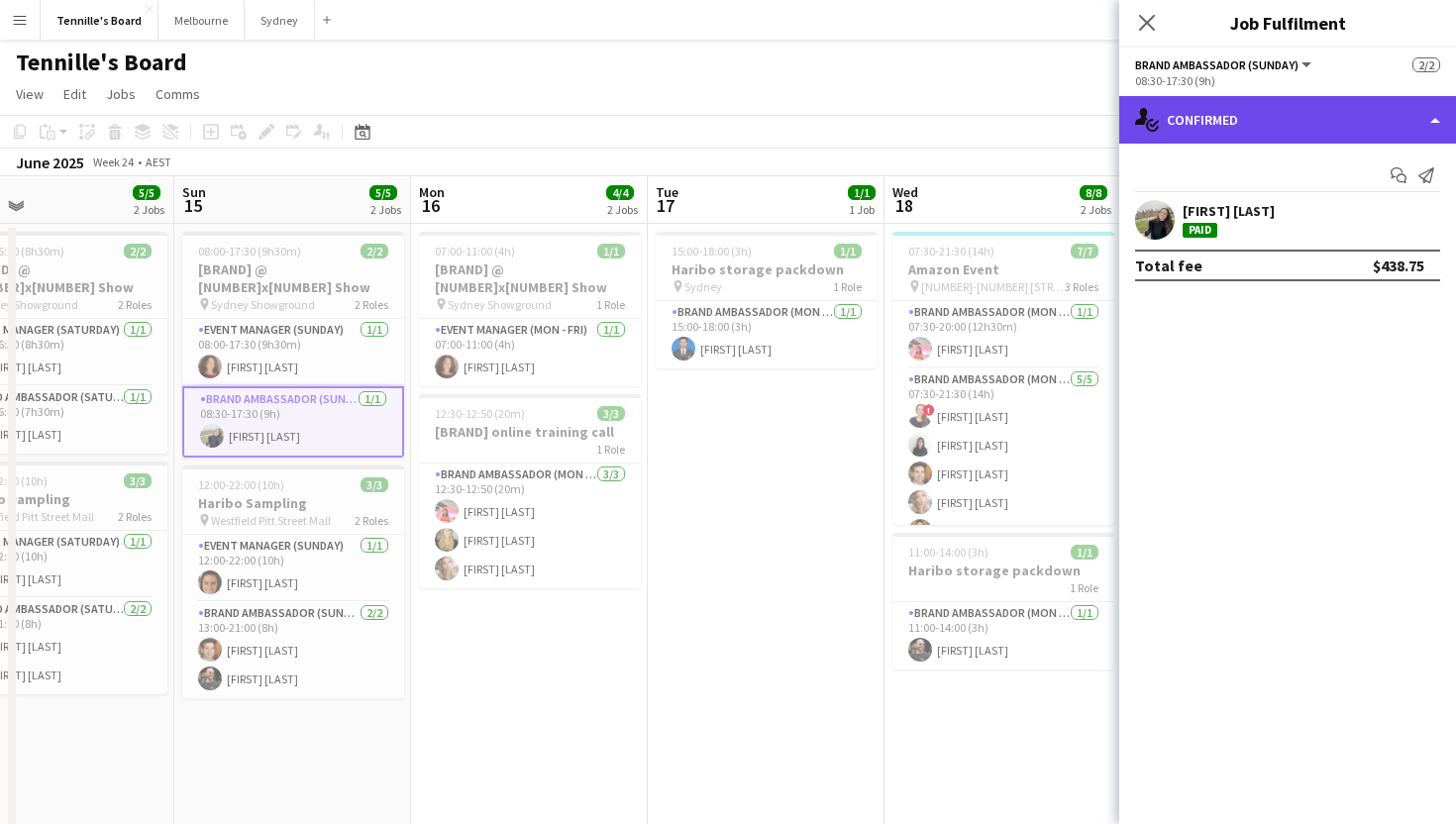 click on "single-neutral-actions-check-2
Confirmed" 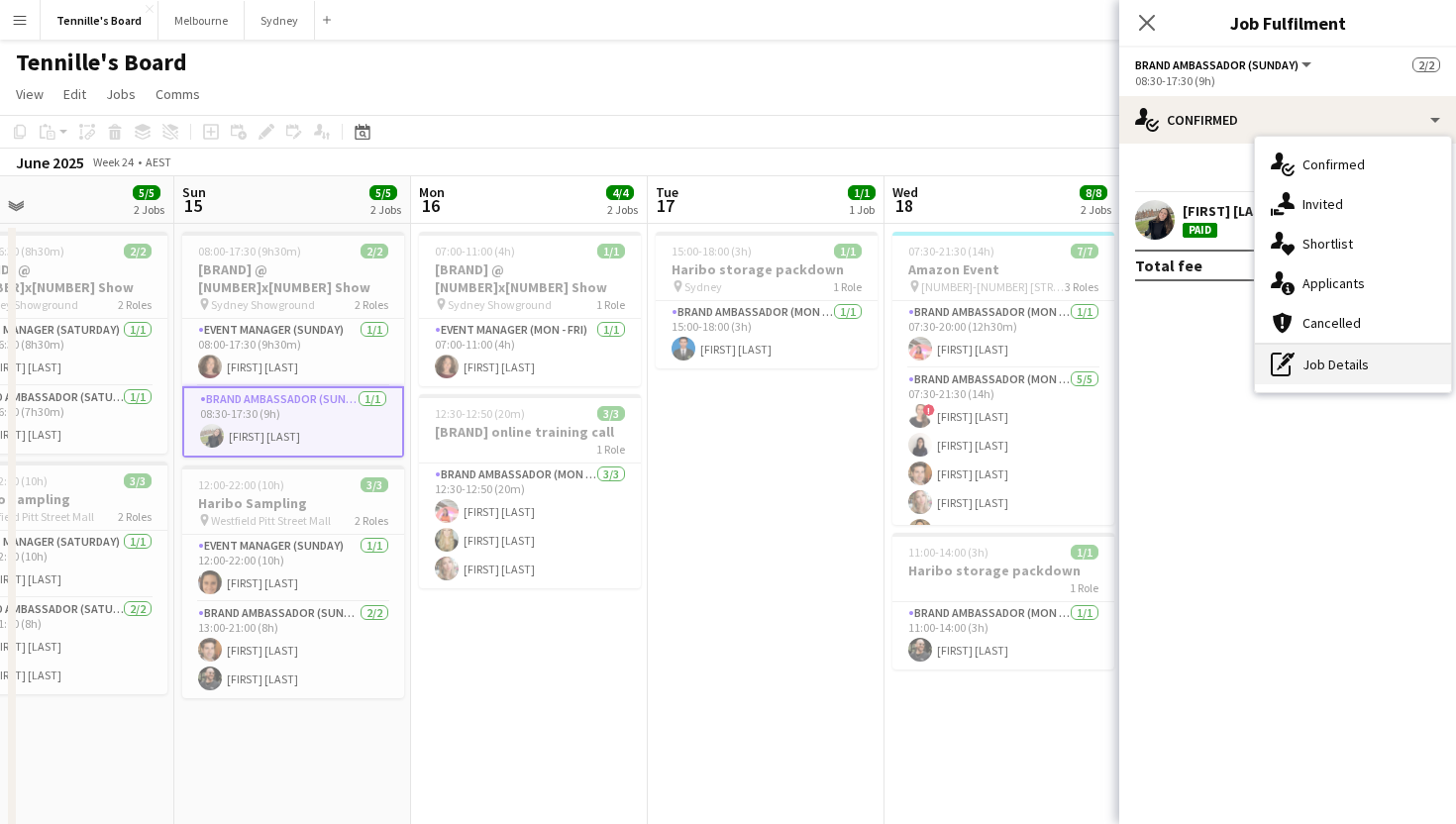click on "pen-write
Job Details" at bounding box center [1353, 364] 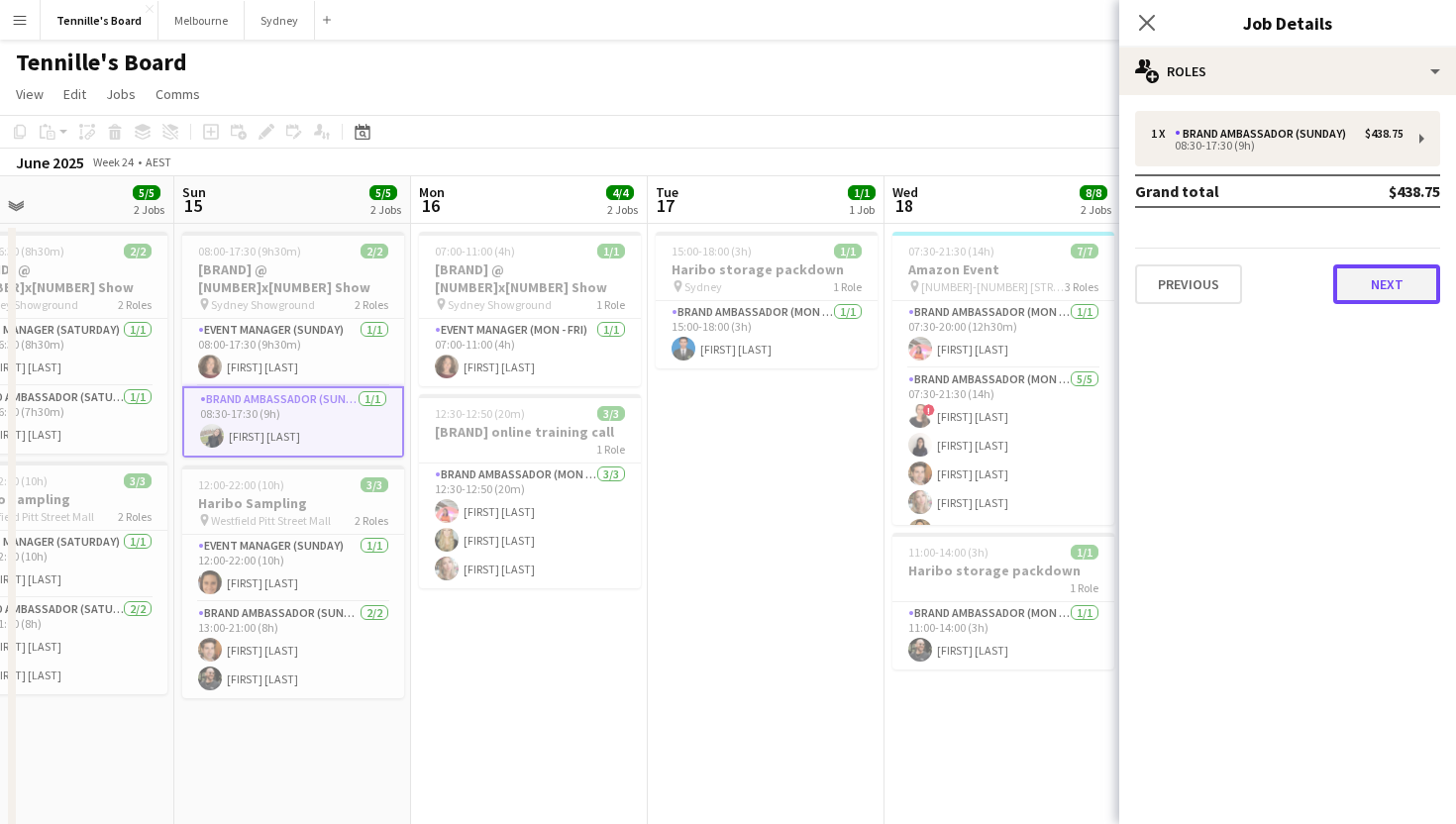 click on "Next" at bounding box center (1387, 284) 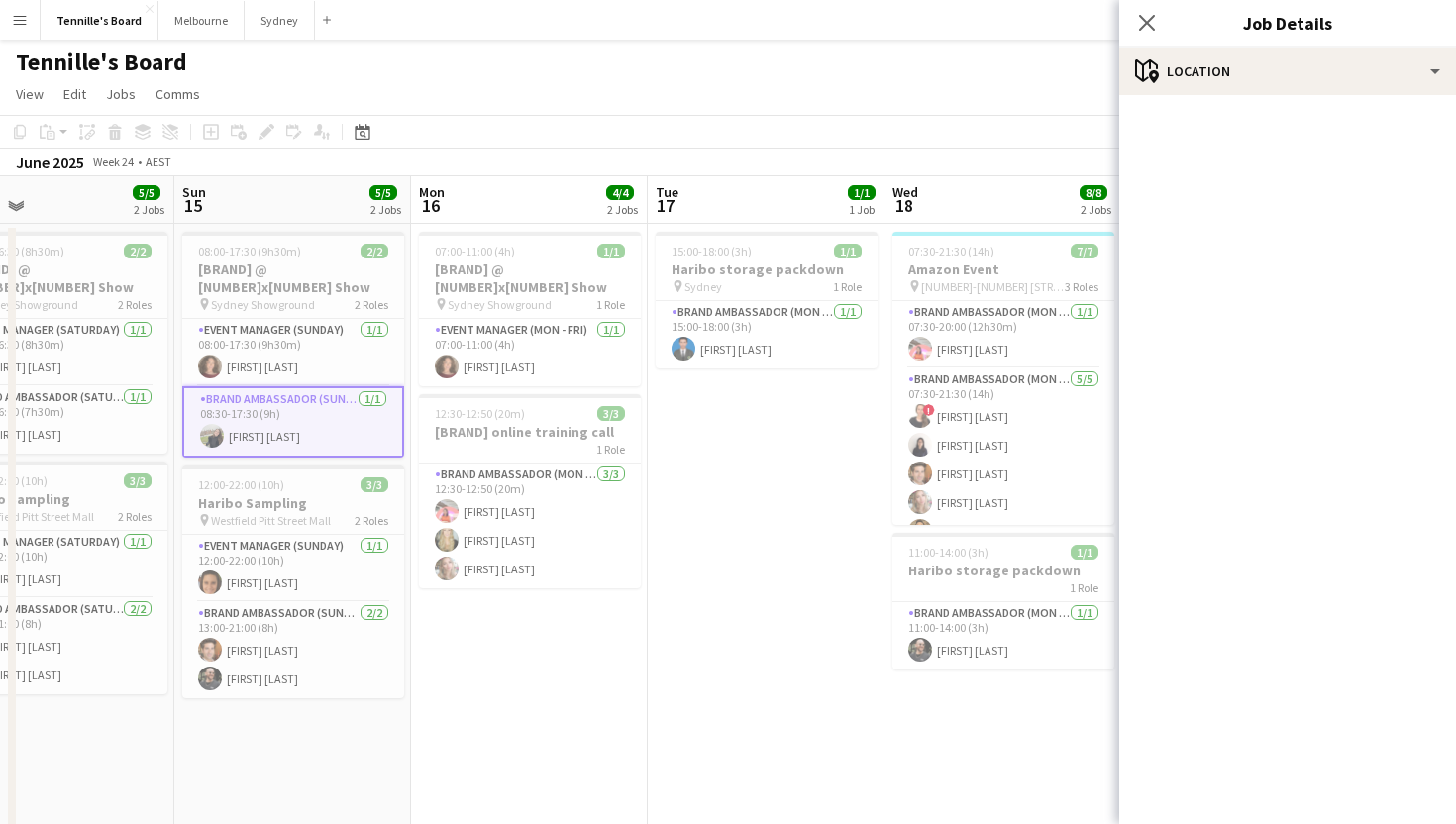 click on "Close pop-in" 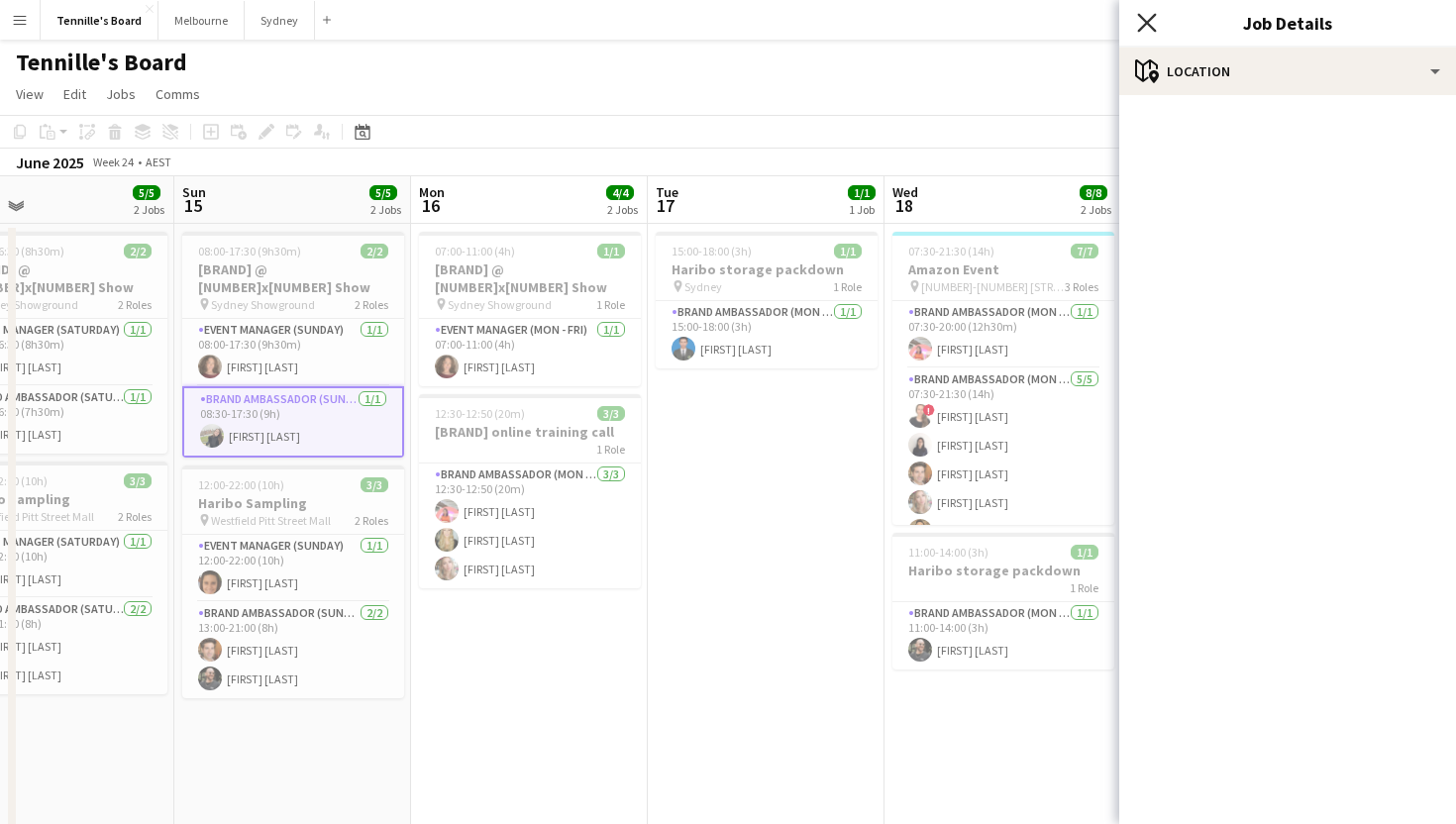 click on "Close pop-in" 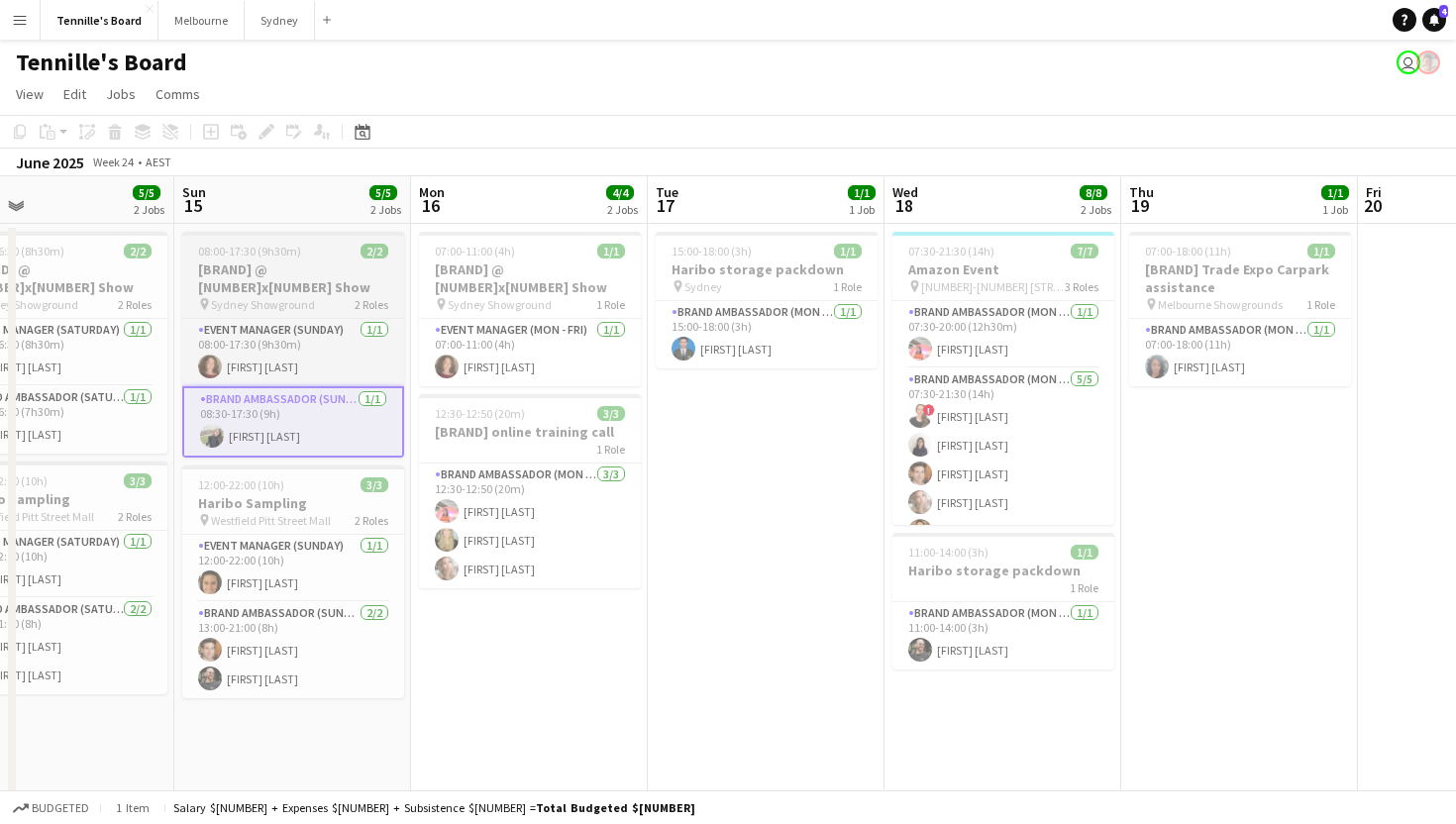 click on "Sydney Showground" at bounding box center [262, 304] 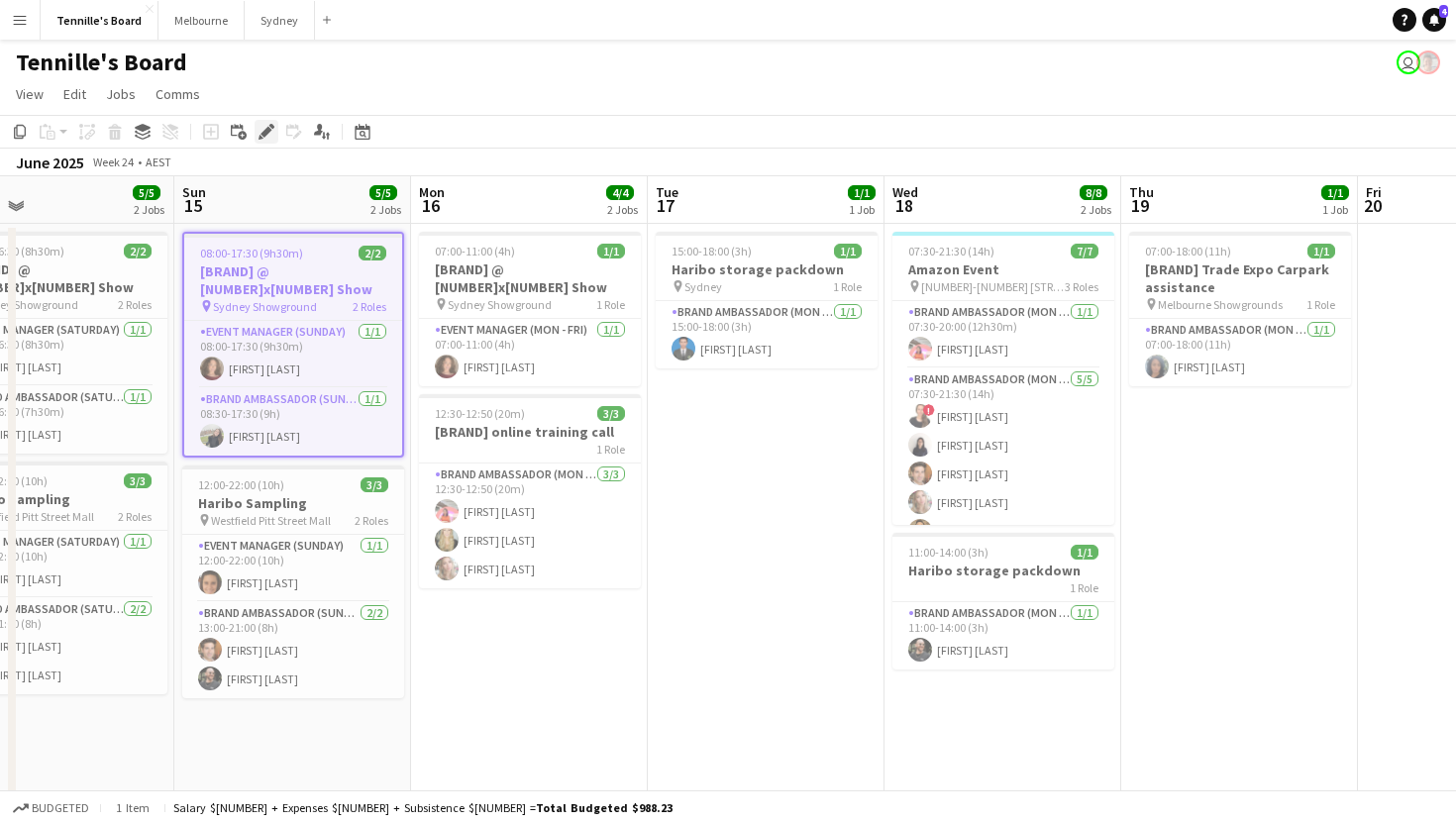 click on "Edit" 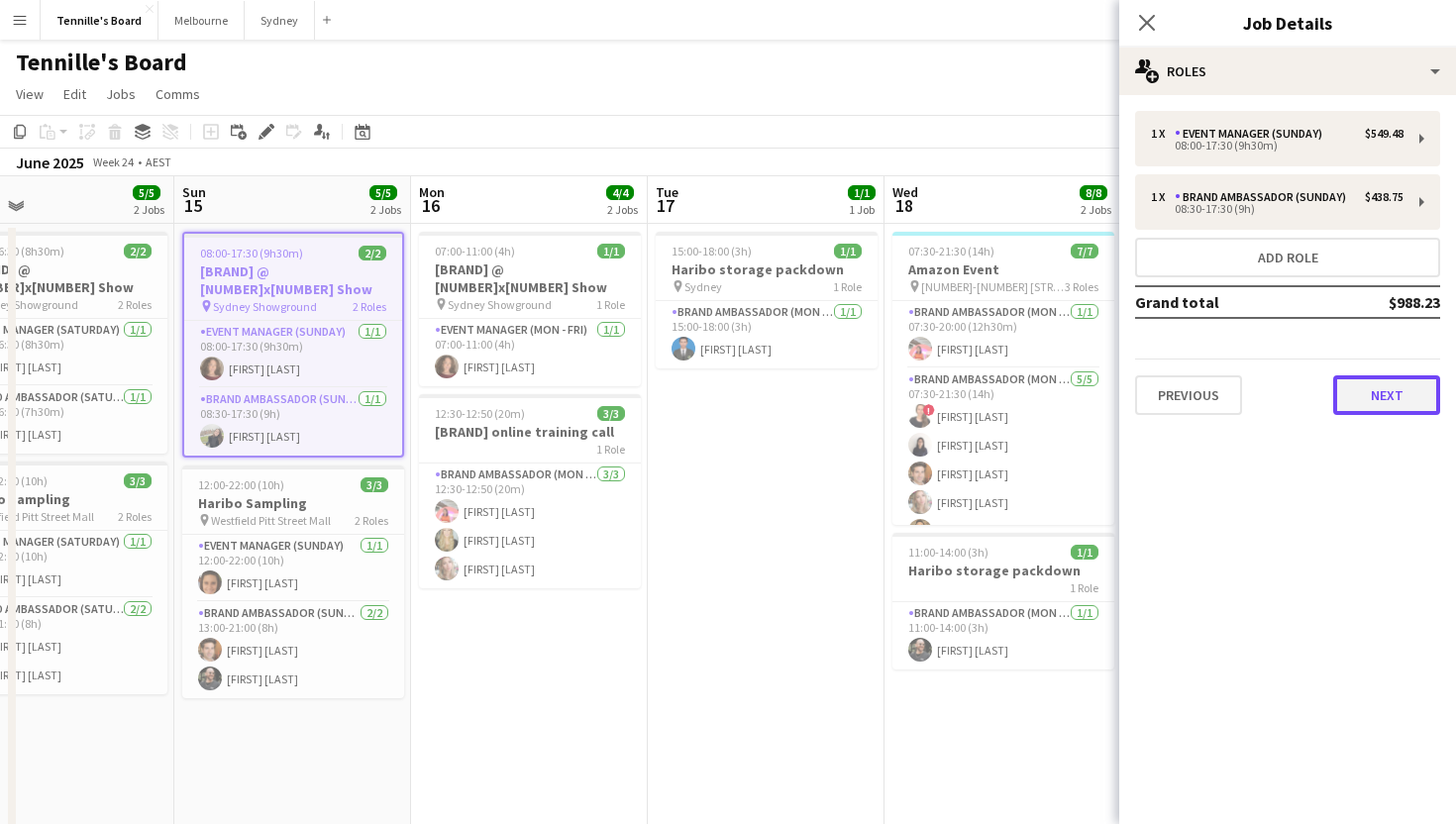 click on "Next" at bounding box center (1387, 395) 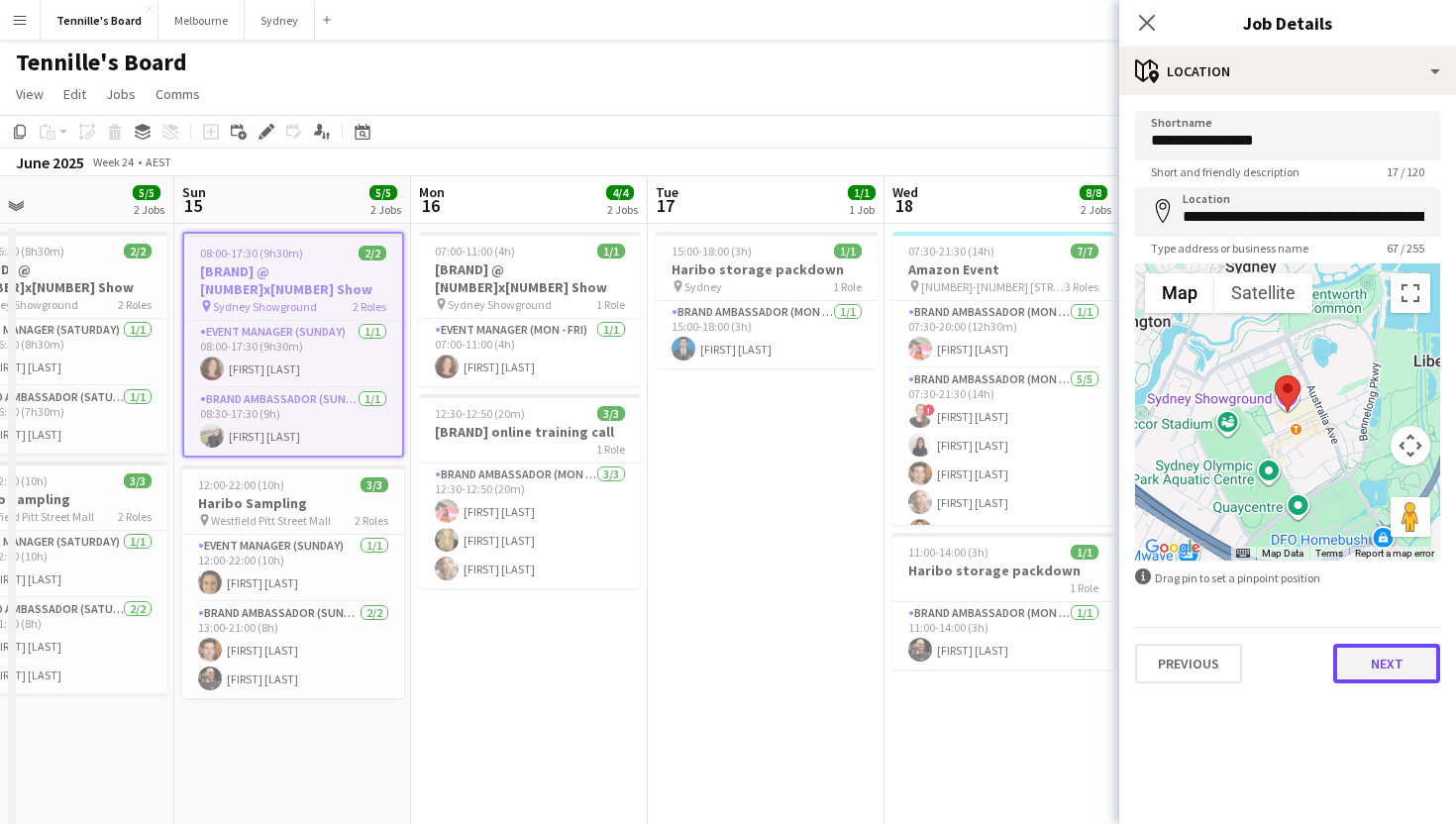 click on "Next" at bounding box center [1387, 664] 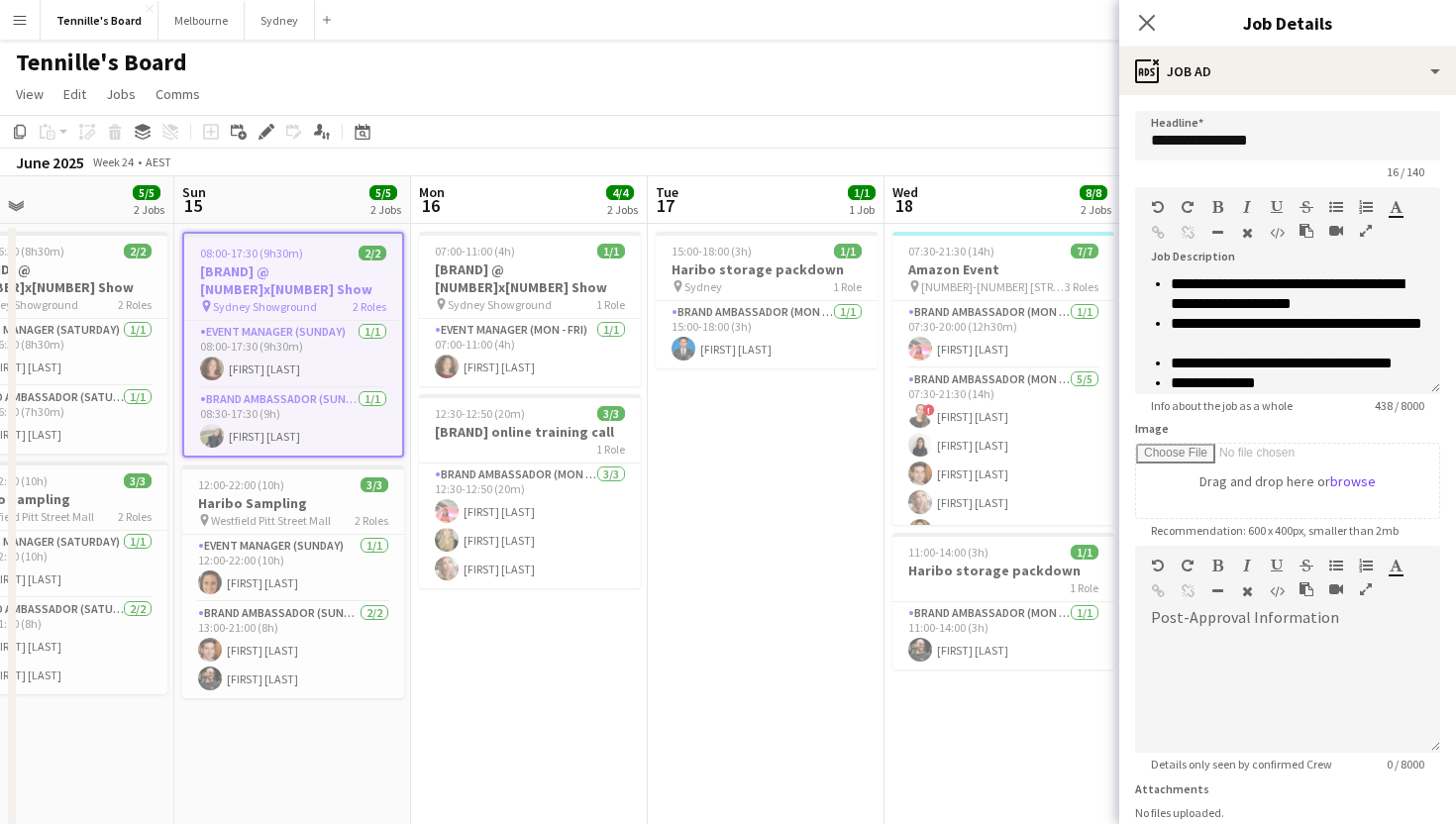 scroll, scrollTop: 254, scrollLeft: 0, axis: vertical 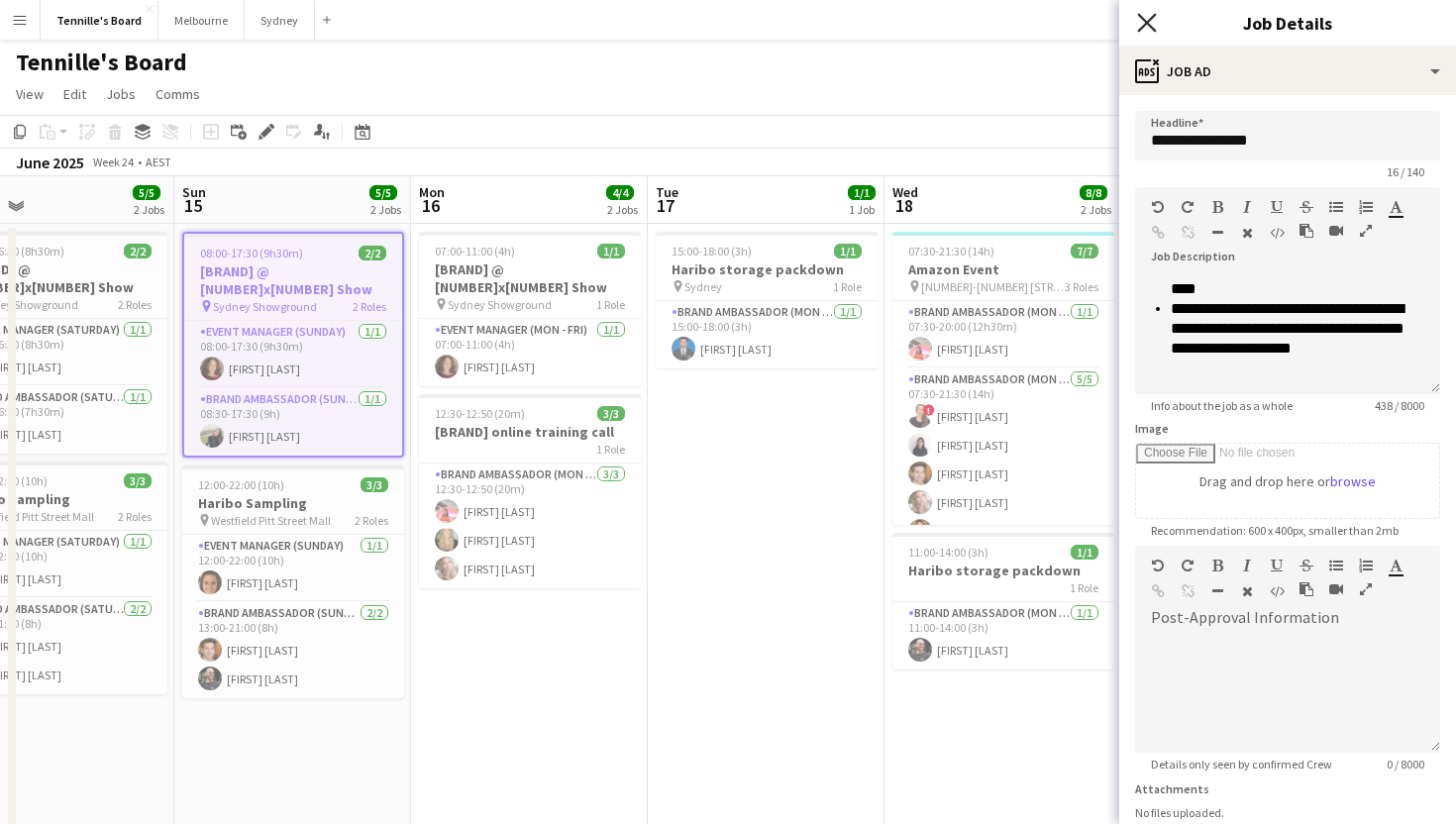 click 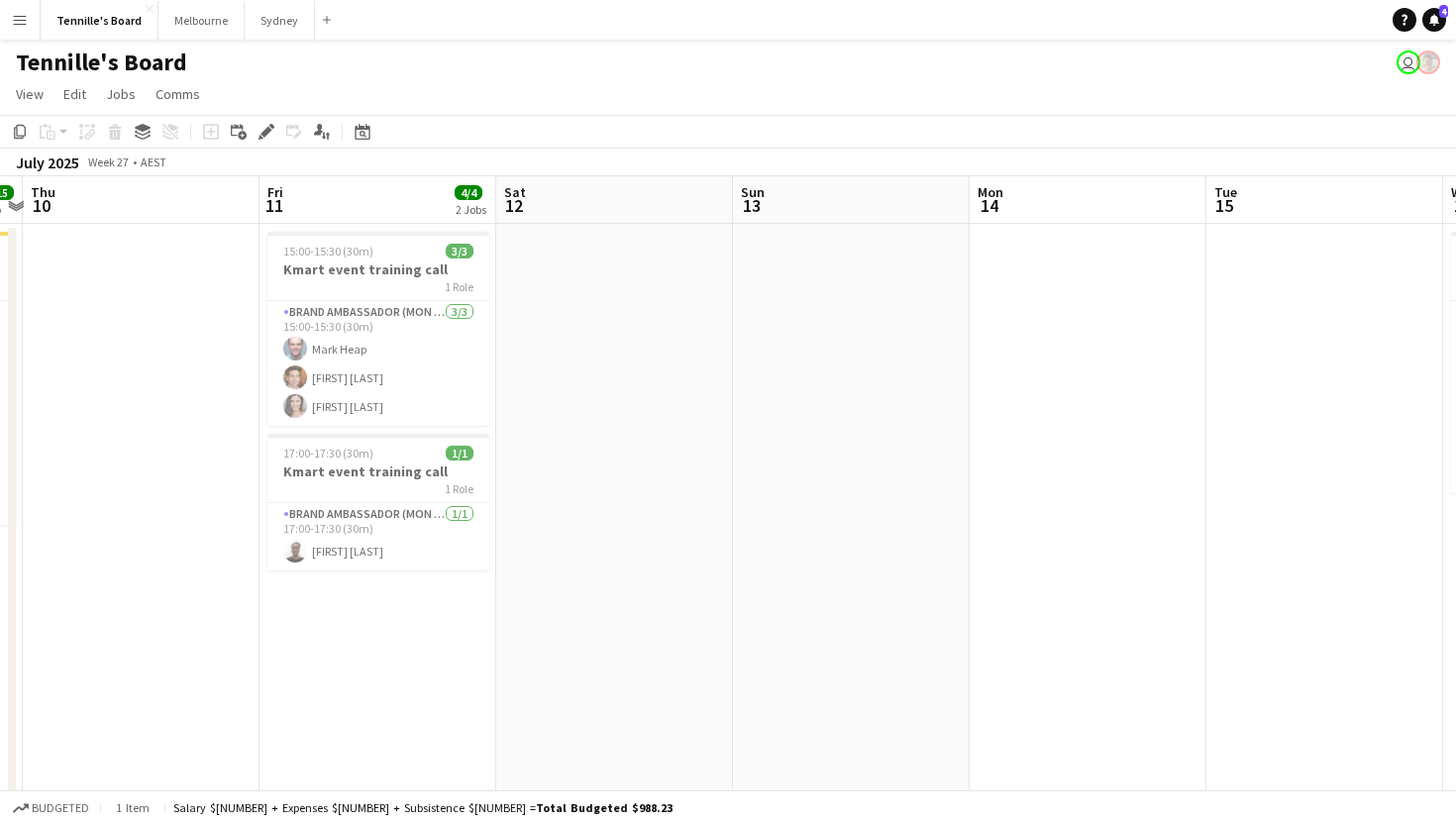 scroll, scrollTop: 0, scrollLeft: 795, axis: horizontal 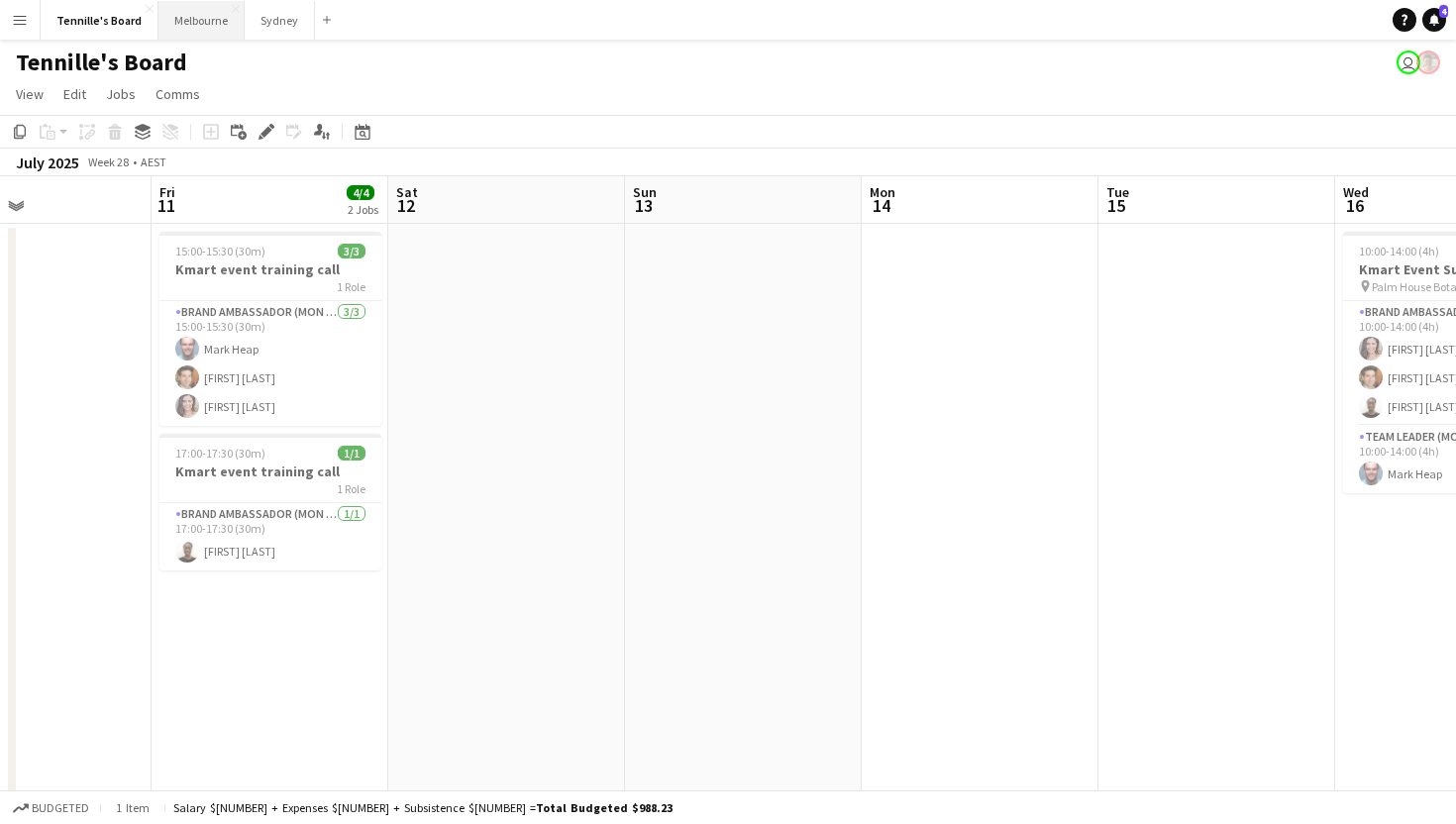 click on "Melbourne
Close" at bounding box center (201, 20) 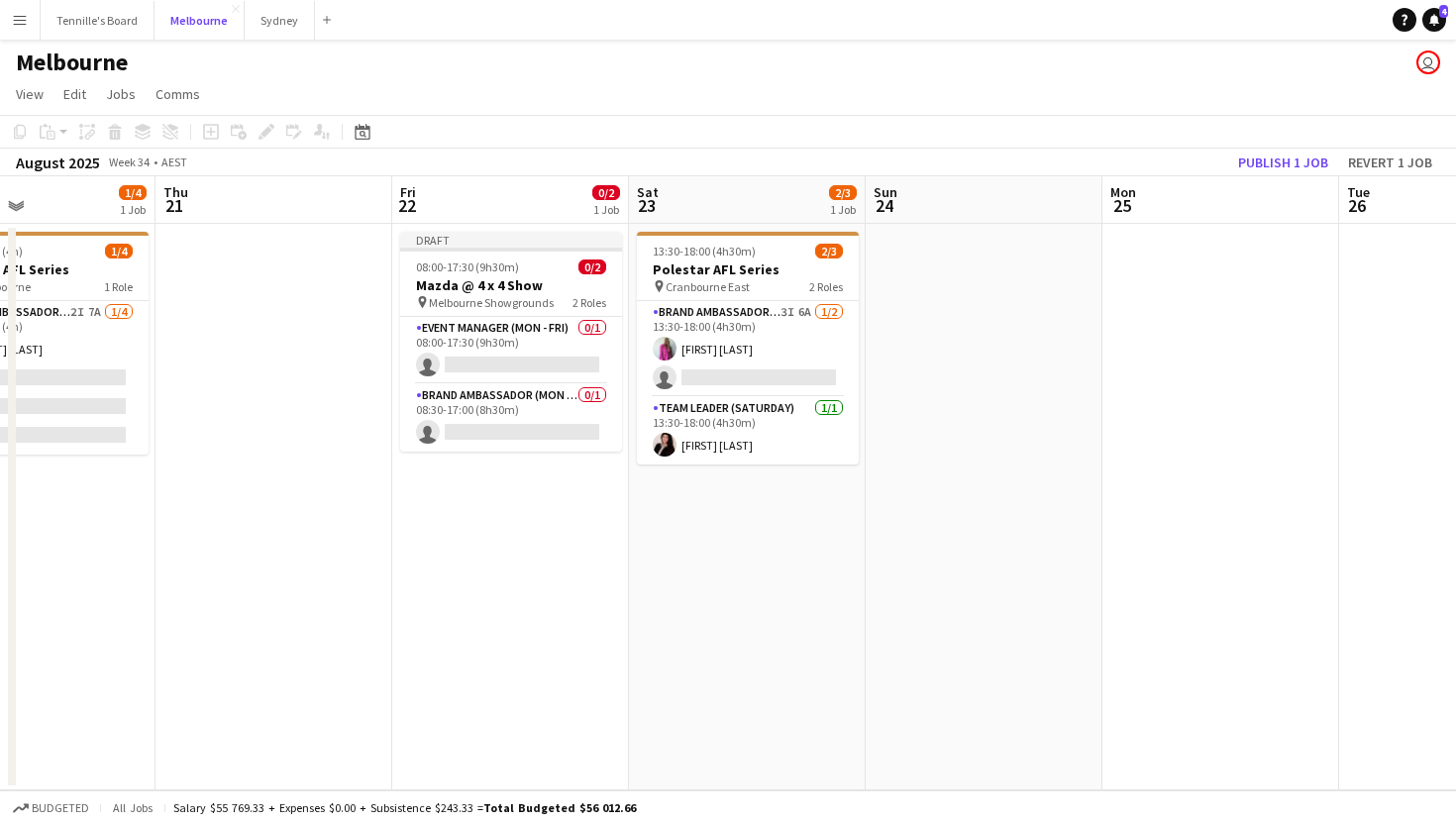 scroll, scrollTop: 0, scrollLeft: 485, axis: horizontal 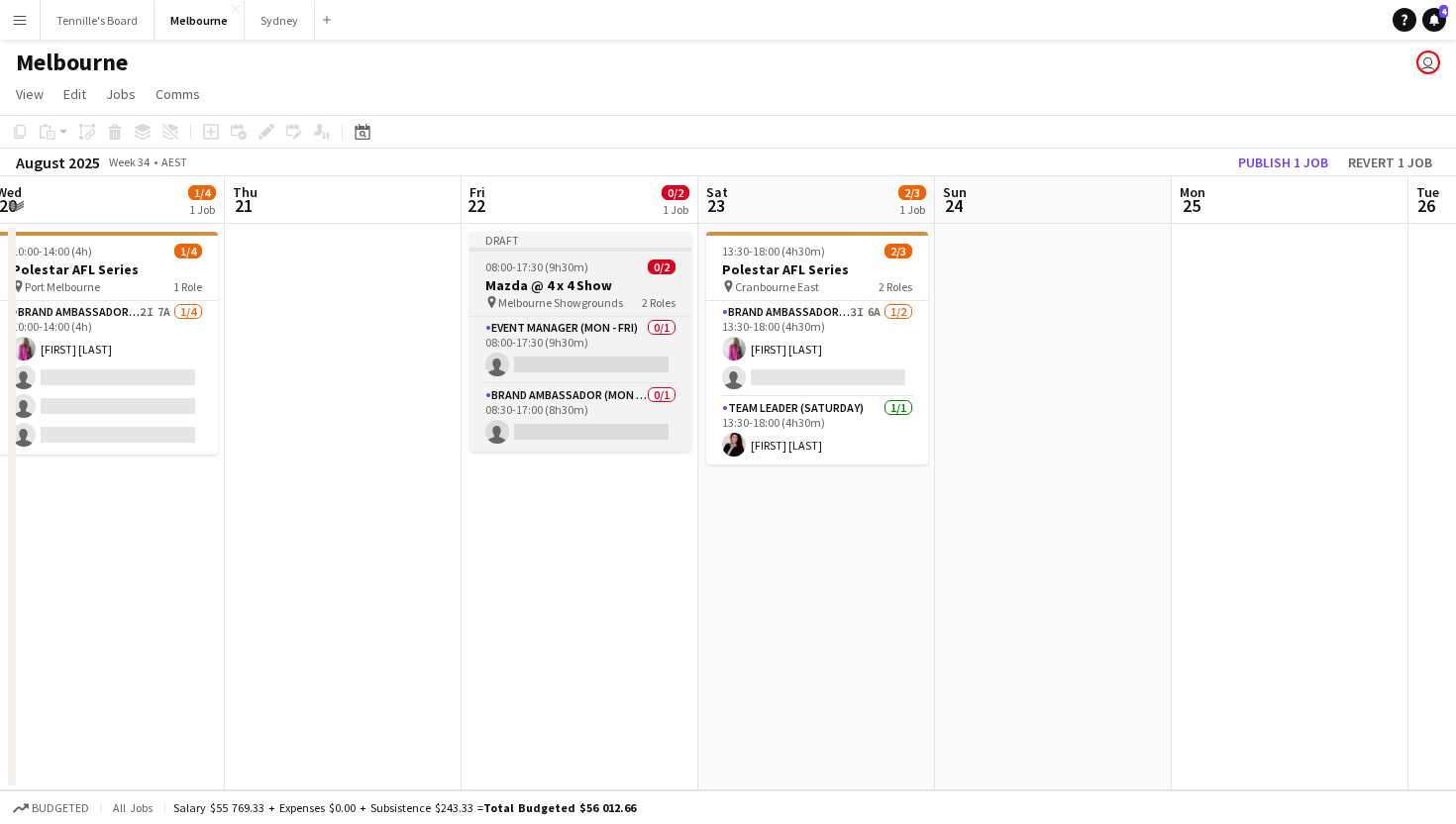 click on "08:00-17:30 (9h30m)    0/2" at bounding box center [580, 266] 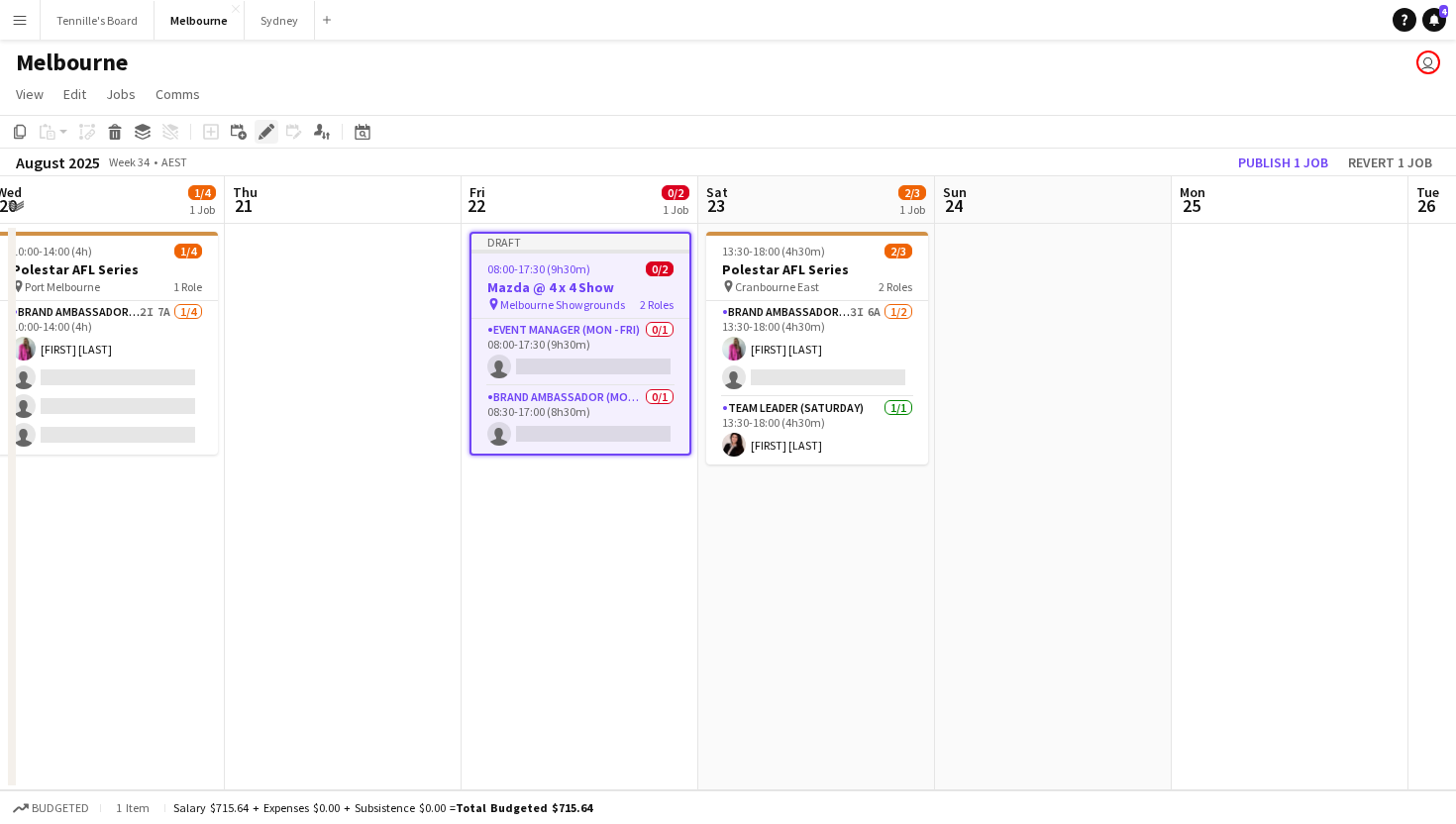 click on "Edit" 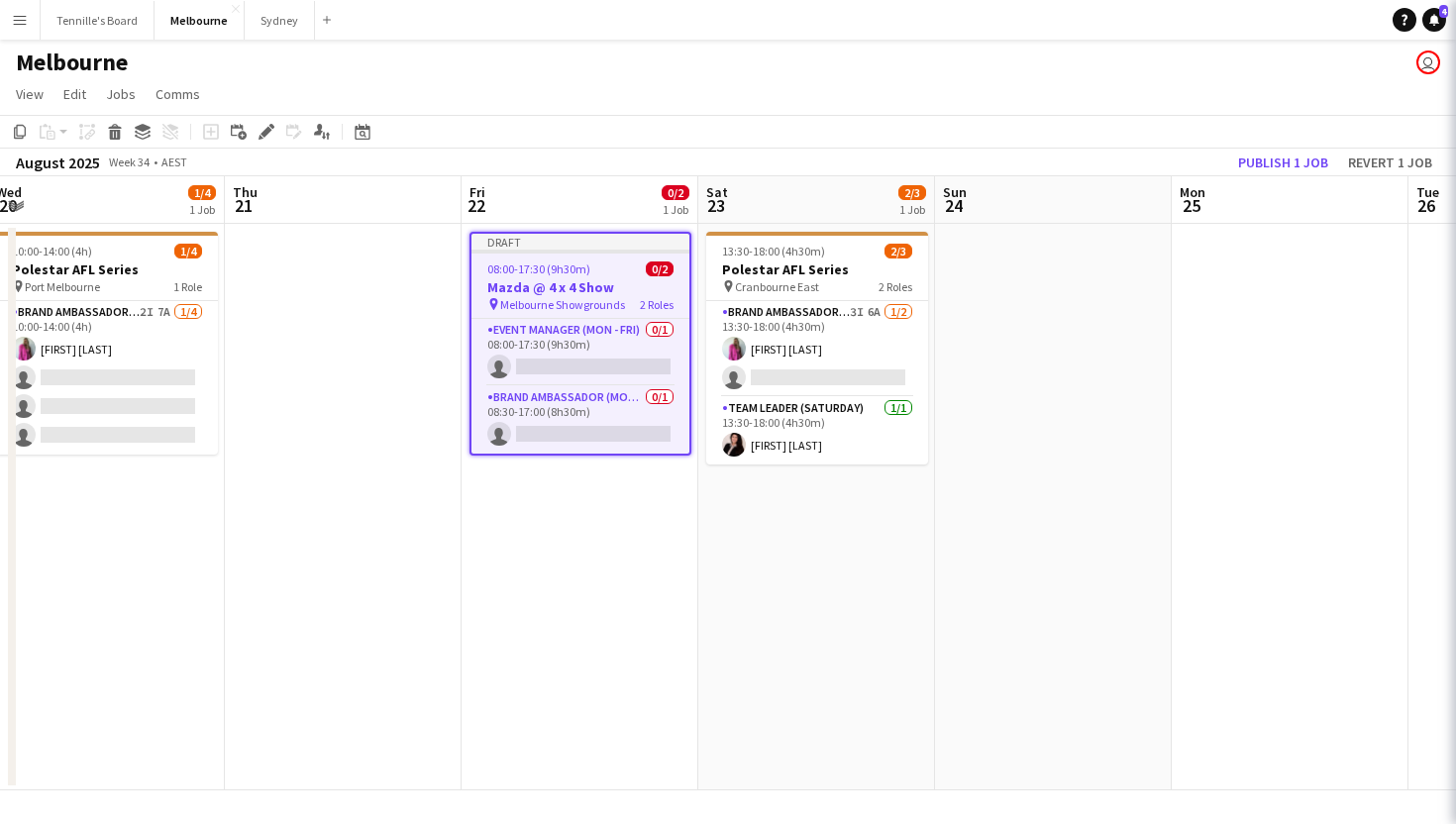type on "**********" 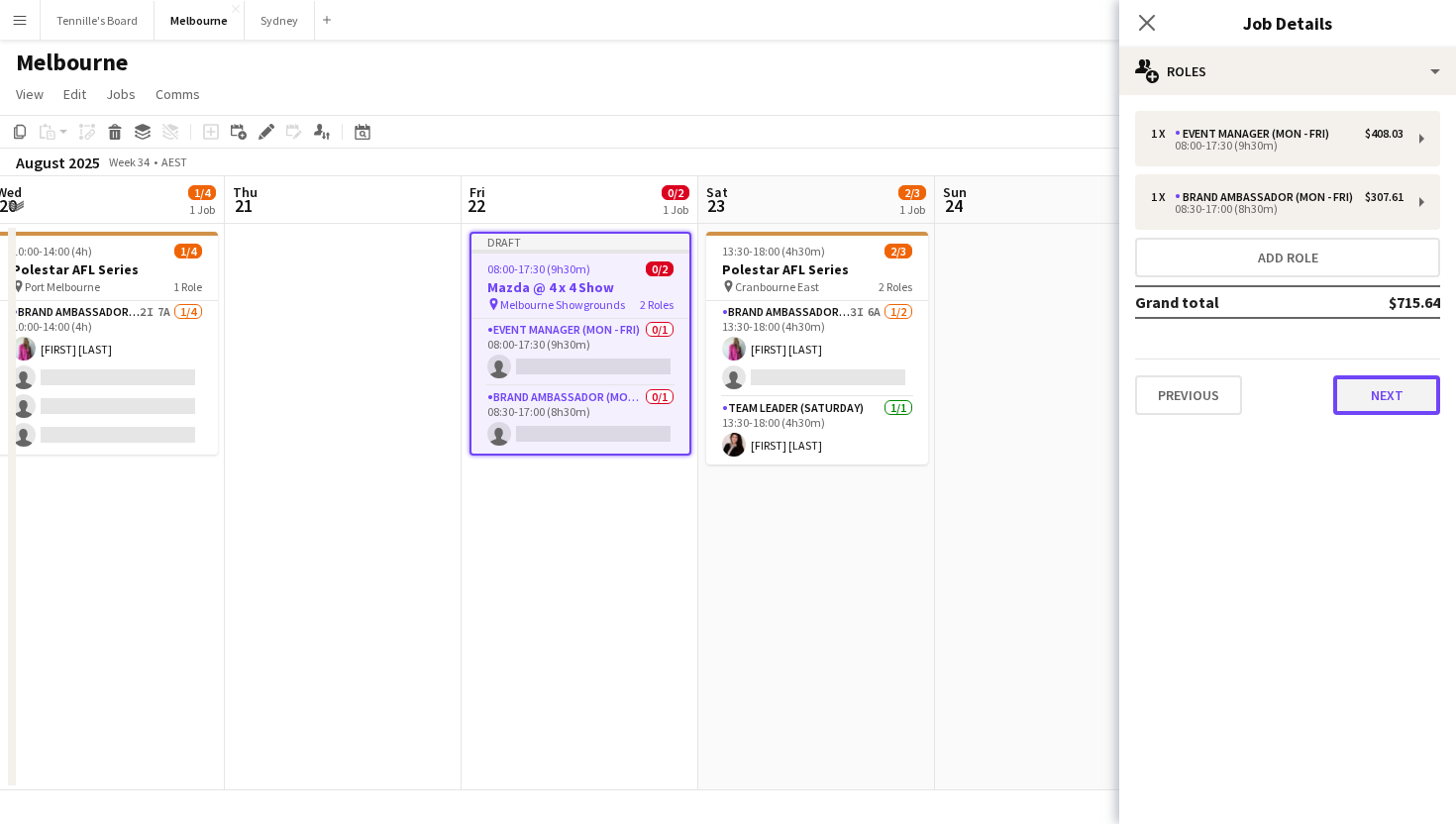 click on "Next" at bounding box center [1387, 395] 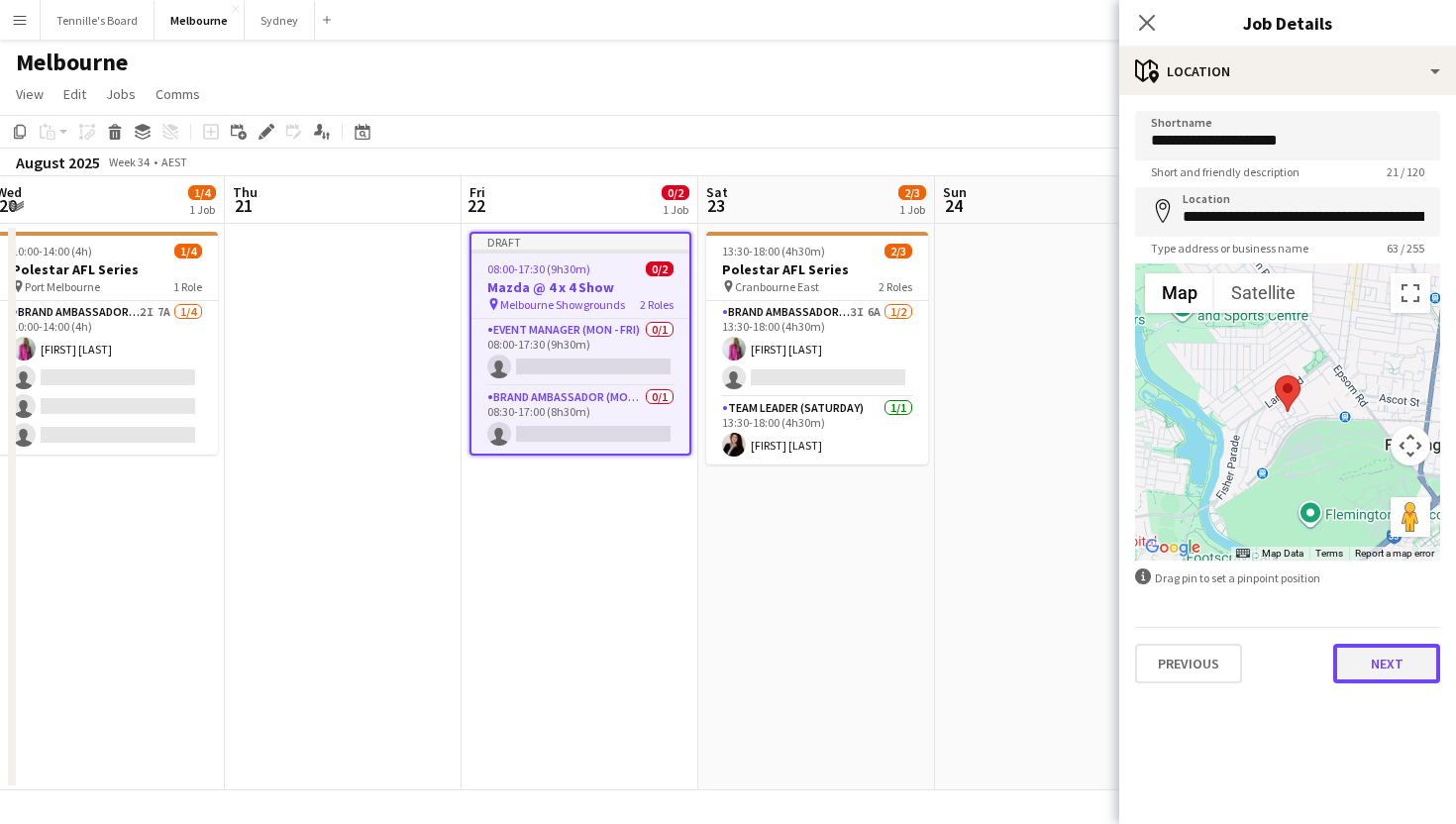 click on "Next" at bounding box center (1387, 664) 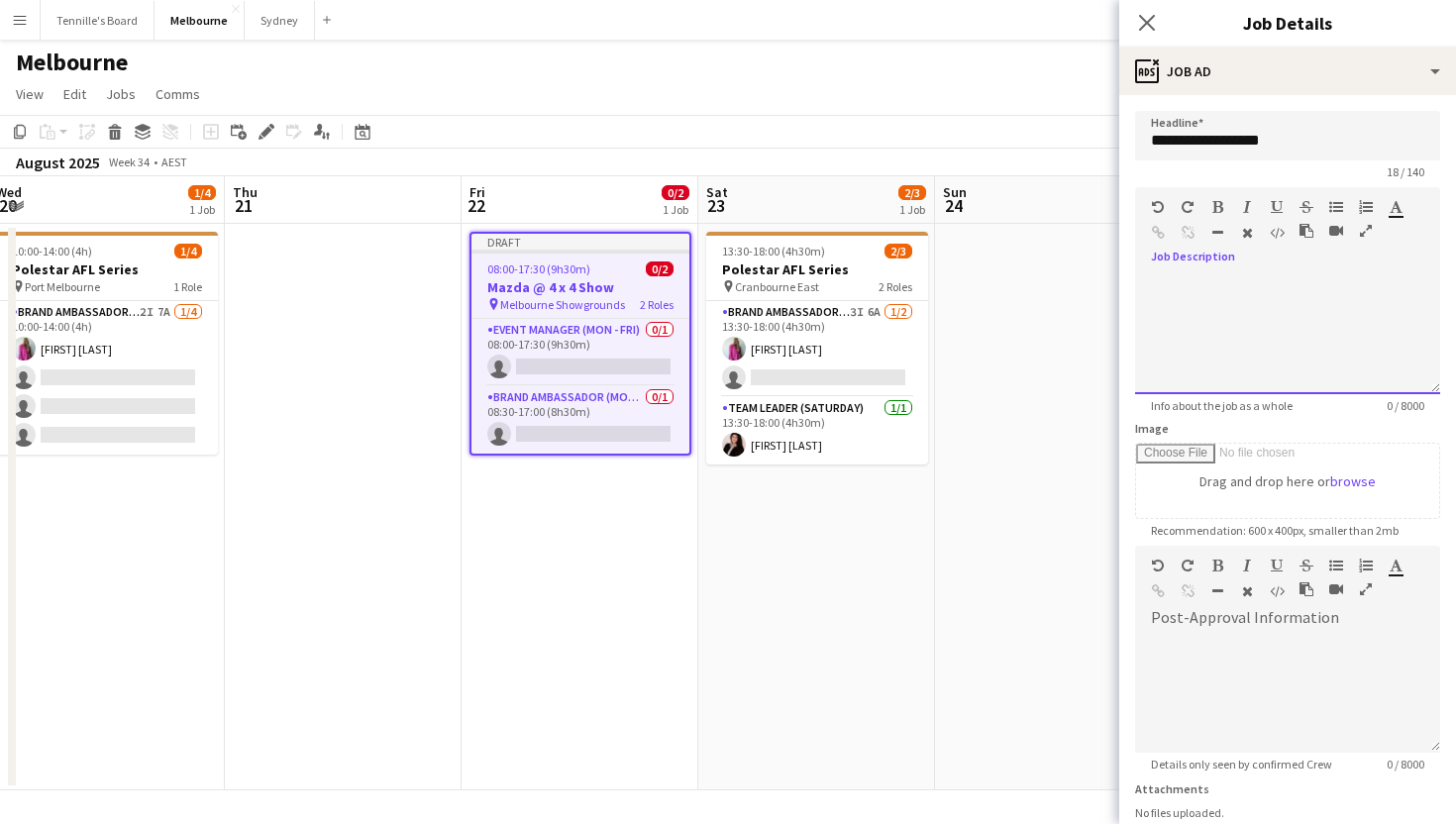 click at bounding box center [1288, 335] 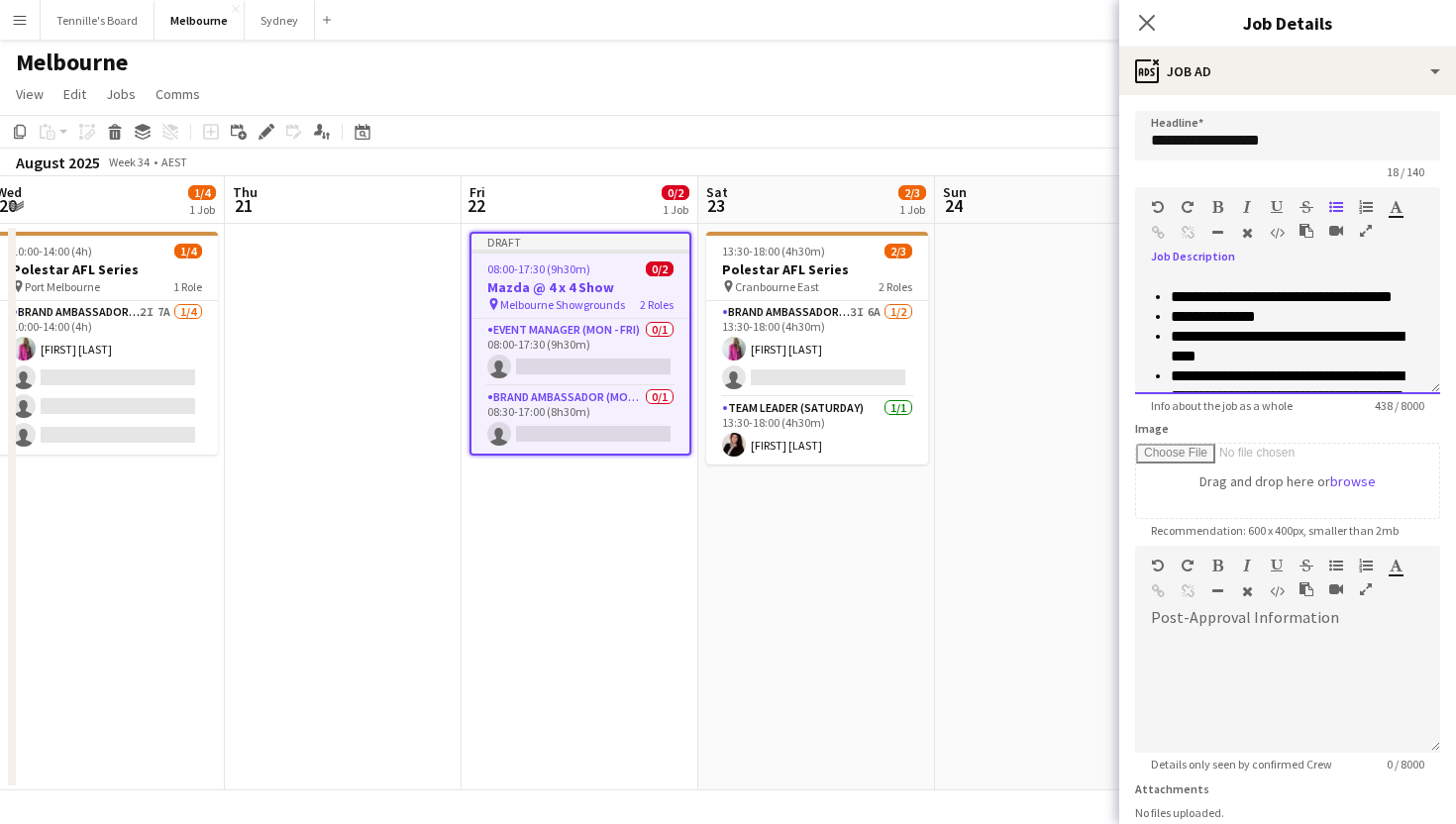 scroll, scrollTop: 0, scrollLeft: 0, axis: both 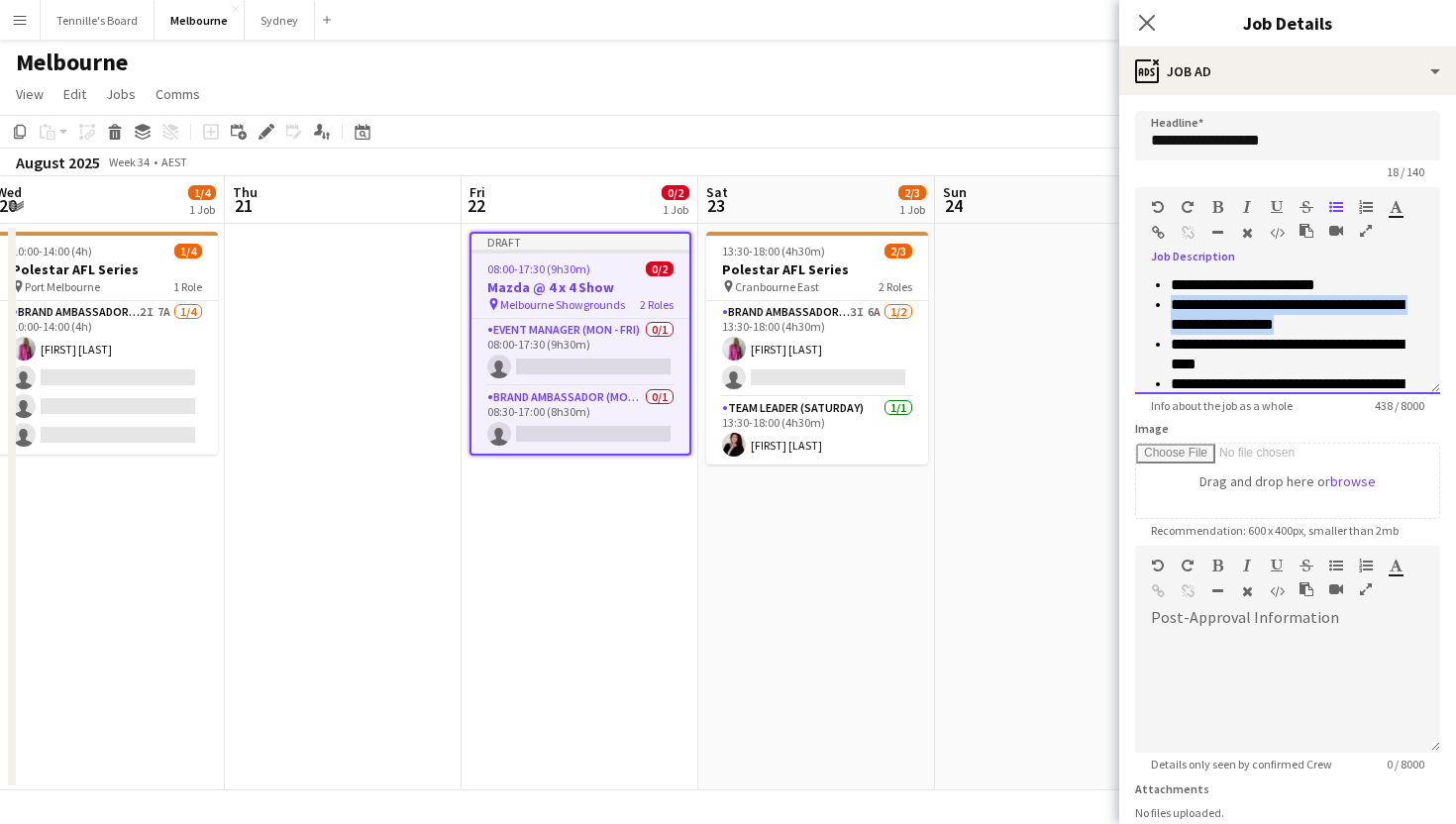 drag, startPoint x: 1296, startPoint y: 324, endPoint x: 1154, endPoint y: 303, distance: 143.54442 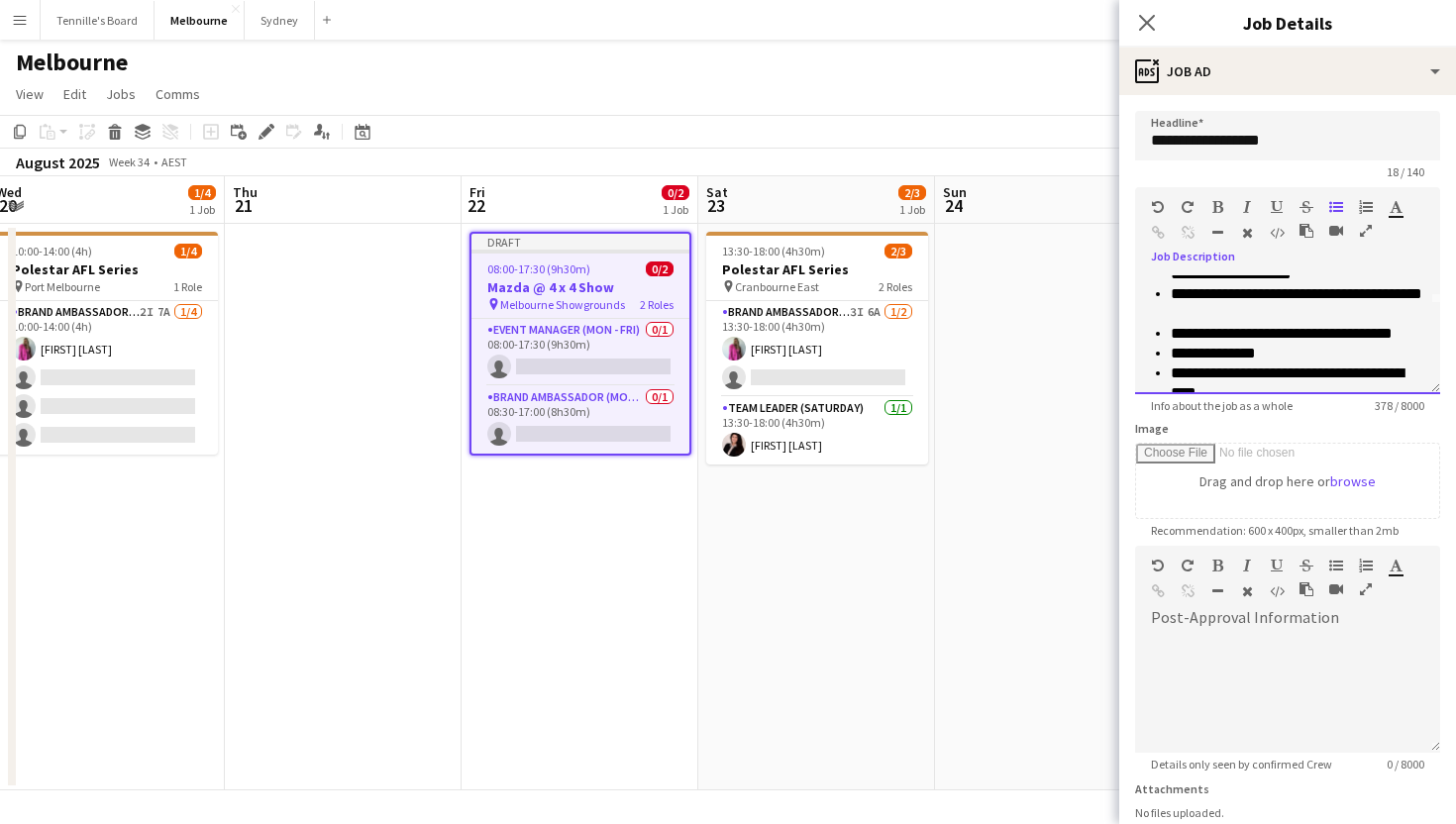 scroll, scrollTop: 87, scrollLeft: 0, axis: vertical 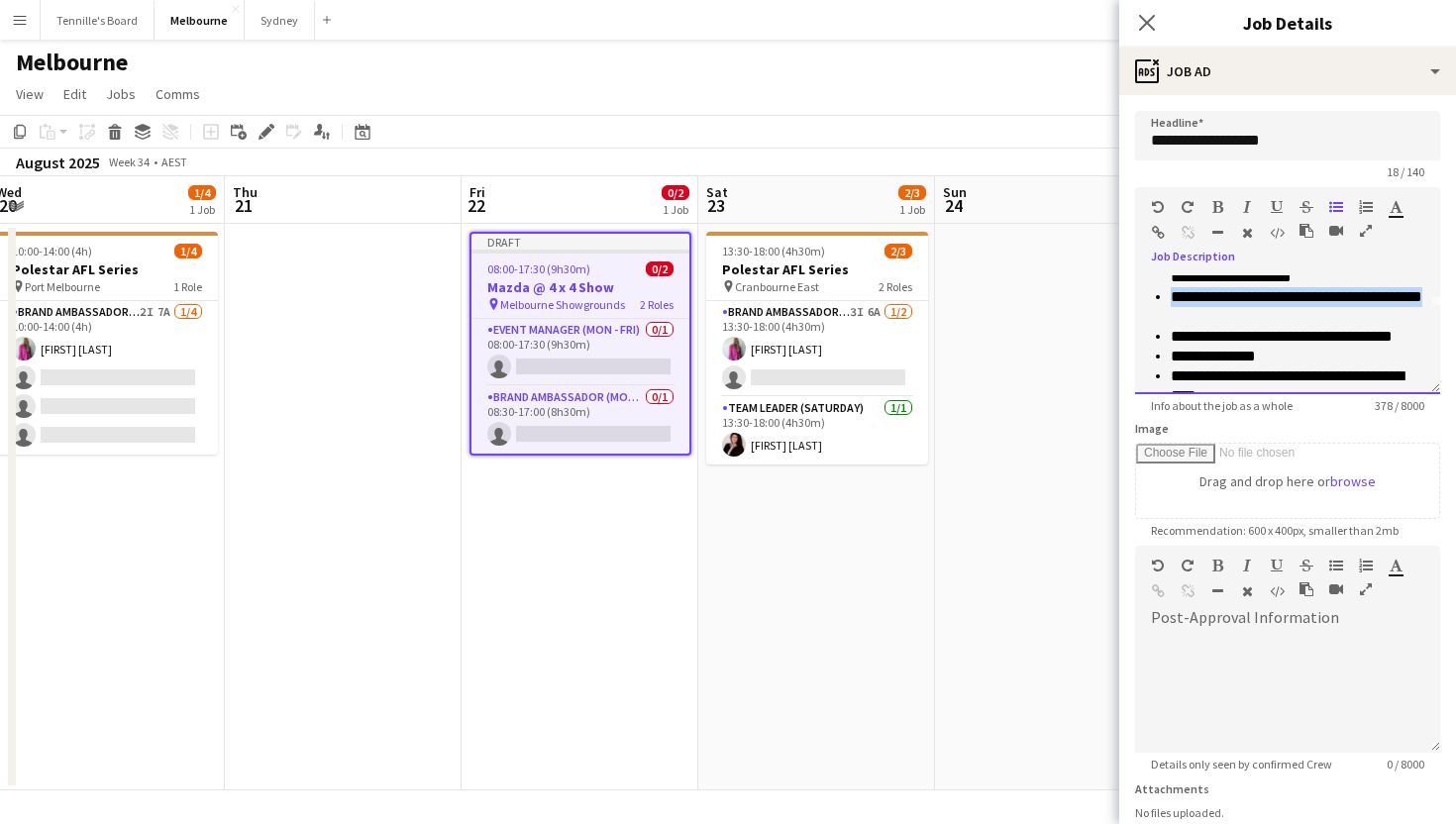 drag, startPoint x: 1256, startPoint y: 321, endPoint x: 1131, endPoint y: 300, distance: 126.751726 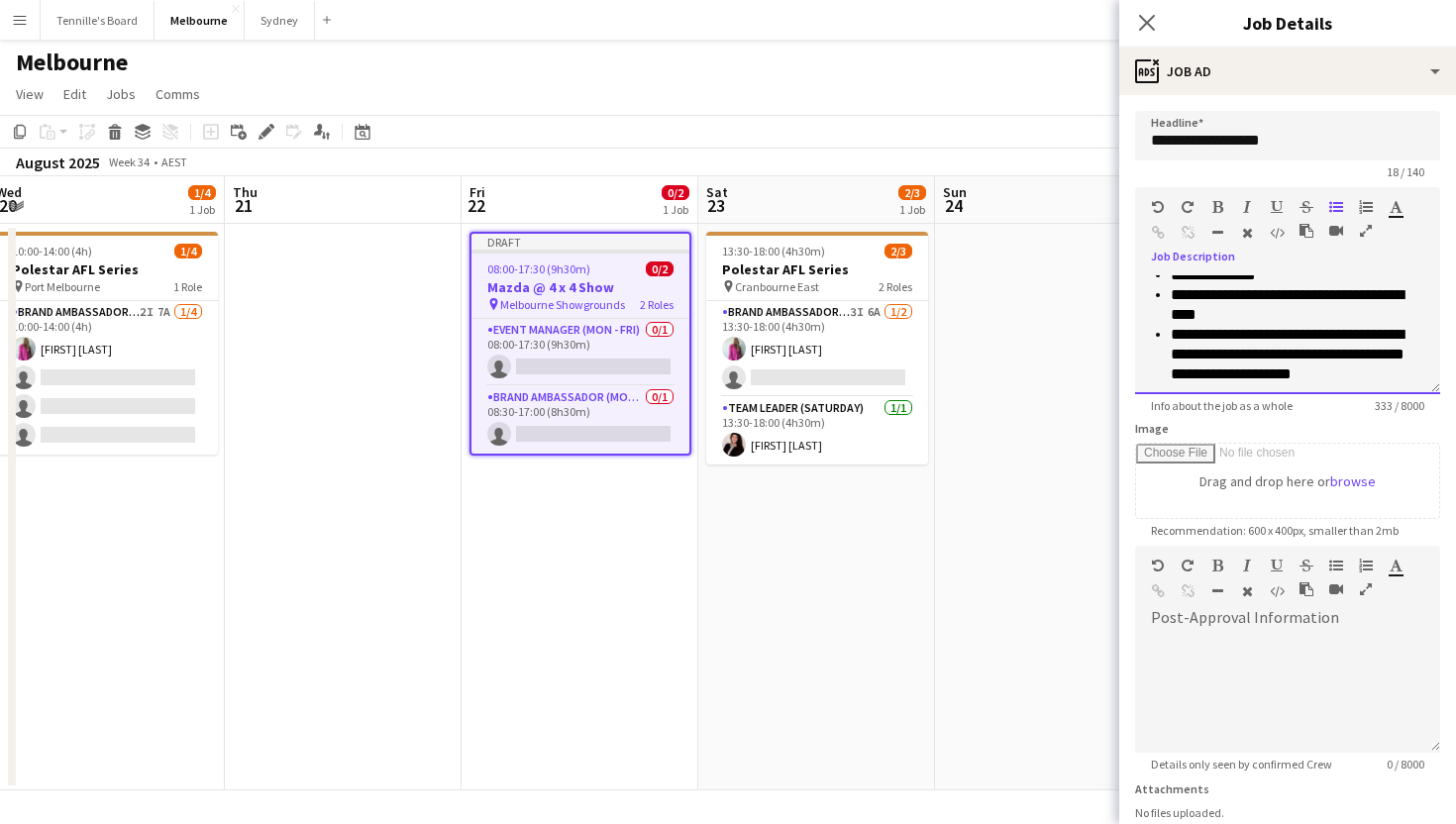 scroll, scrollTop: 135, scrollLeft: 0, axis: vertical 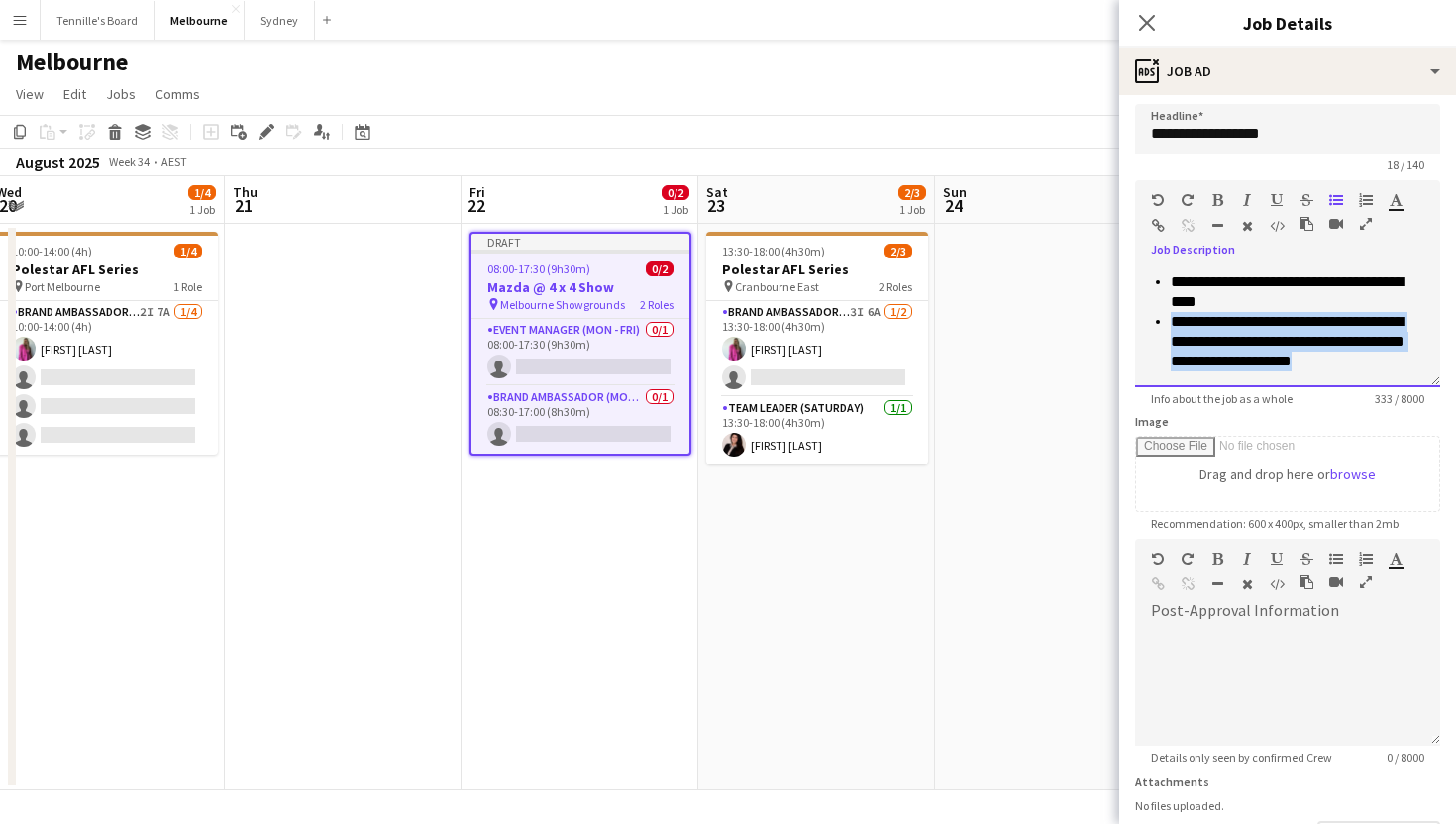 drag, startPoint x: 1382, startPoint y: 364, endPoint x: 1153, endPoint y: 317, distance: 233.77339 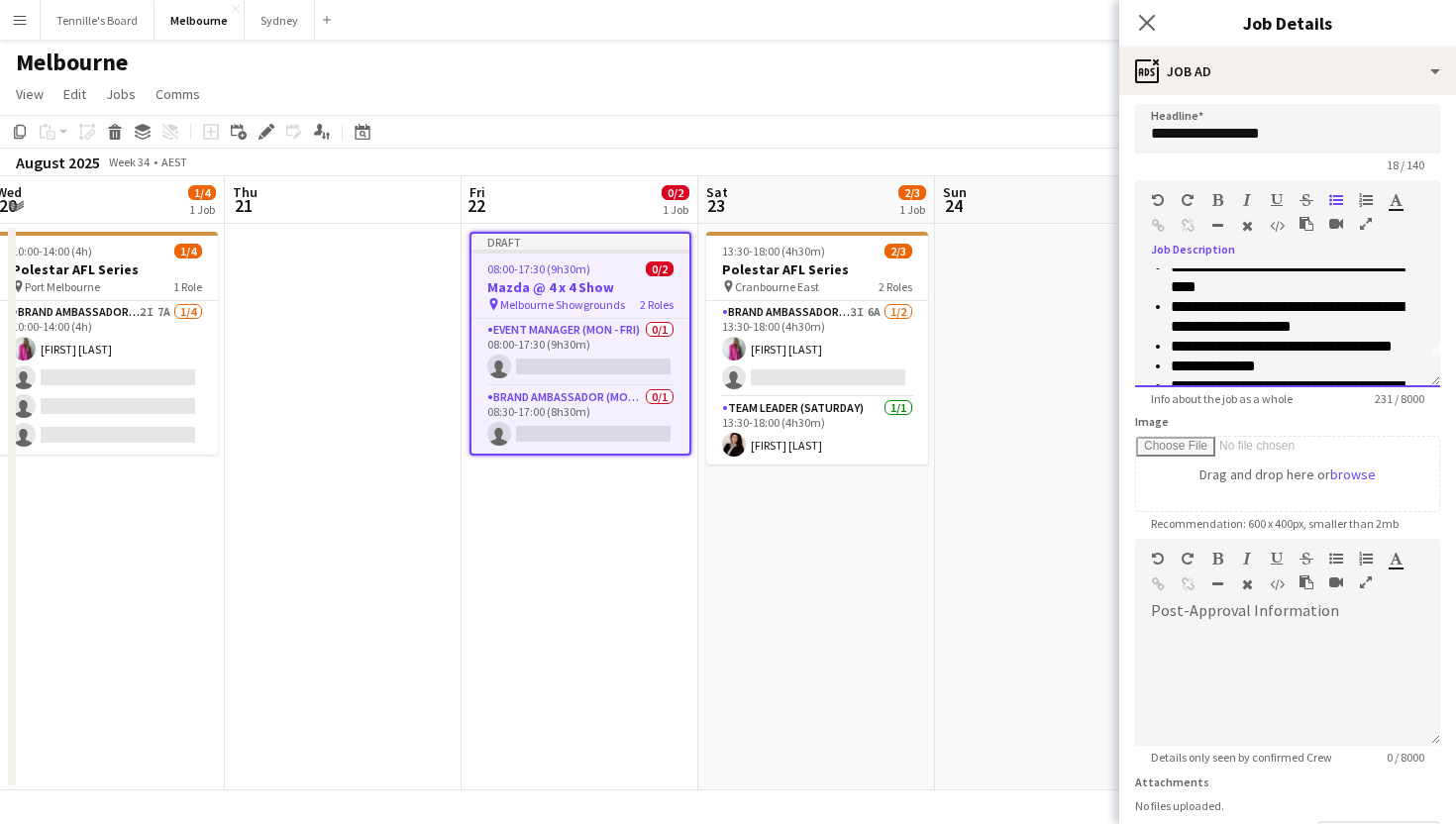 scroll, scrollTop: 0, scrollLeft: 0, axis: both 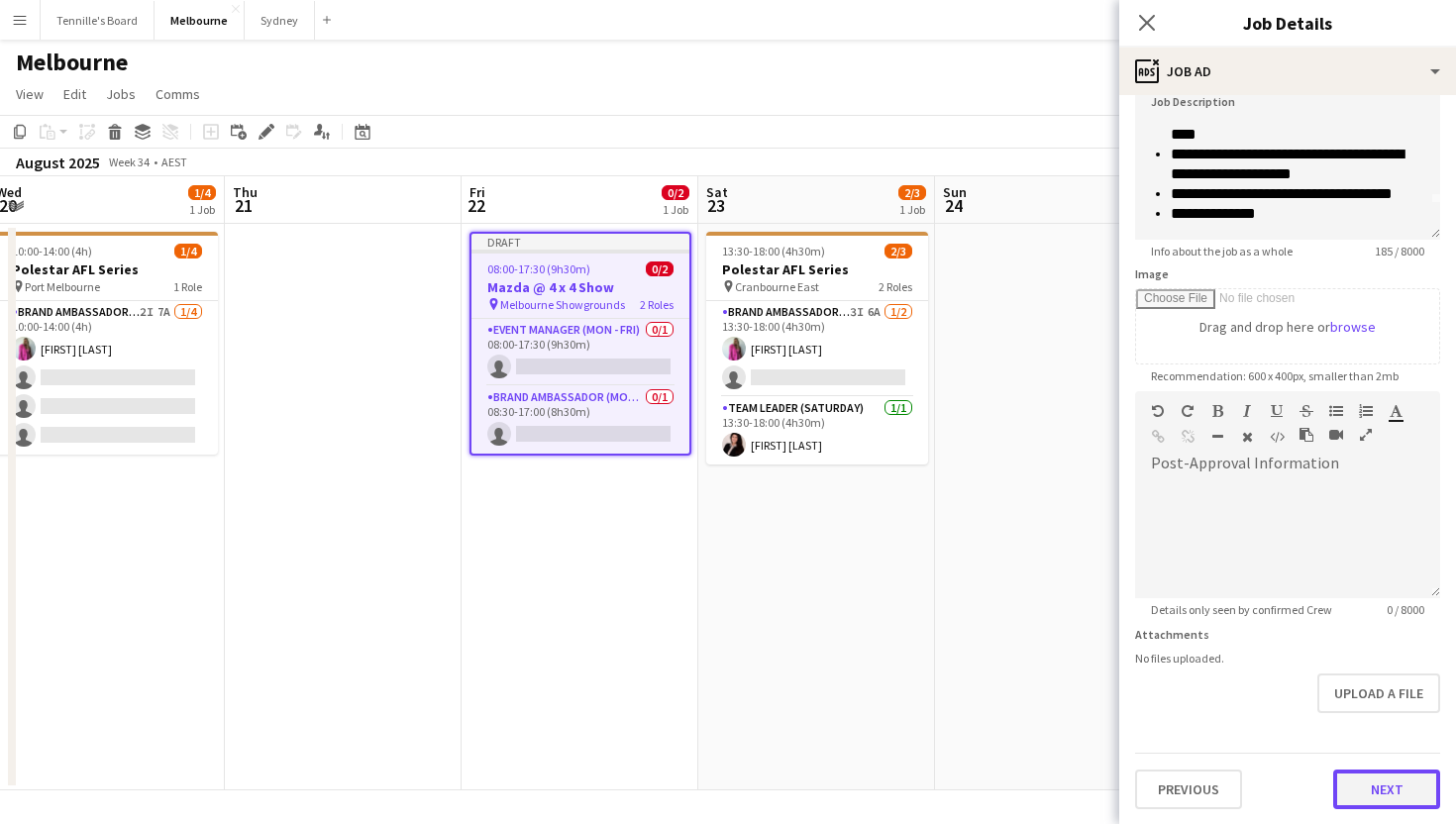 click on "Next" at bounding box center [1387, 789] 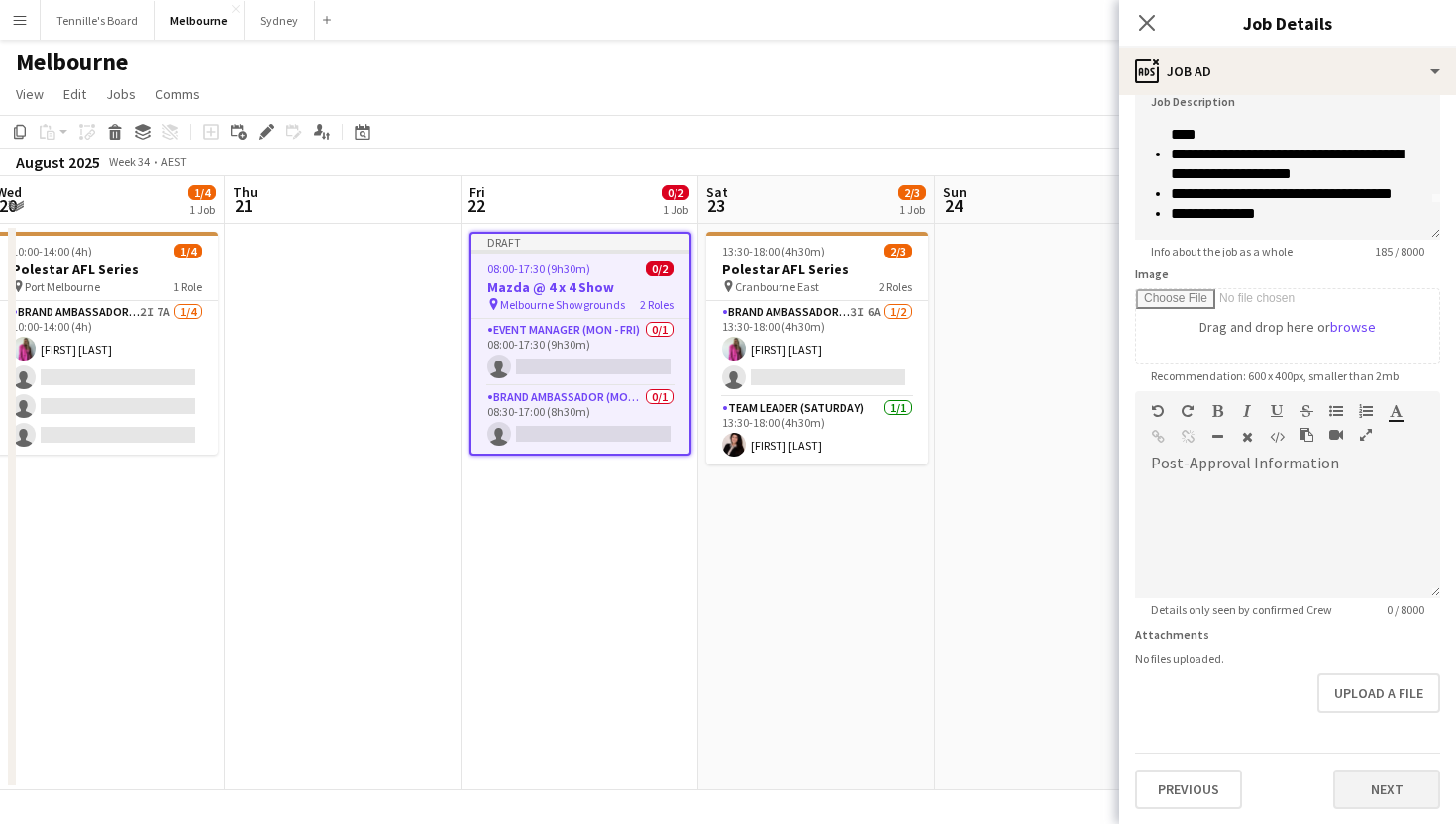 scroll, scrollTop: 0, scrollLeft: 0, axis: both 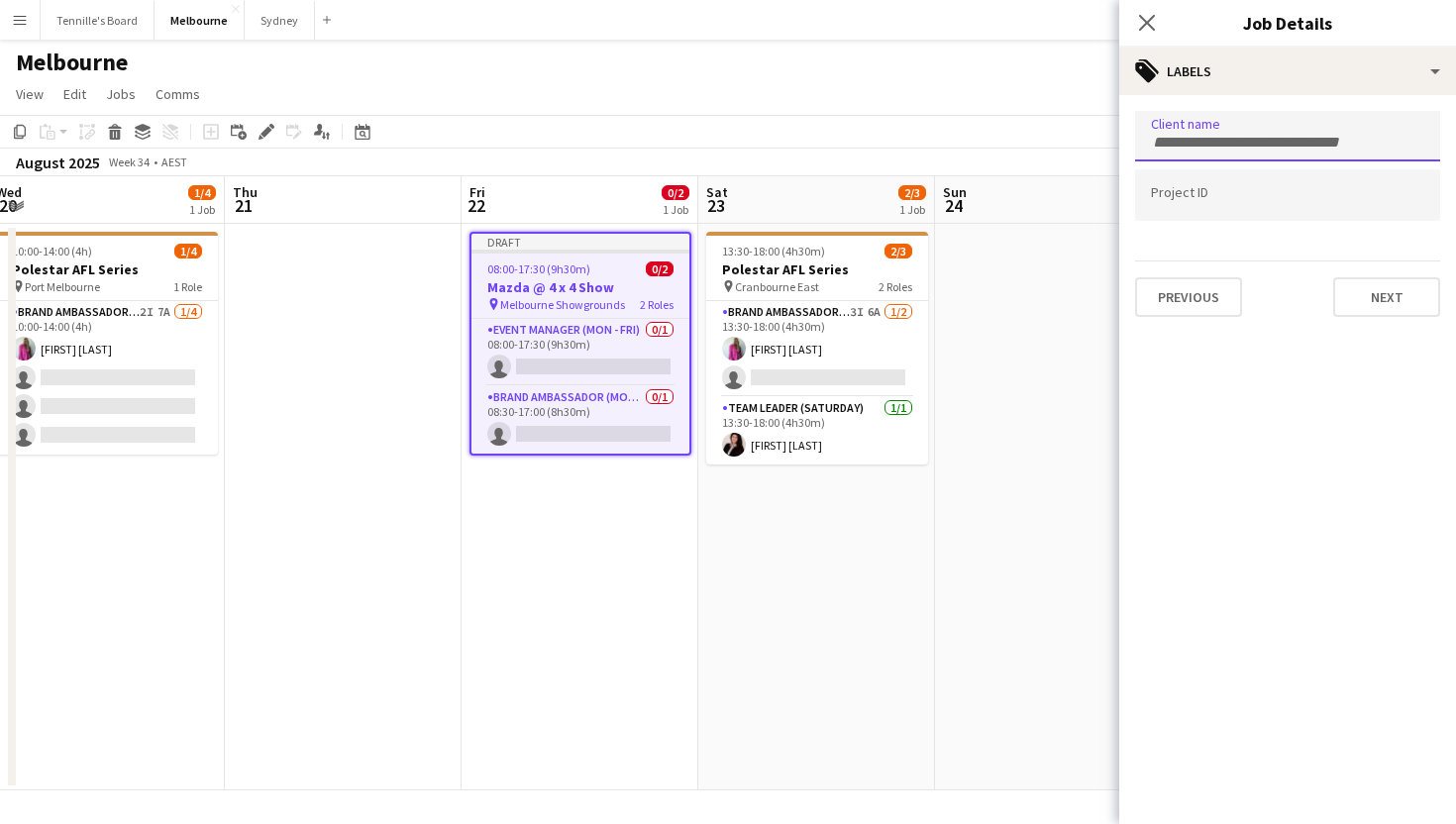 click at bounding box center [1288, 143] 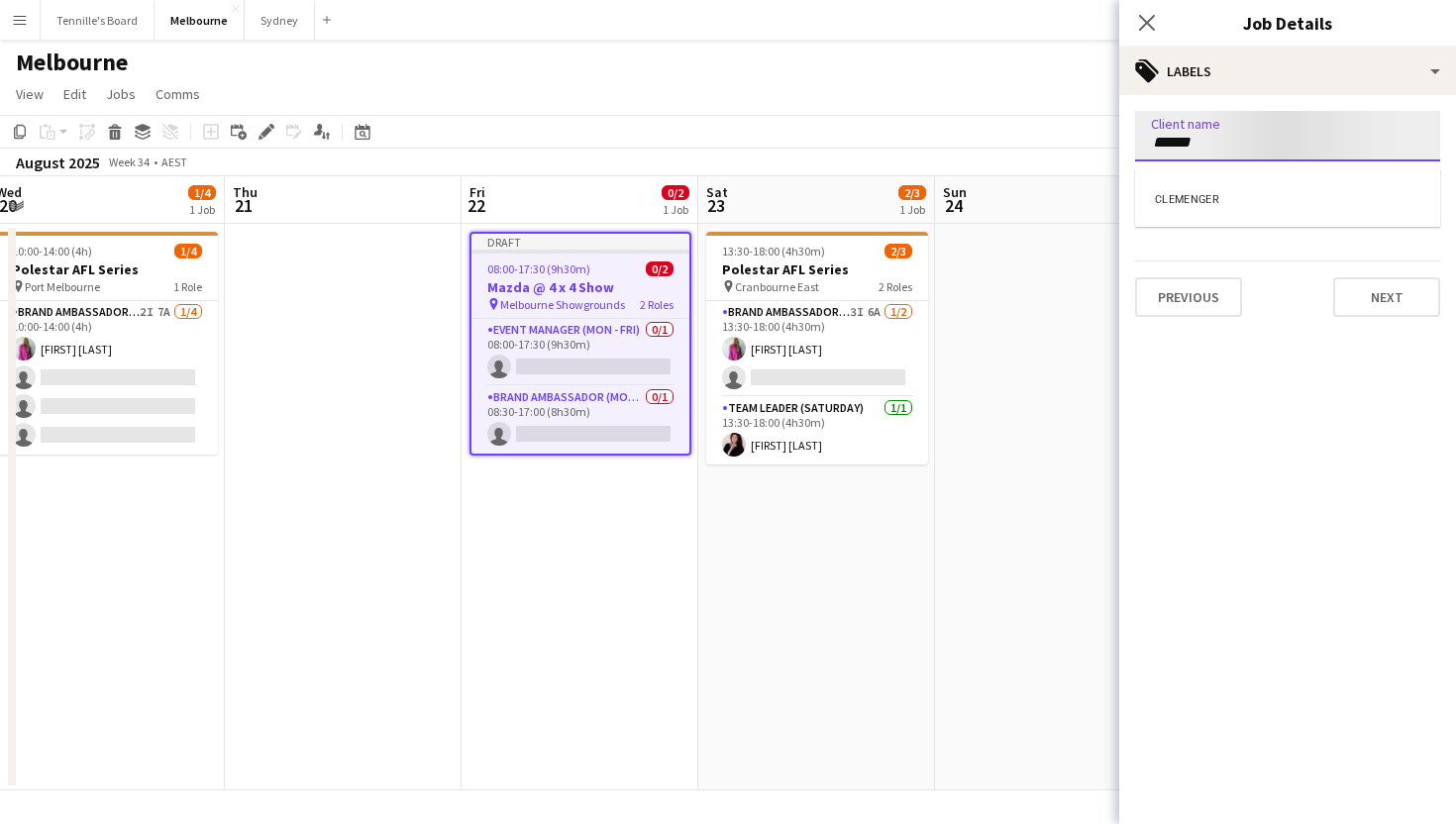 type on "******" 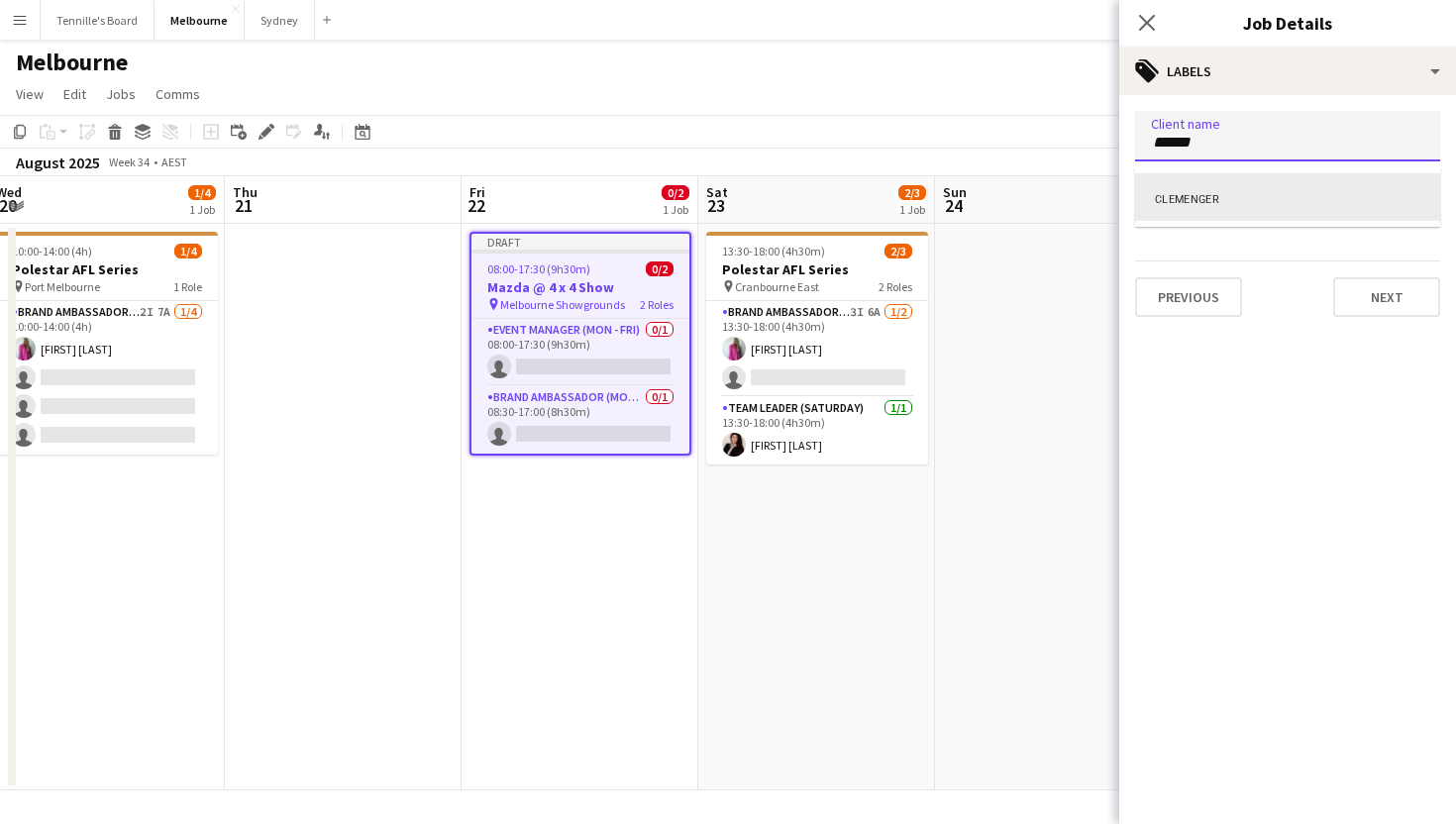 click on "CLEMENGER" at bounding box center (1288, 197) 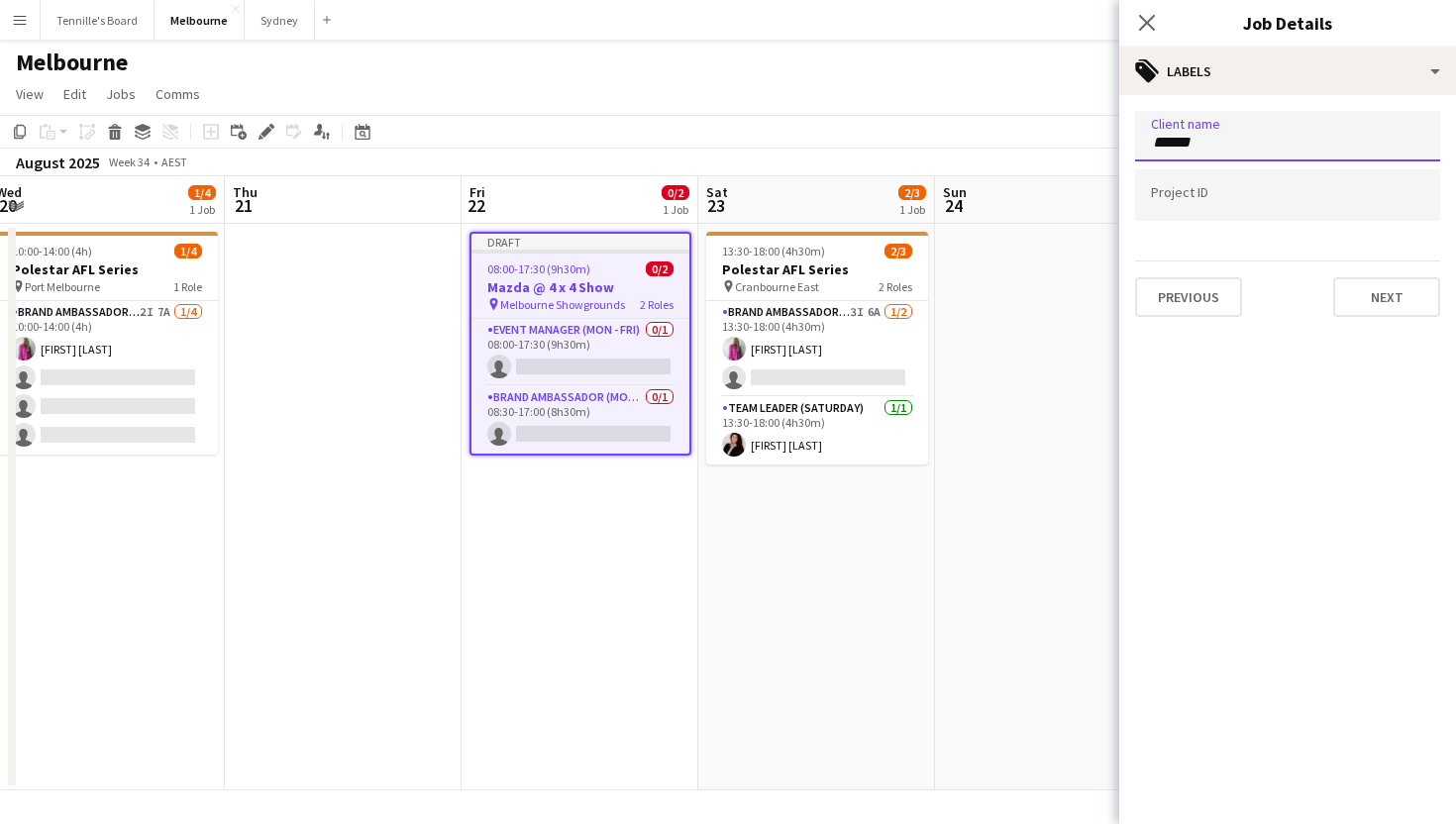 type 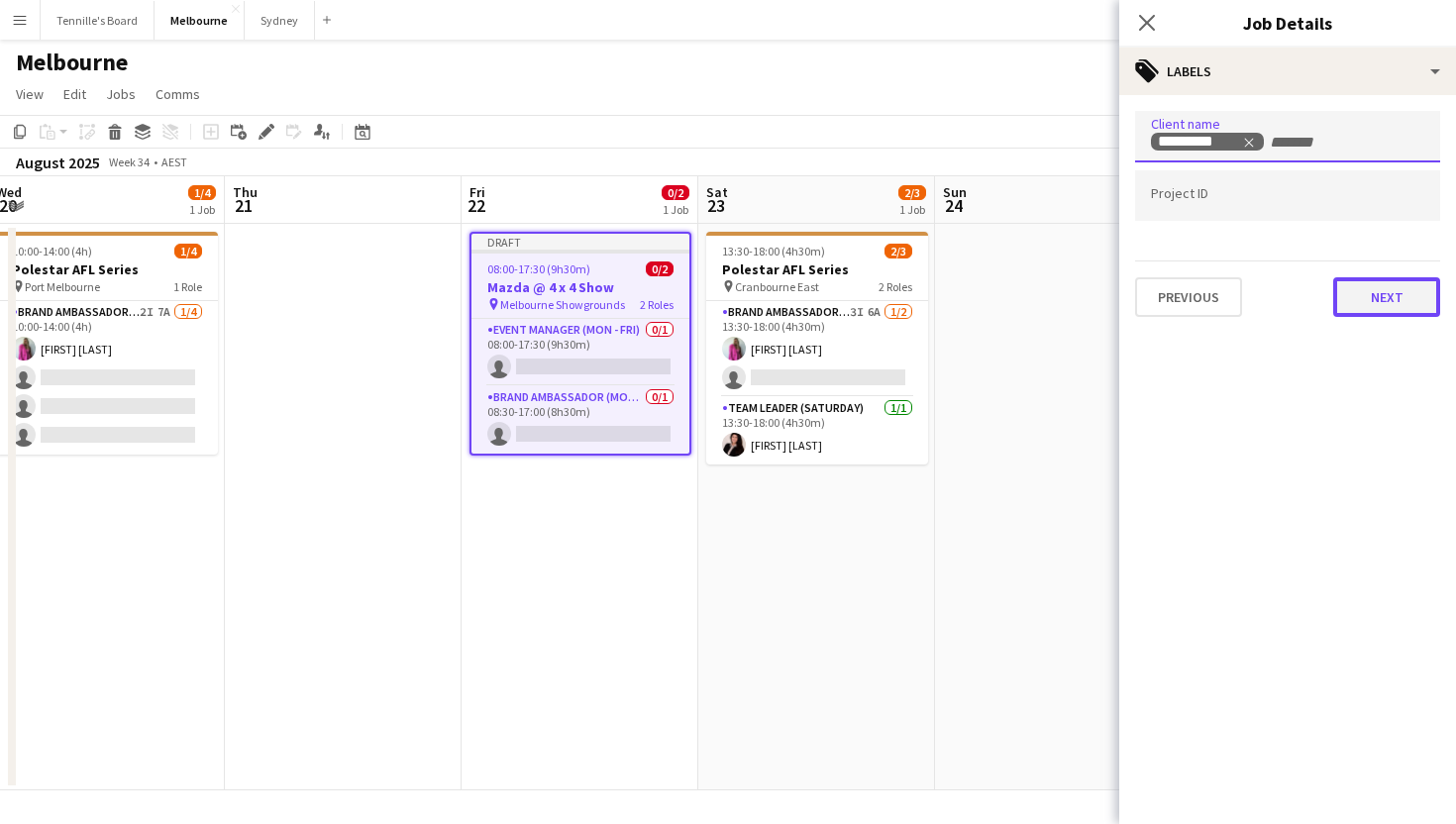 click on "Next" at bounding box center (1387, 297) 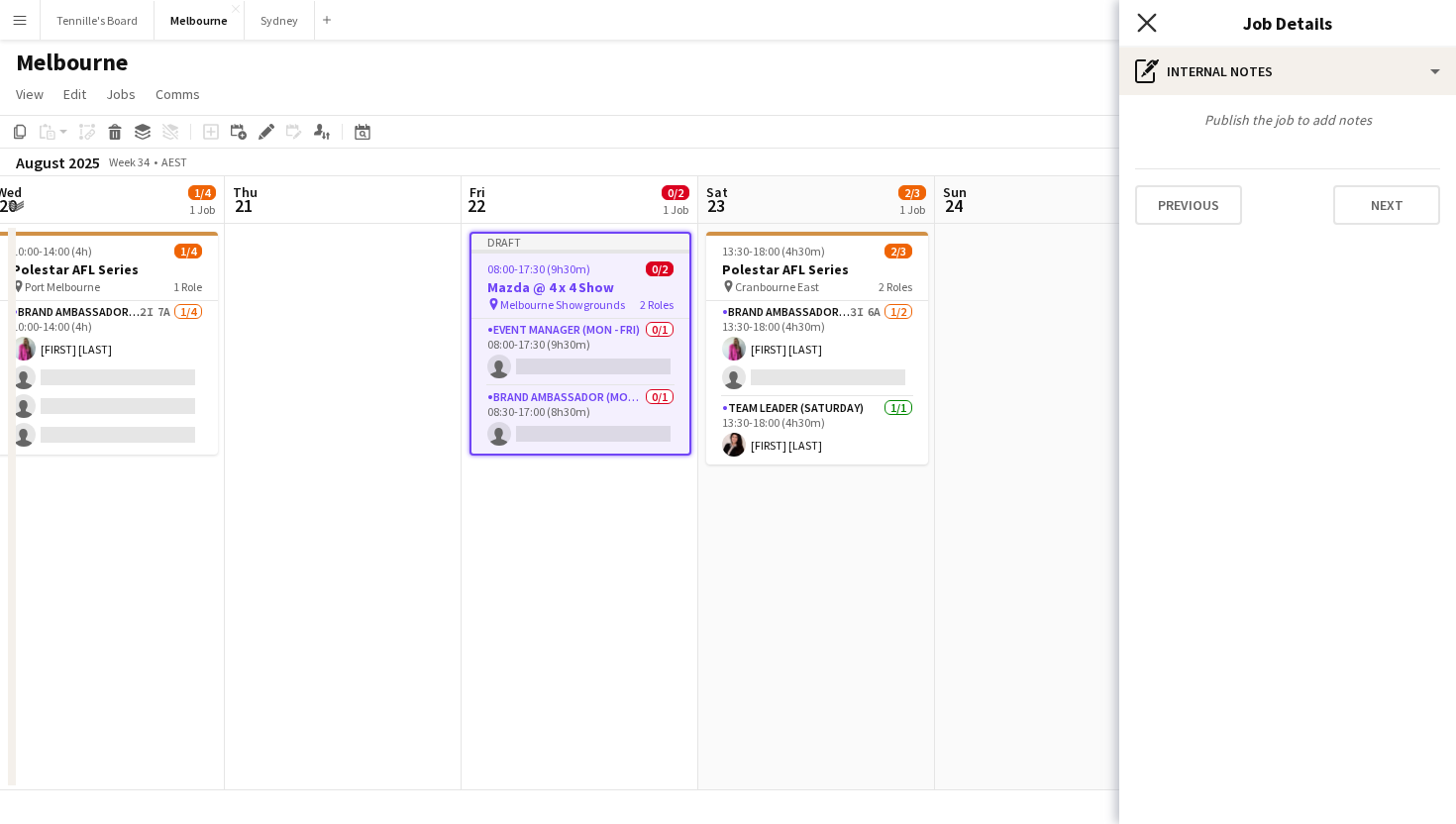 click 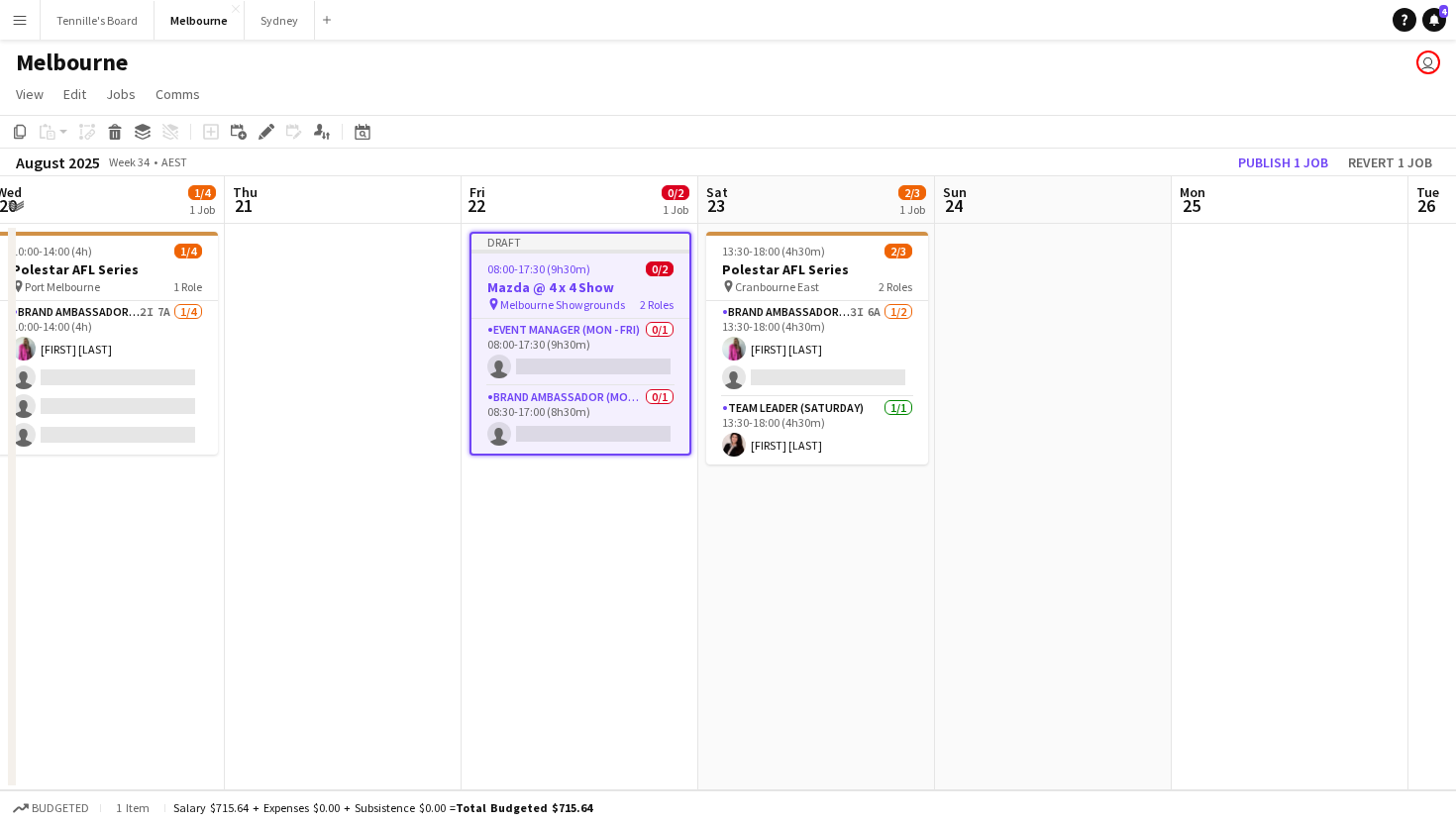 click on "08:00-17:30 (9h30m)    0/2" at bounding box center (580, 268) 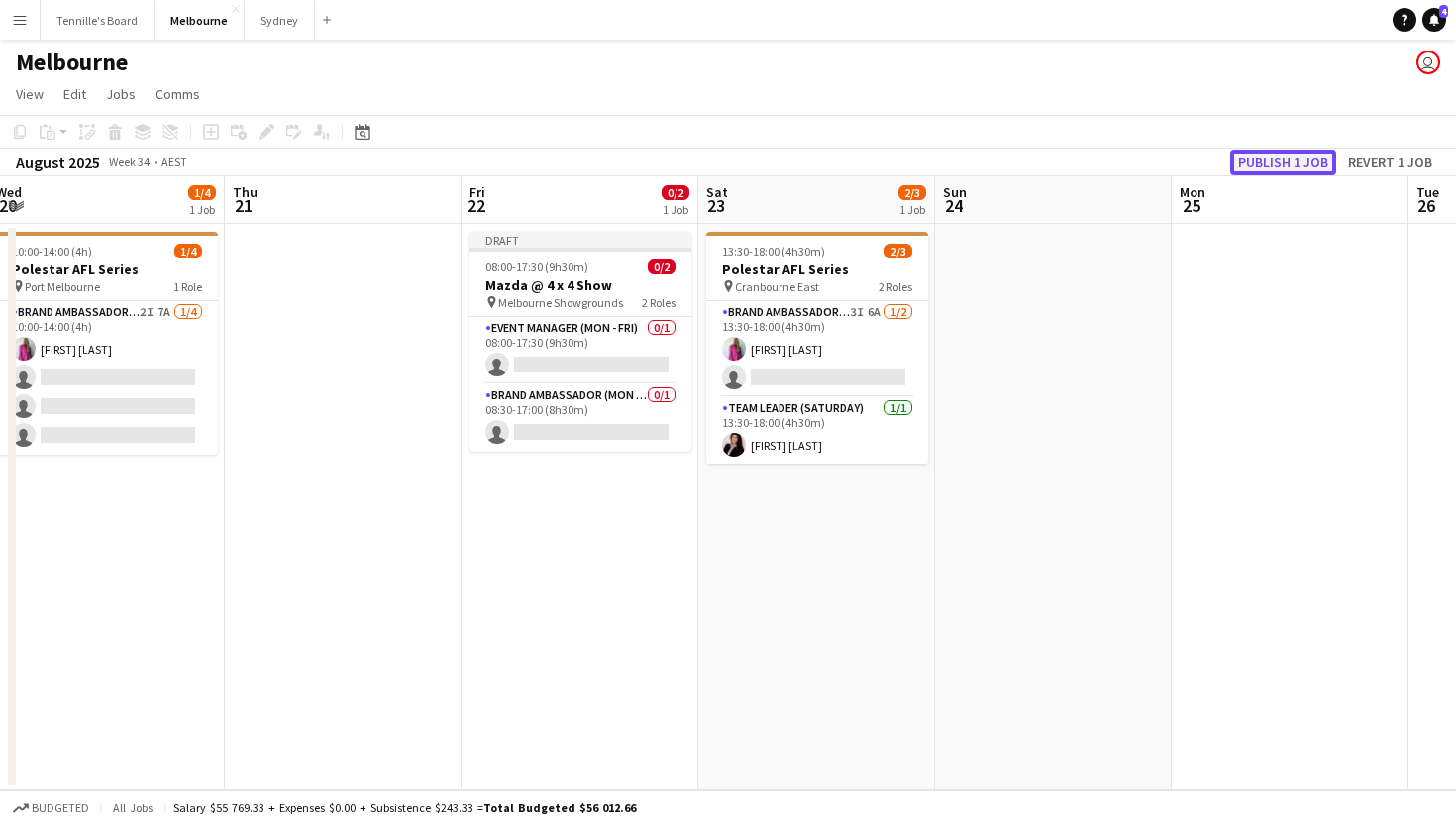 click on "Publish 1 job" 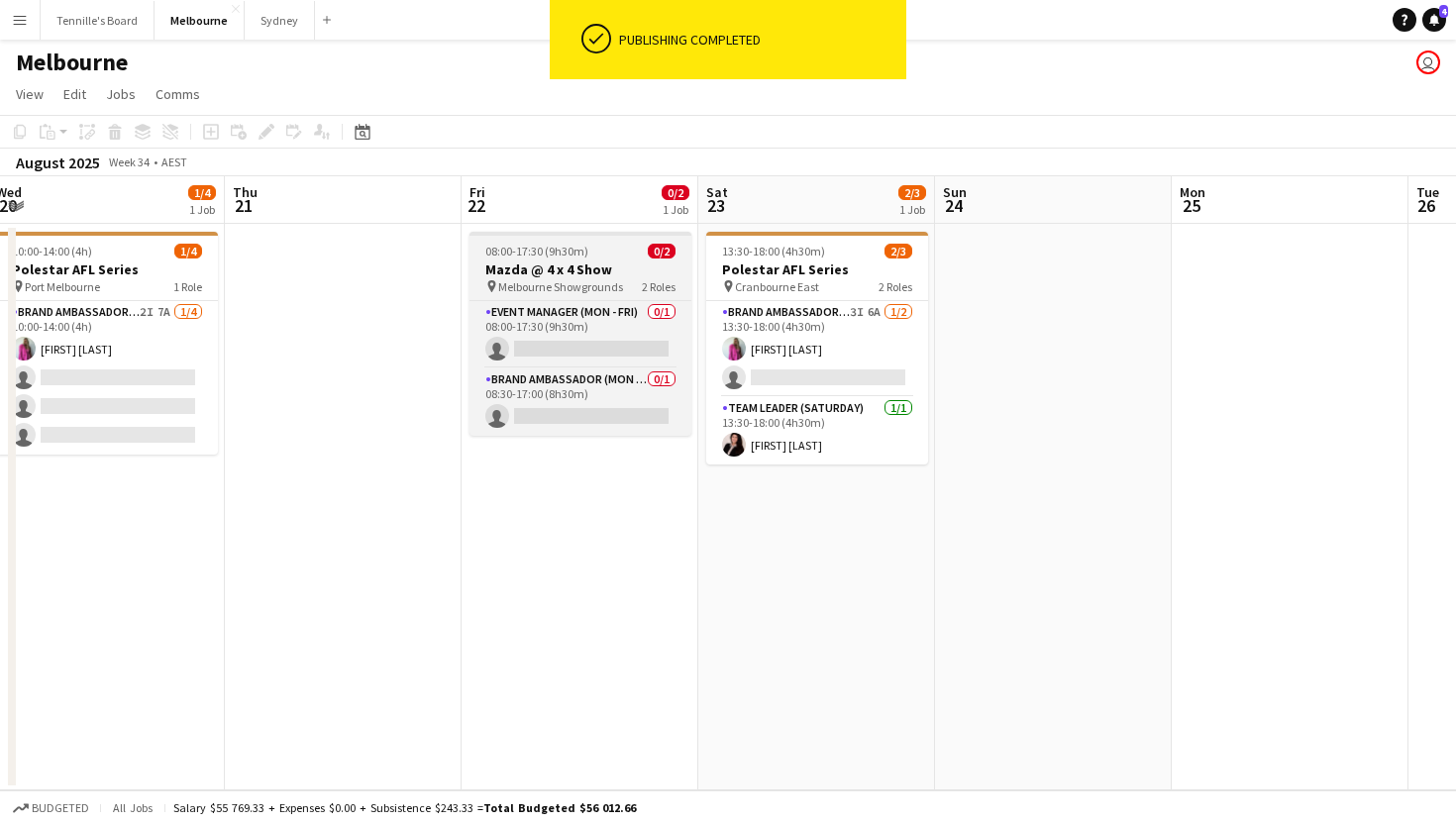 click on "08:00-17:30 (9h30m)    0/2" at bounding box center (580, 251) 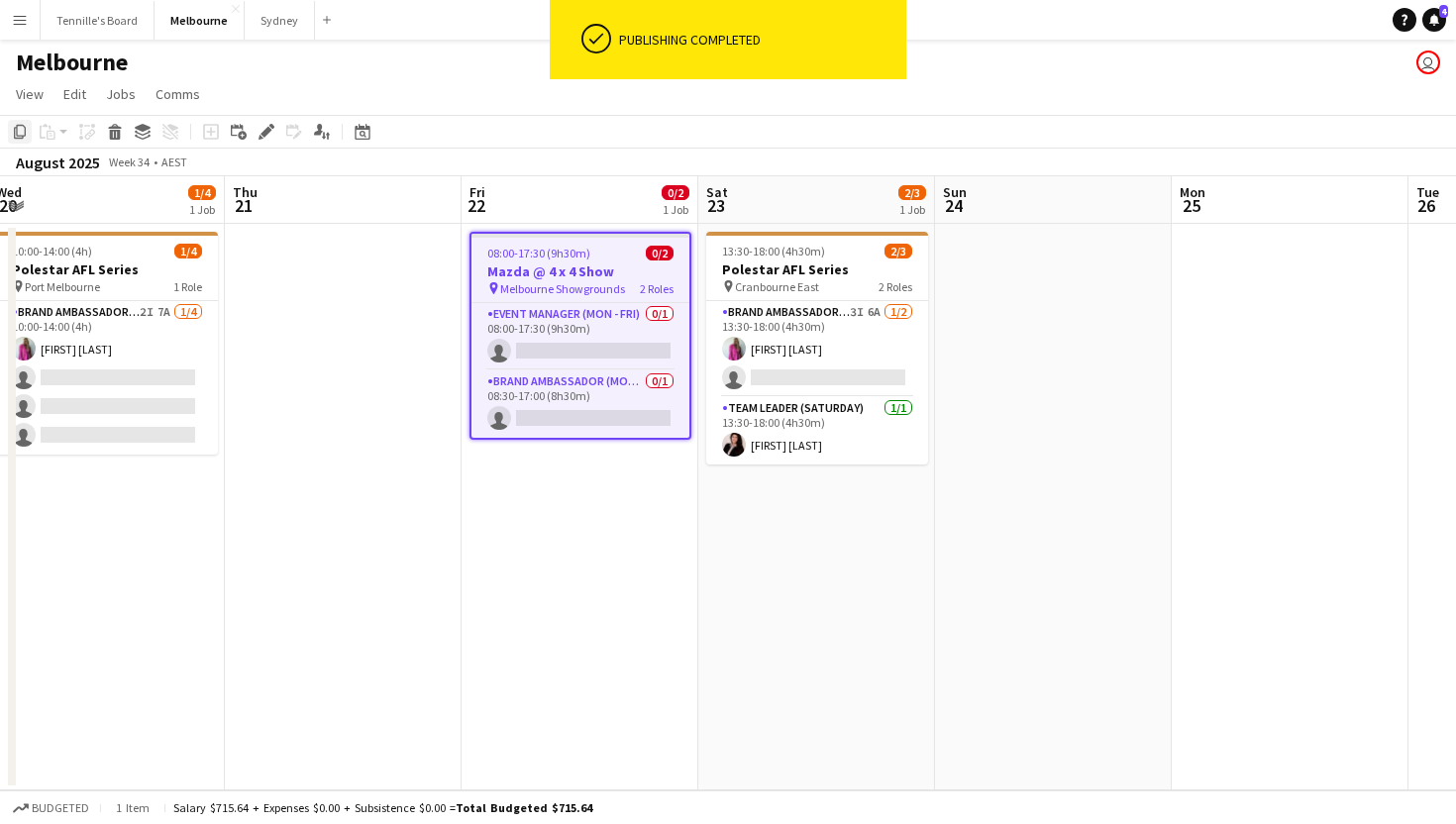 click on "Copy" 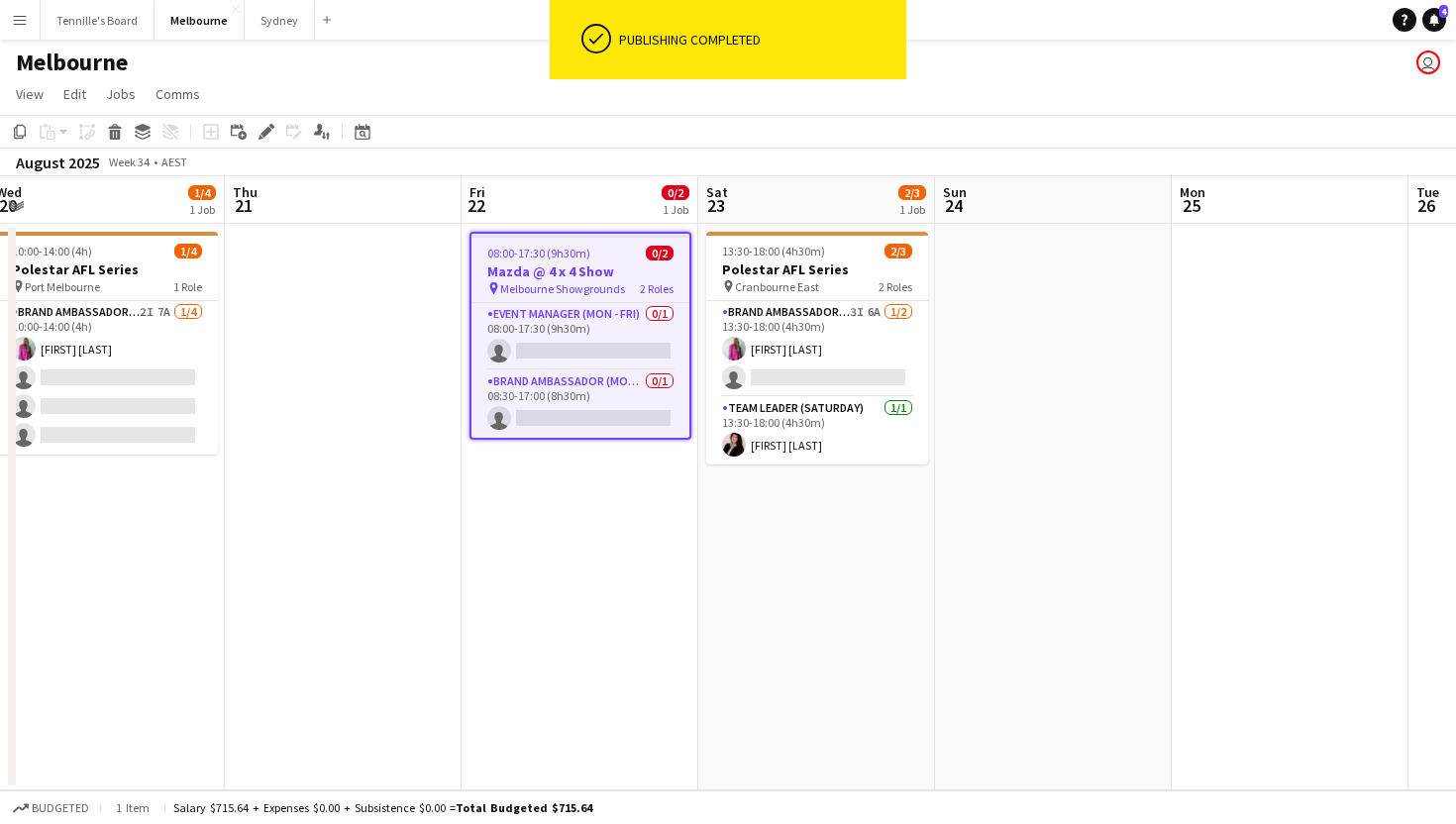 click on "[TIME]-[TIME] ([DURATION]h[DURATION]m)    [NUMBER]/[NUMBER]   [BRAND] @ [NUMBER]x[NUMBER] Series
pin
[CITY] [CITY]   [NUMBER] Roles   Brand Ambassador ([DAY])   3I   6A   [NUMBER]/[NUMBER]   [TIME]-[TIME] ([DURATION]h[DURATION]m)
[FIRST] [LAST]
single-neutral-actions
Team Leader ([DAY])   [NUMBER]/[NUMBER]   [TIME]-[TIME] ([DURATION]h[DURATION]m)
[FIRST] [LAST]" at bounding box center [816, 507] 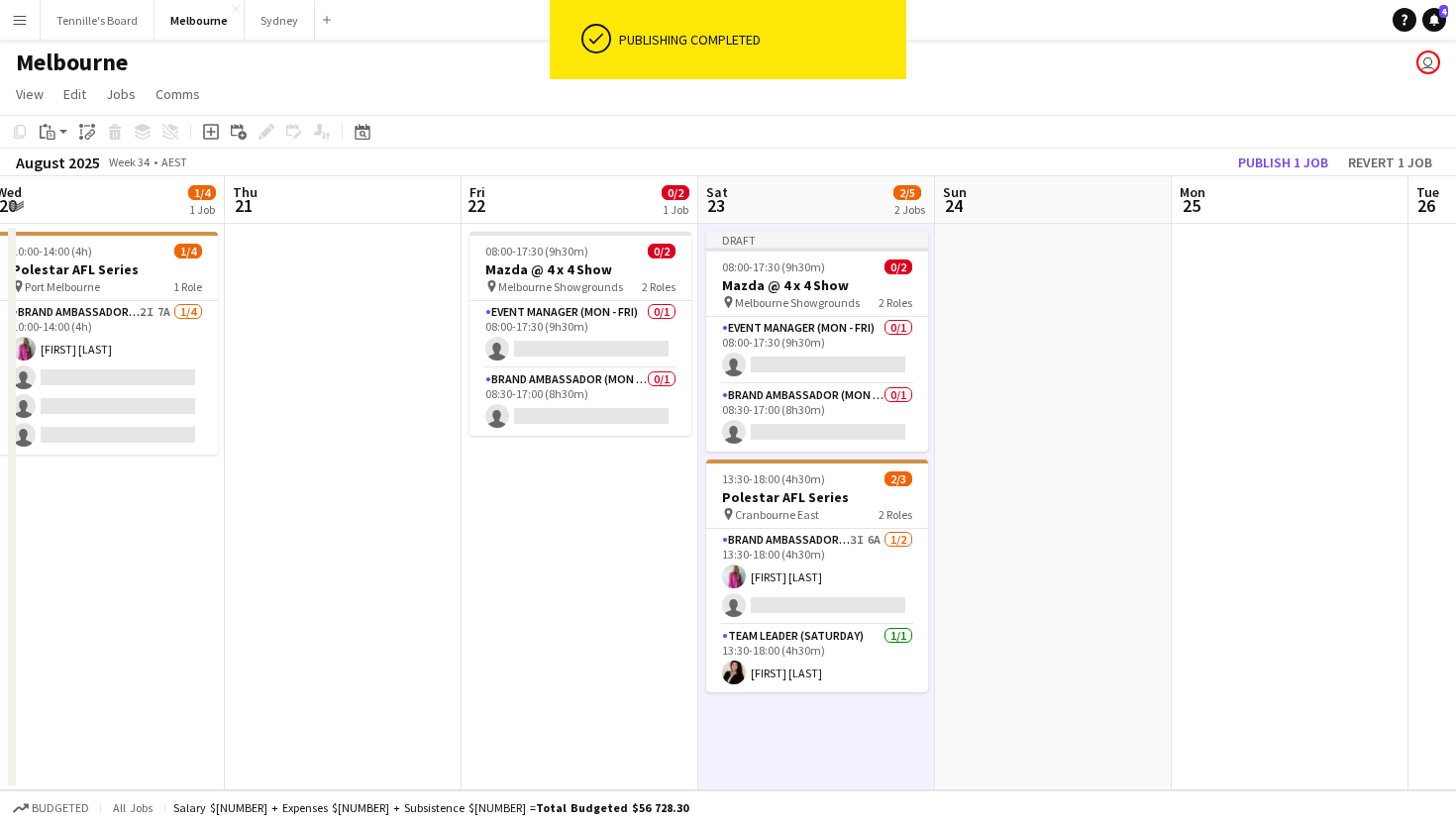 click at bounding box center [1053, 507] 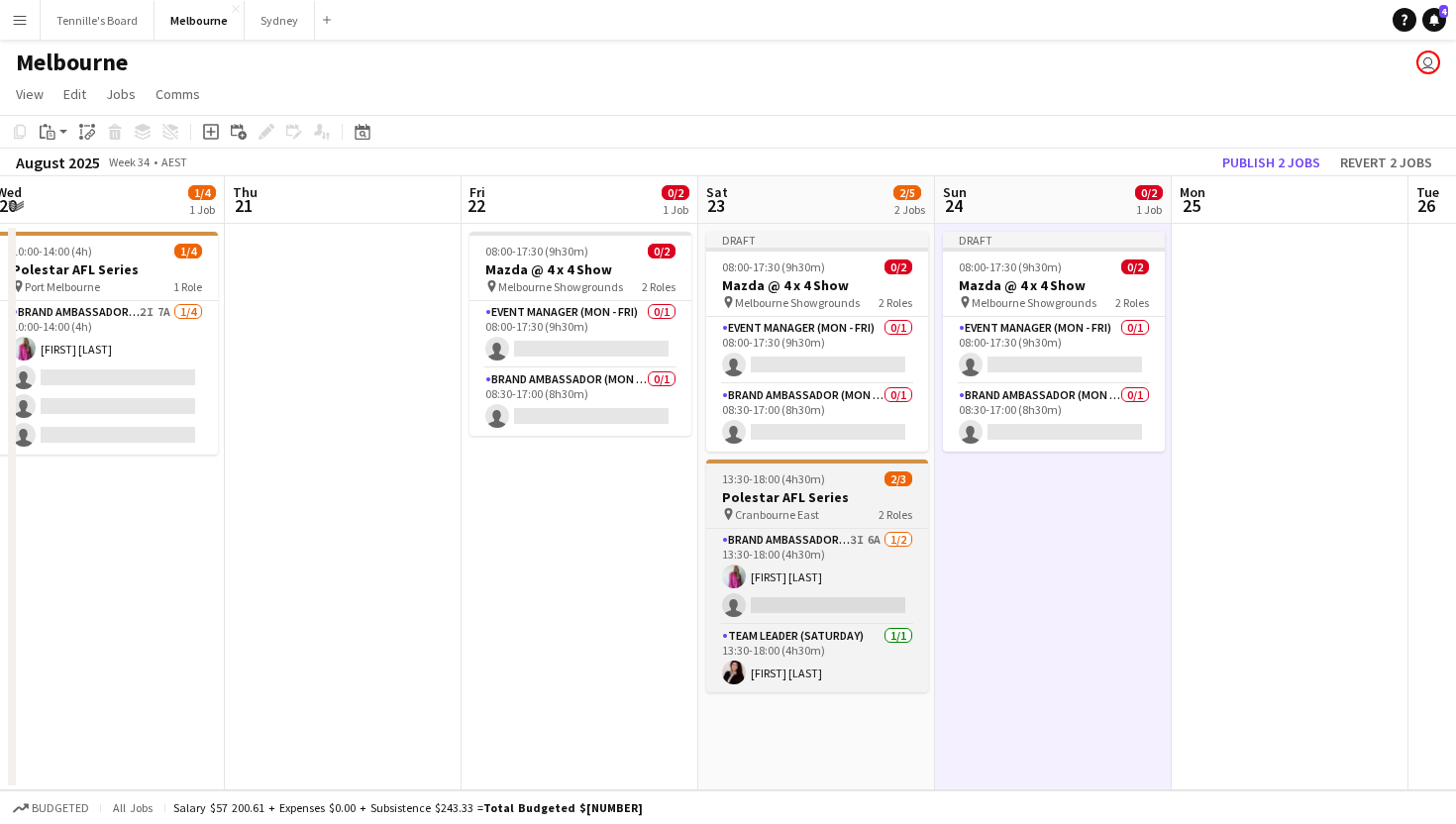 click on "13:30-18:00 (4h30m)    2/3" at bounding box center [817, 478] 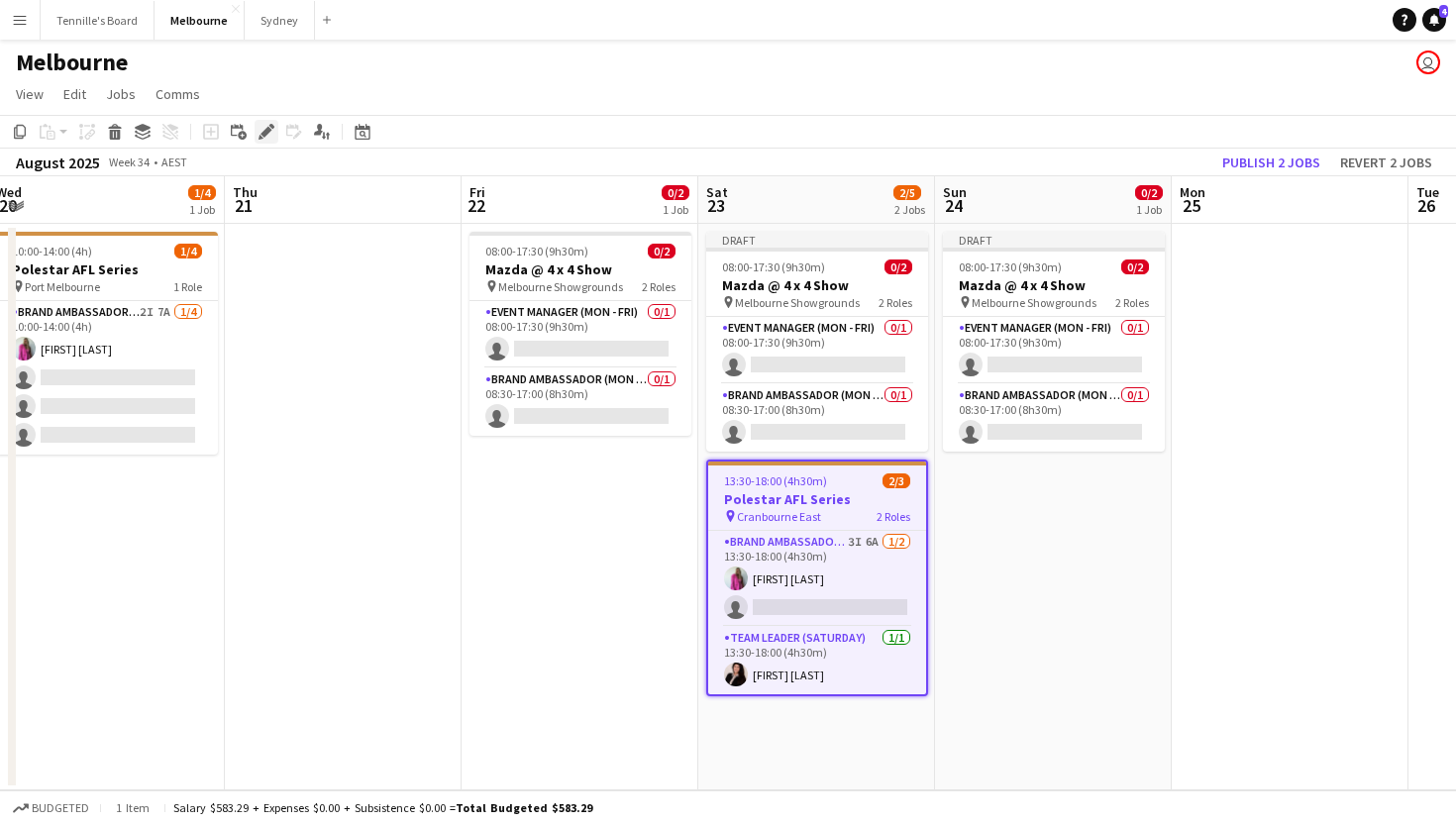click on "Edit" 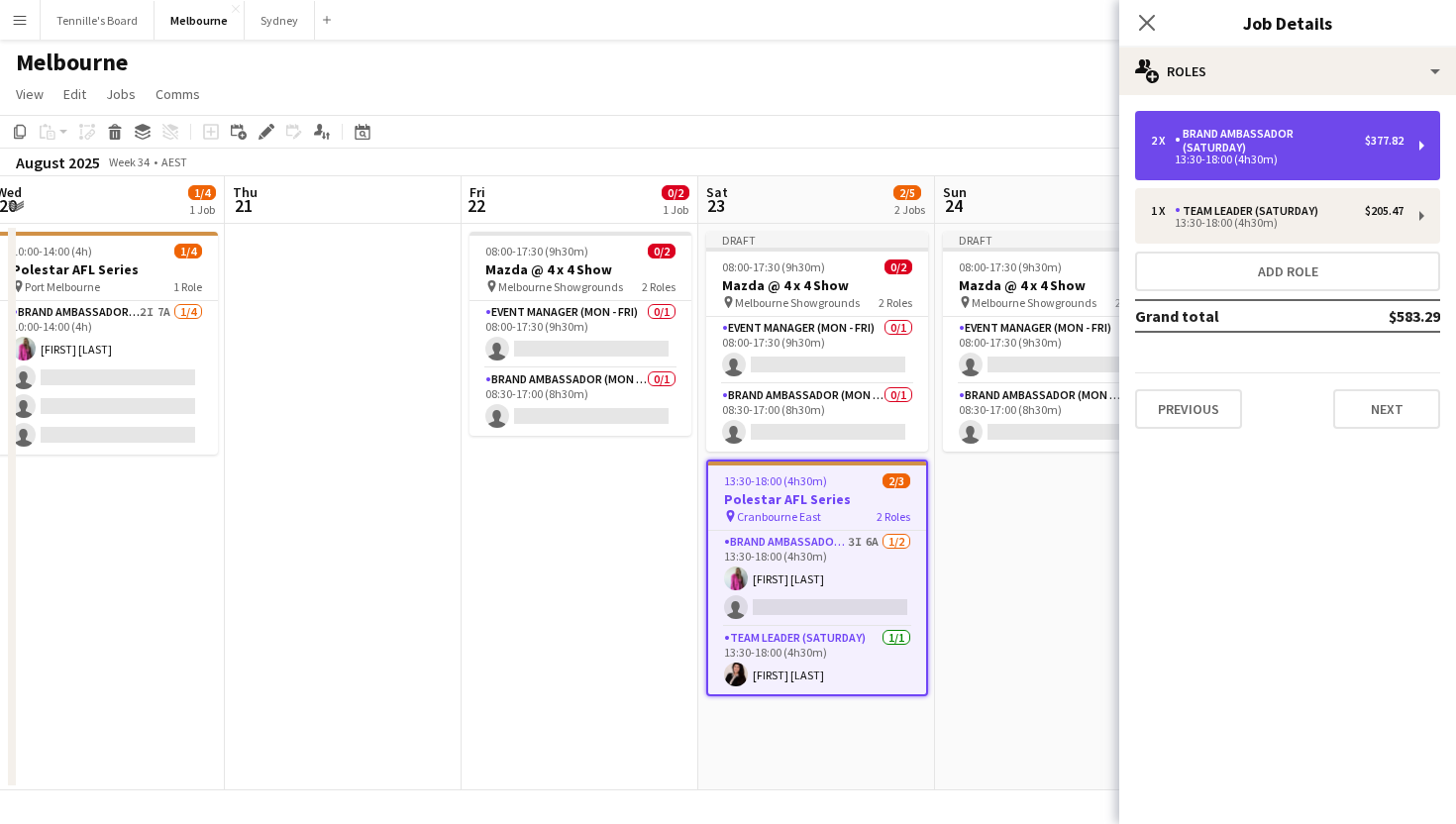 click on "Brand Ambassador (Saturday)" at bounding box center (1270, 141) 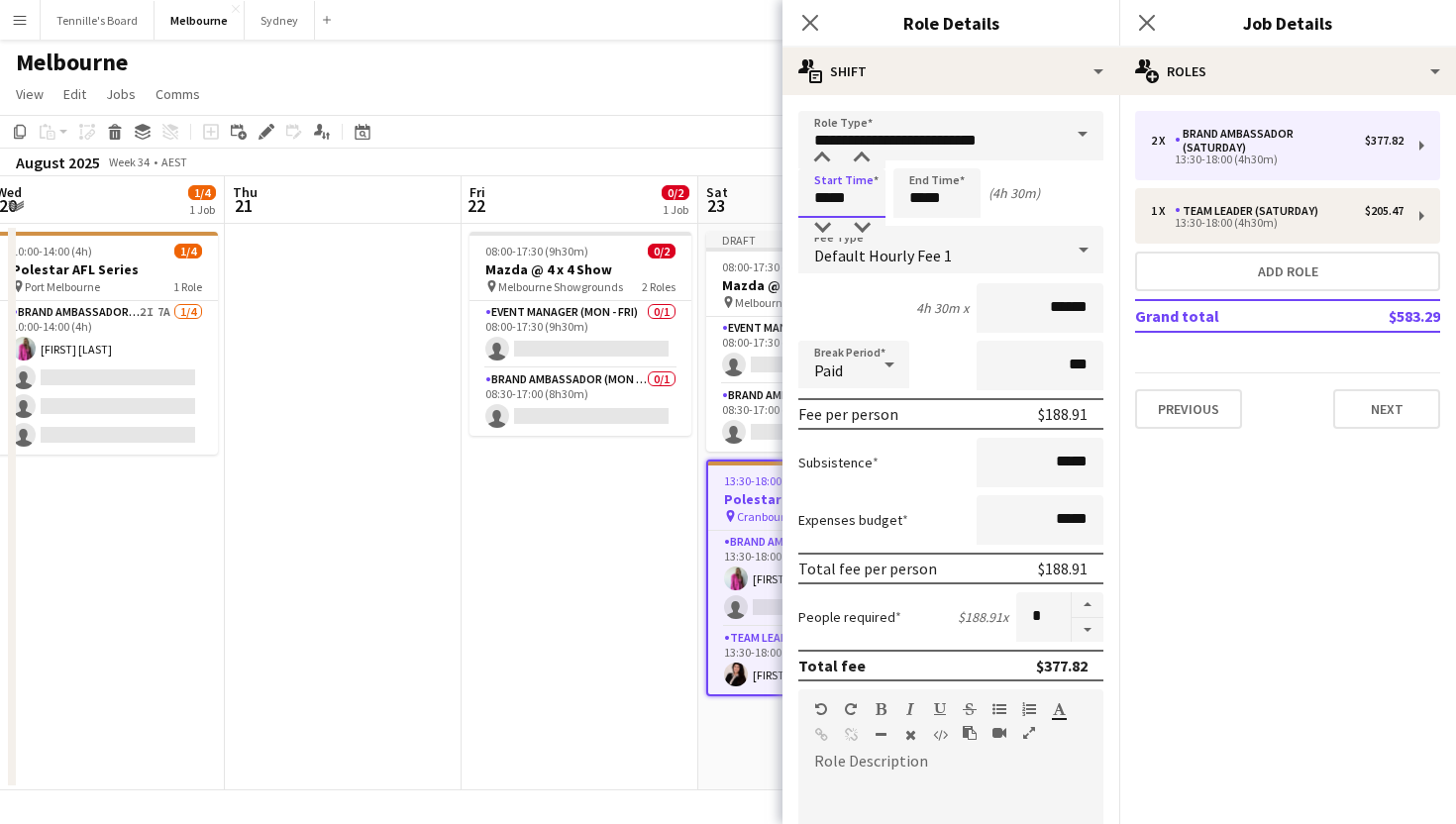 drag, startPoint x: 856, startPoint y: 202, endPoint x: 786, endPoint y: 202, distance: 70 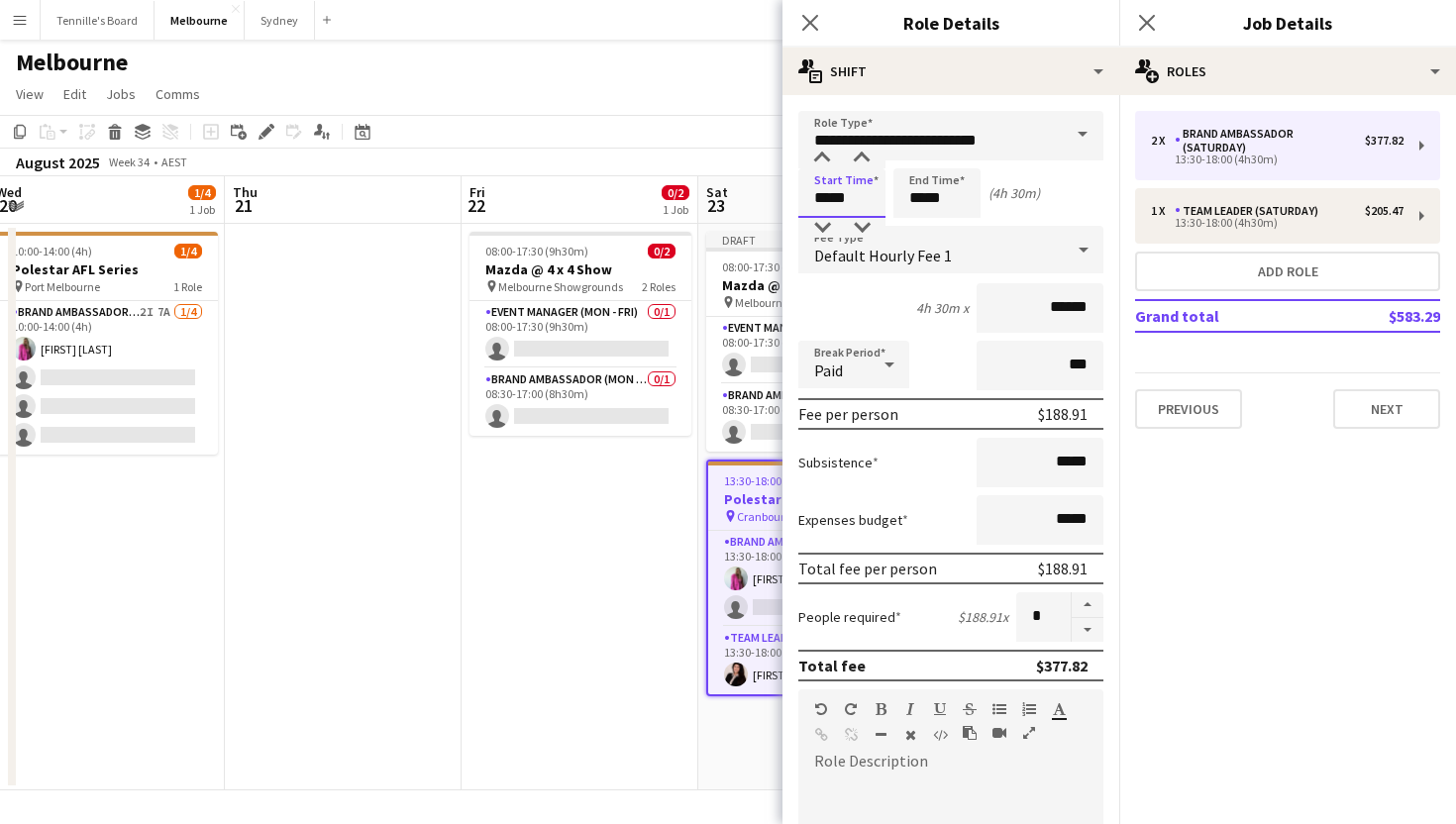click on "**********" at bounding box center (951, 726) 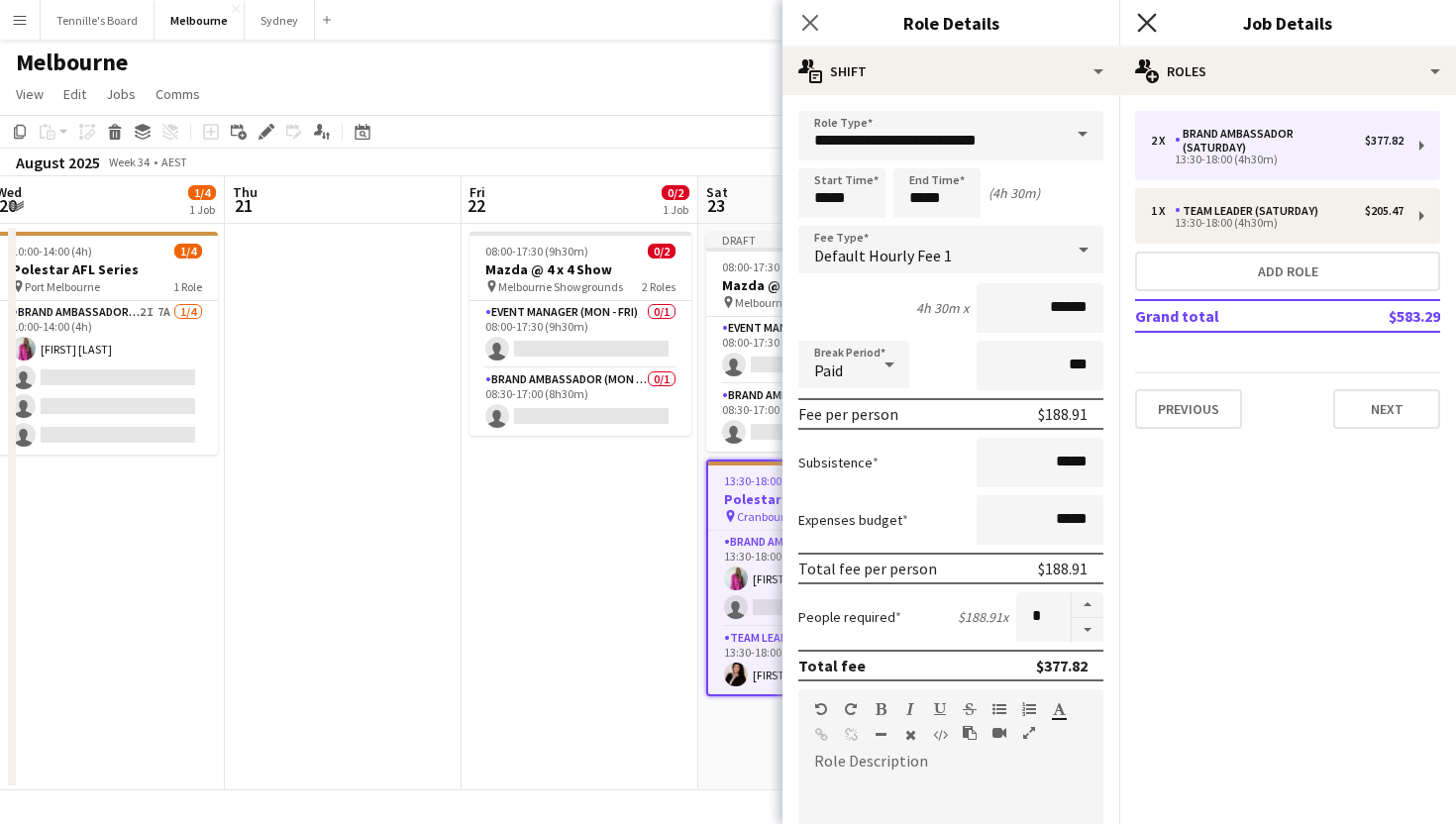 click on "Close pop-in" 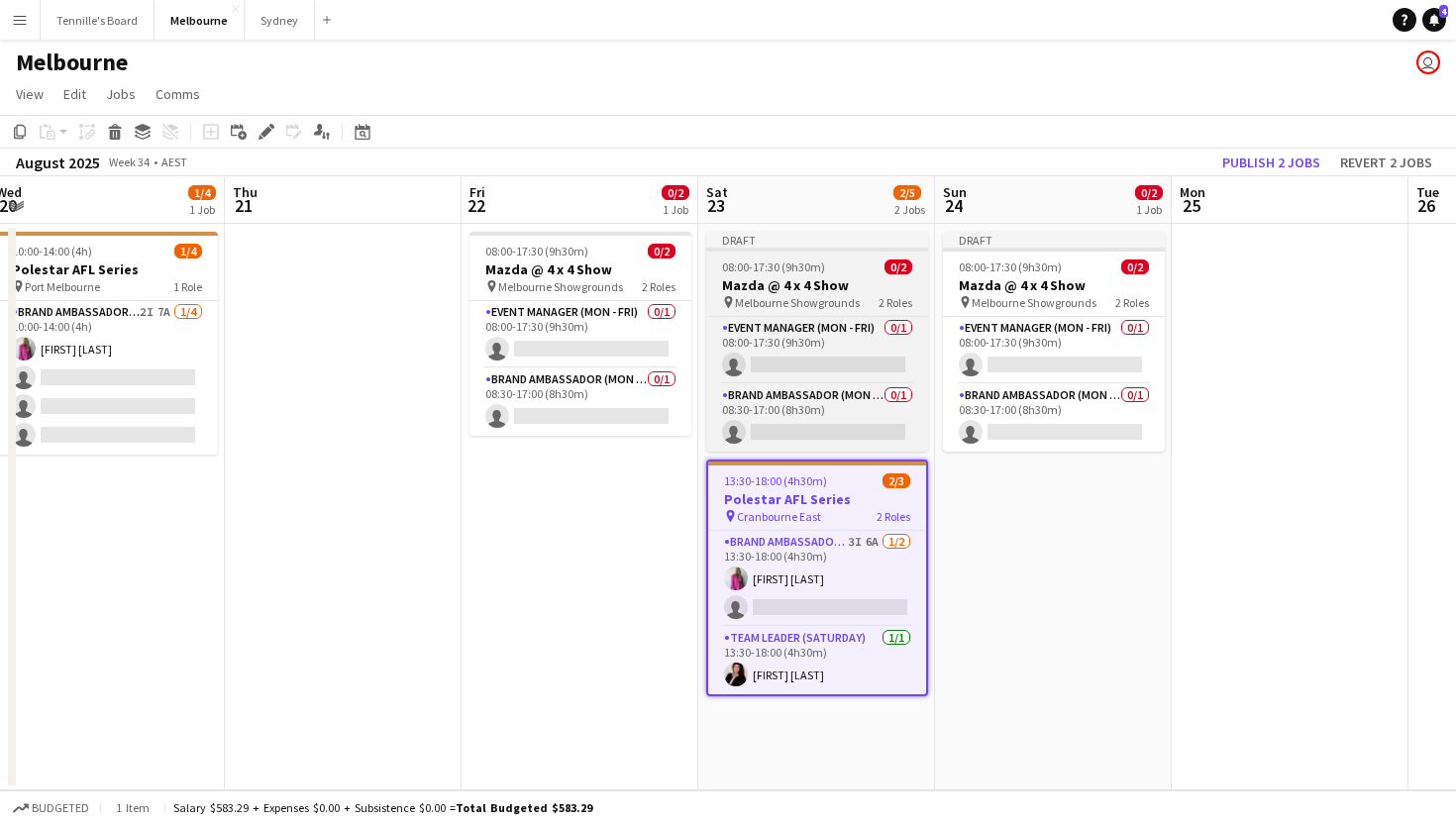 click on "Mazda @ 4 x 4 Show" at bounding box center (817, 285) 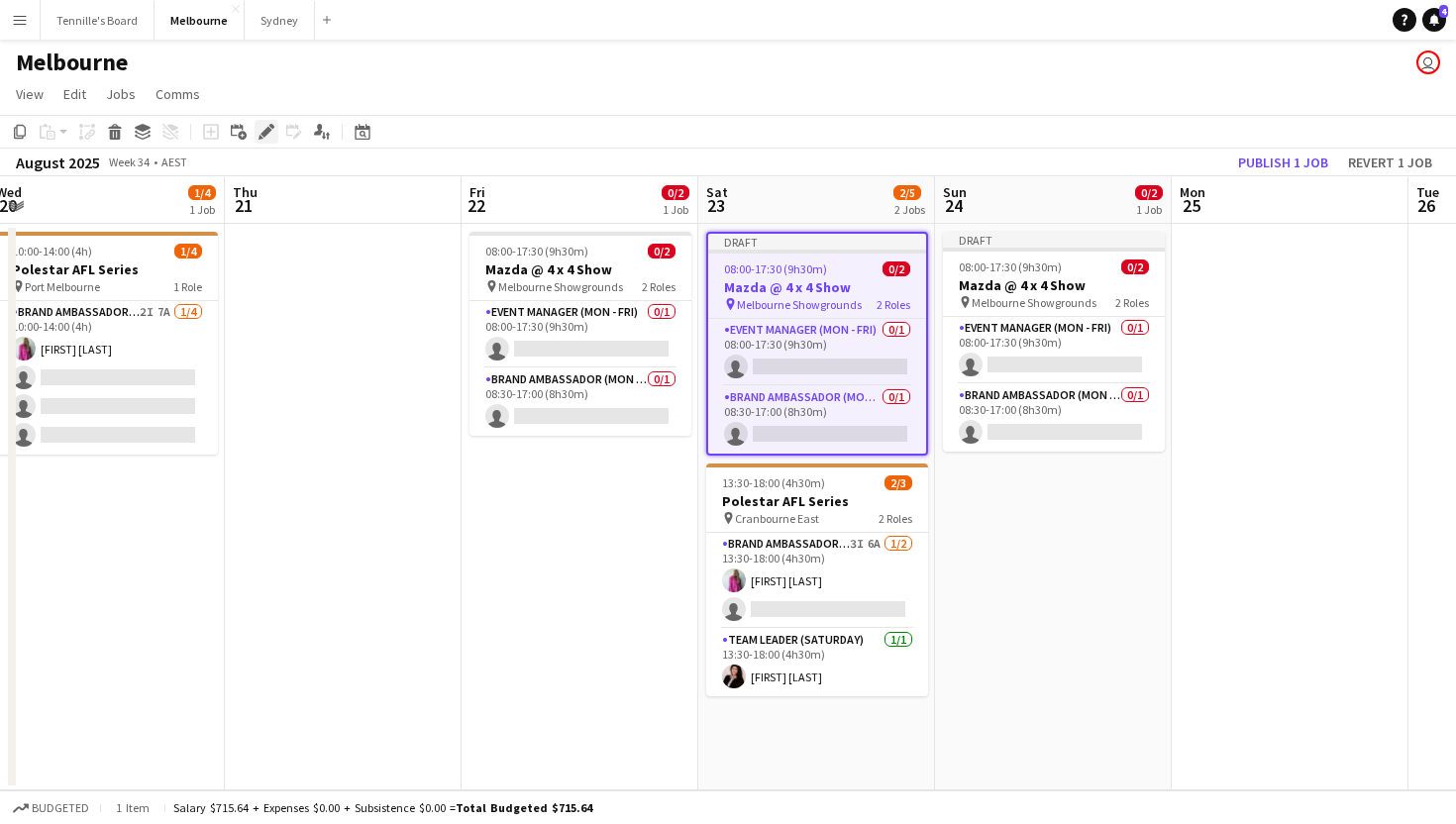 click on "Edit" at bounding box center (266, 132) 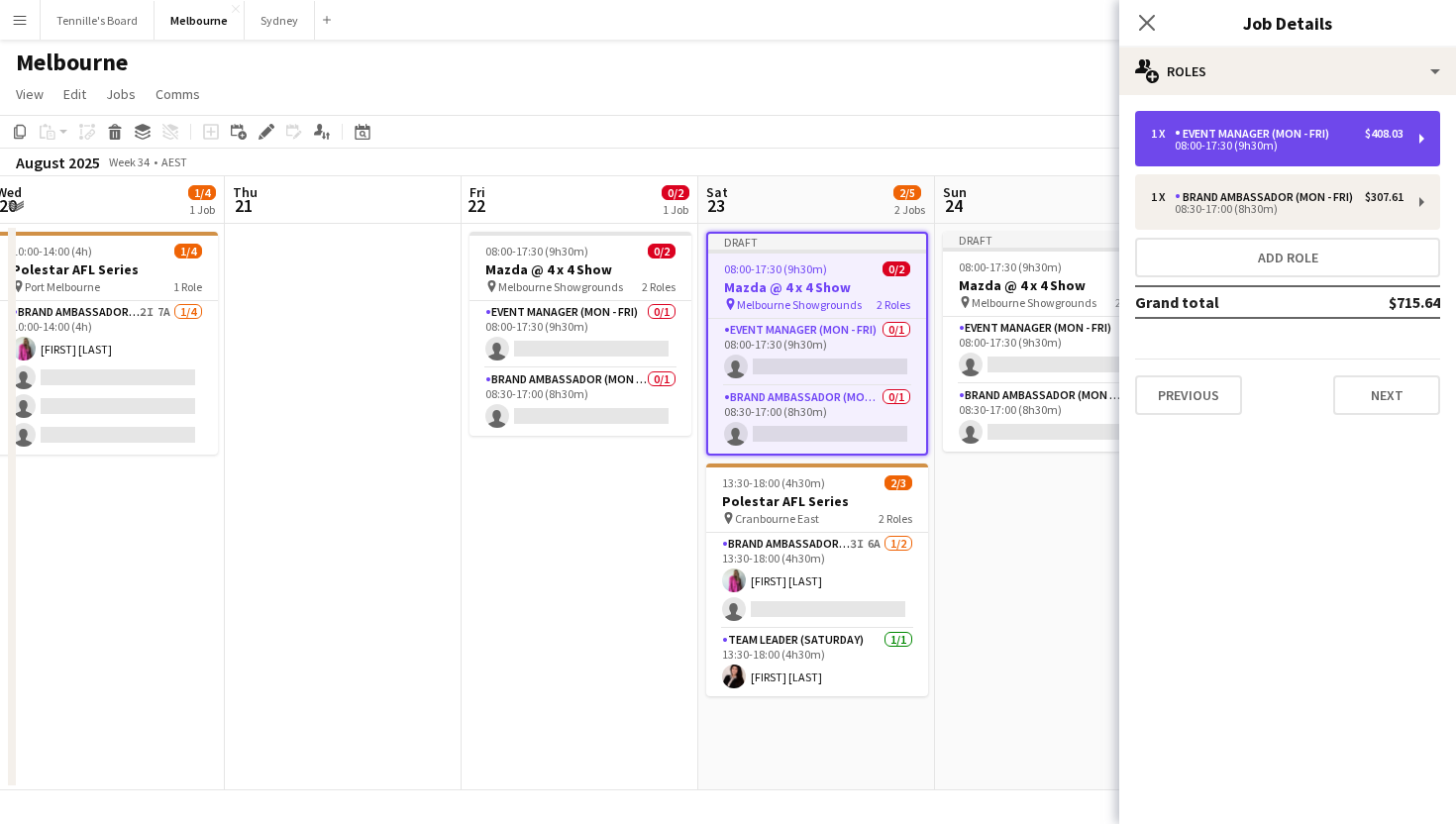 click on "Event Manager (Mon - Fri)" at bounding box center (1256, 134) 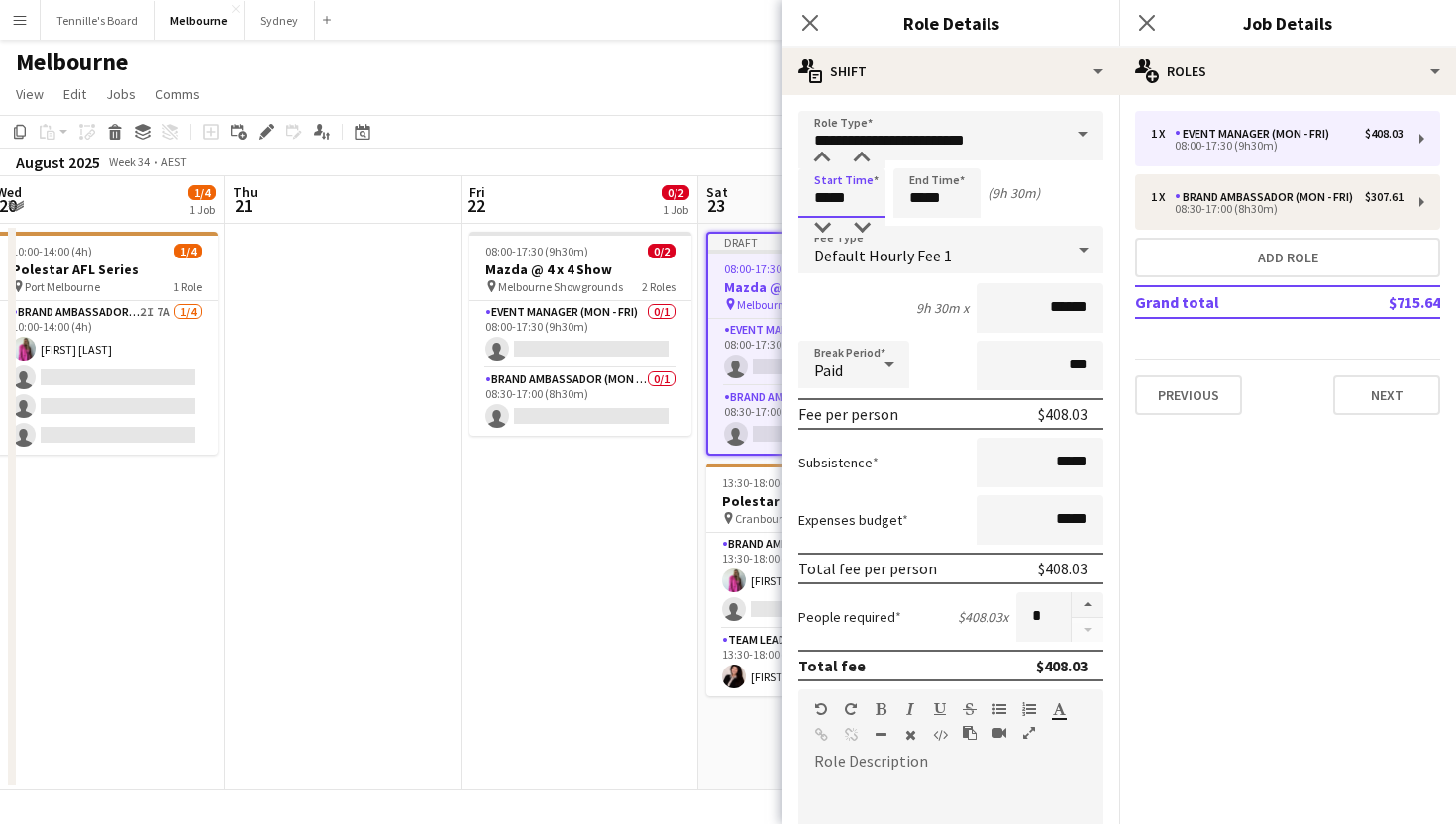 click on "*****" at bounding box center [842, 193] 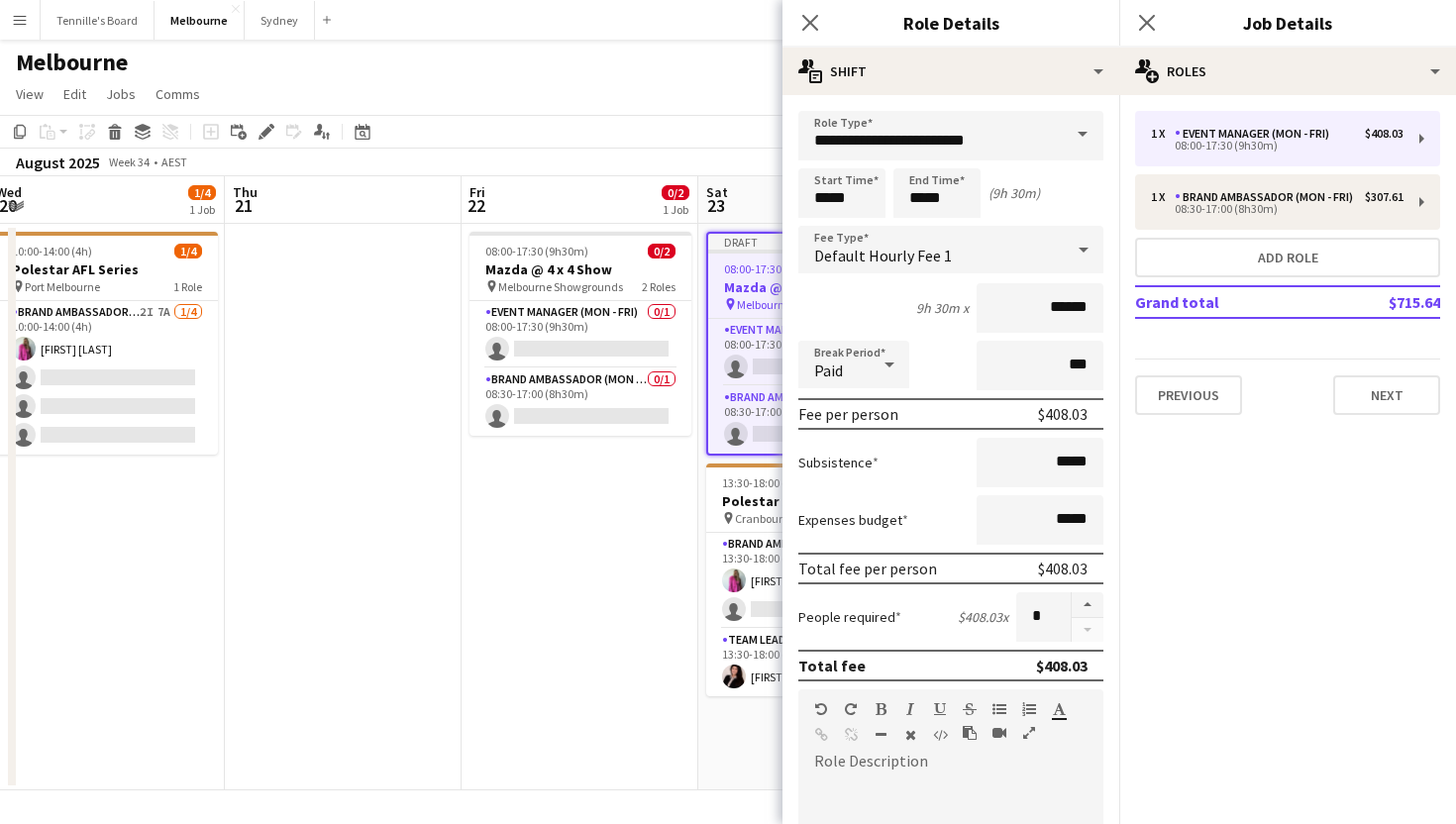 click at bounding box center [1083, 135] 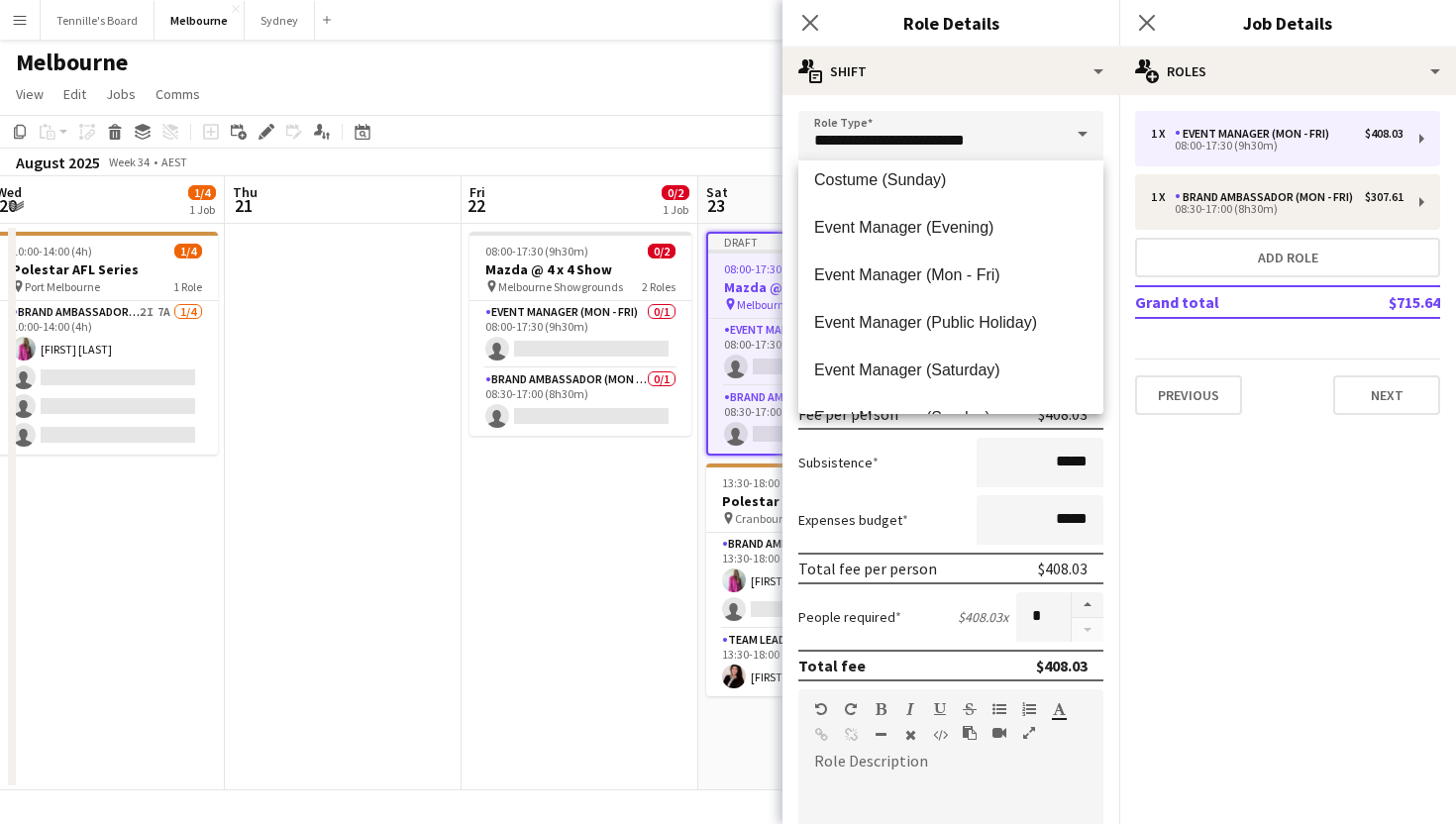 scroll, scrollTop: 680, scrollLeft: 0, axis: vertical 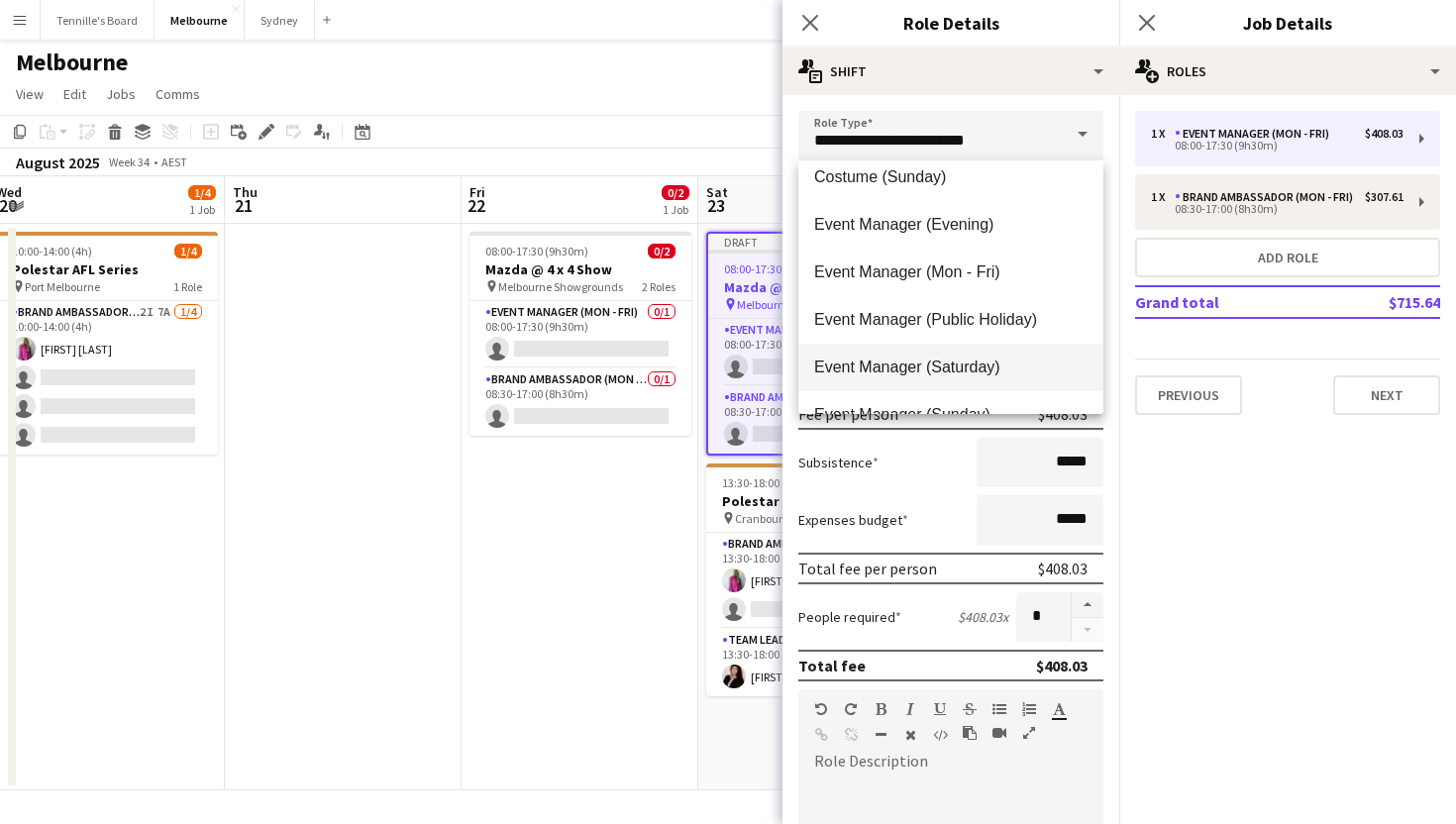 click on "Event Manager (Saturday)" at bounding box center [951, 366] 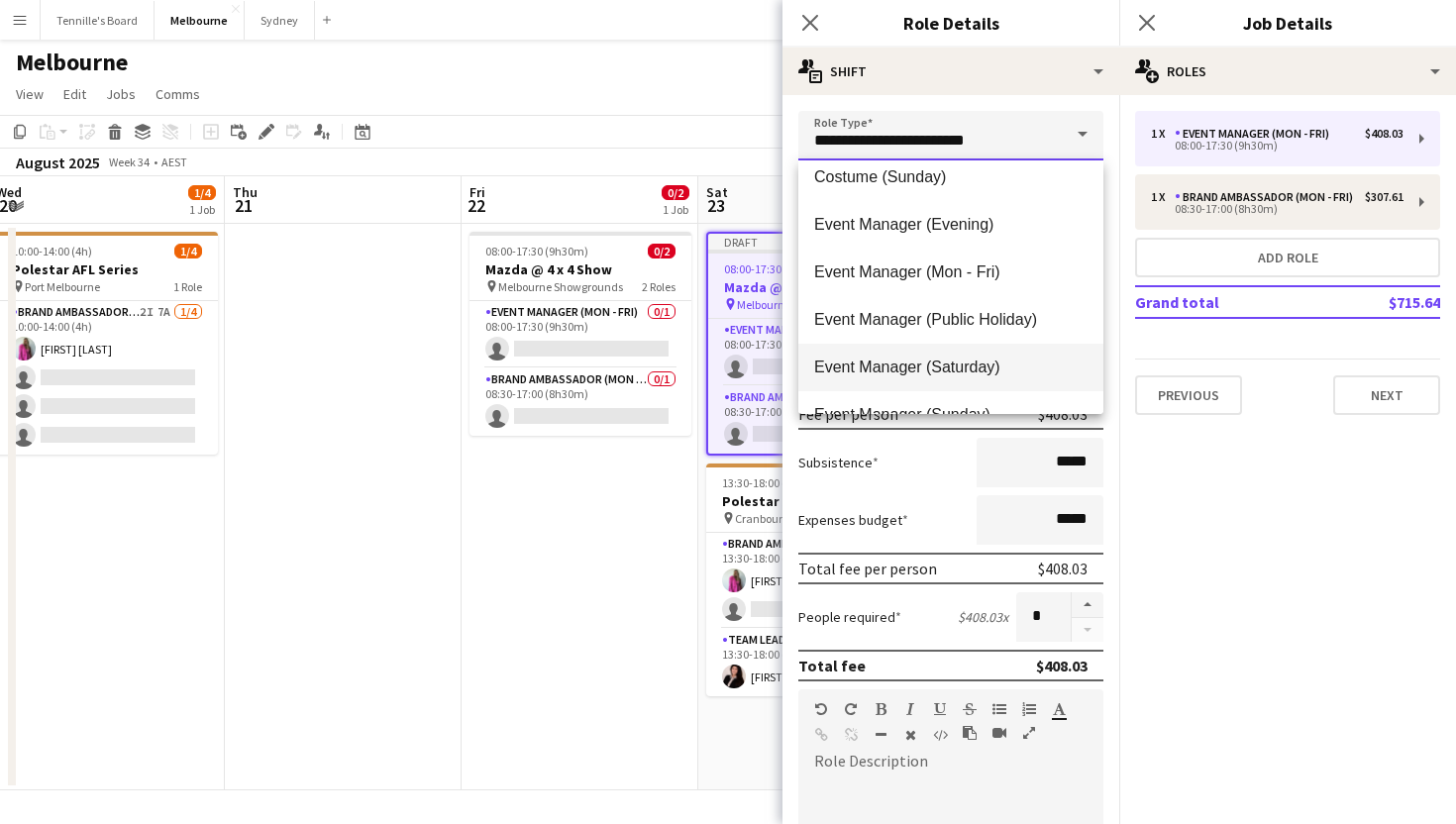 type on "**********" 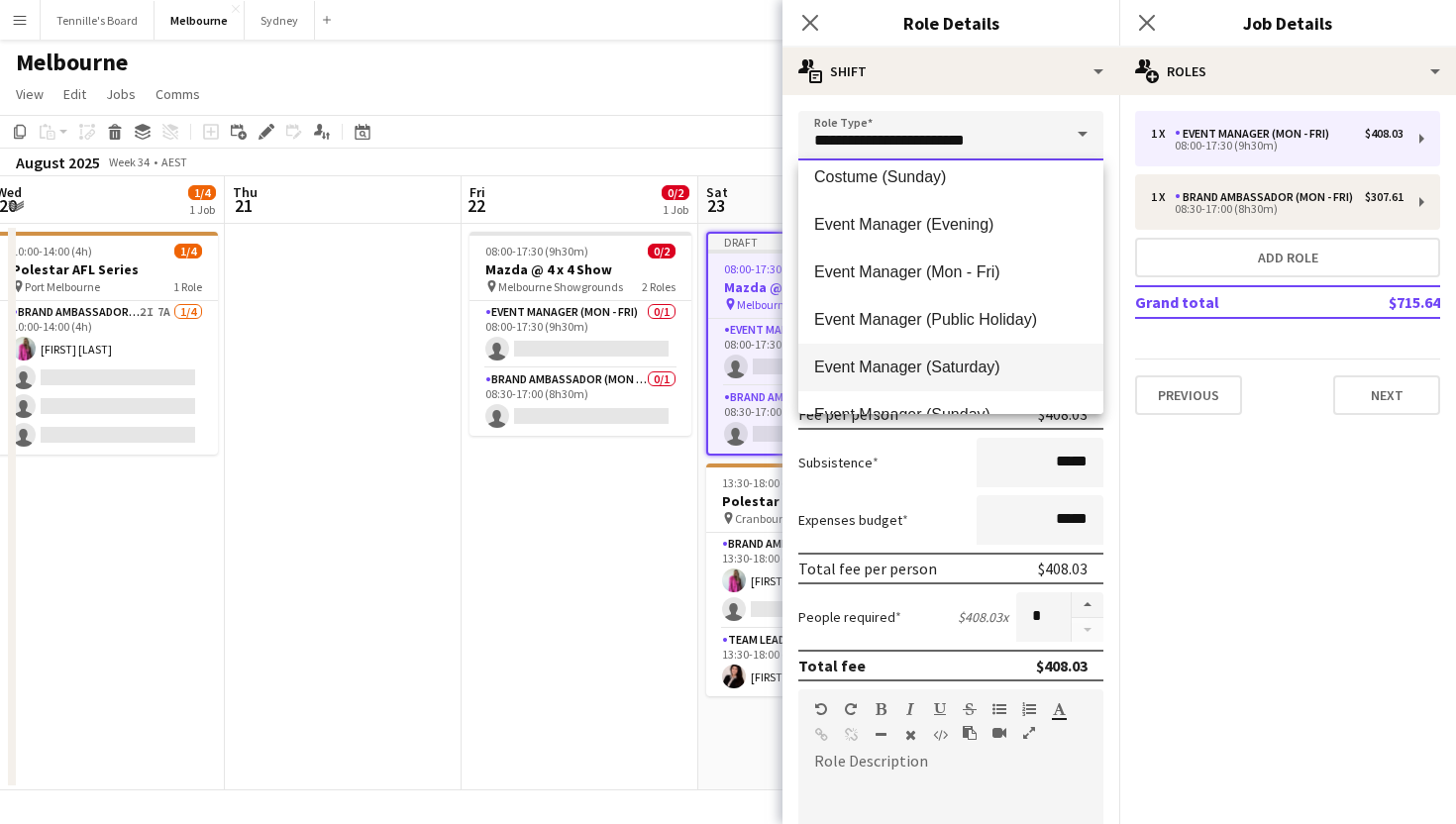 type on "******" 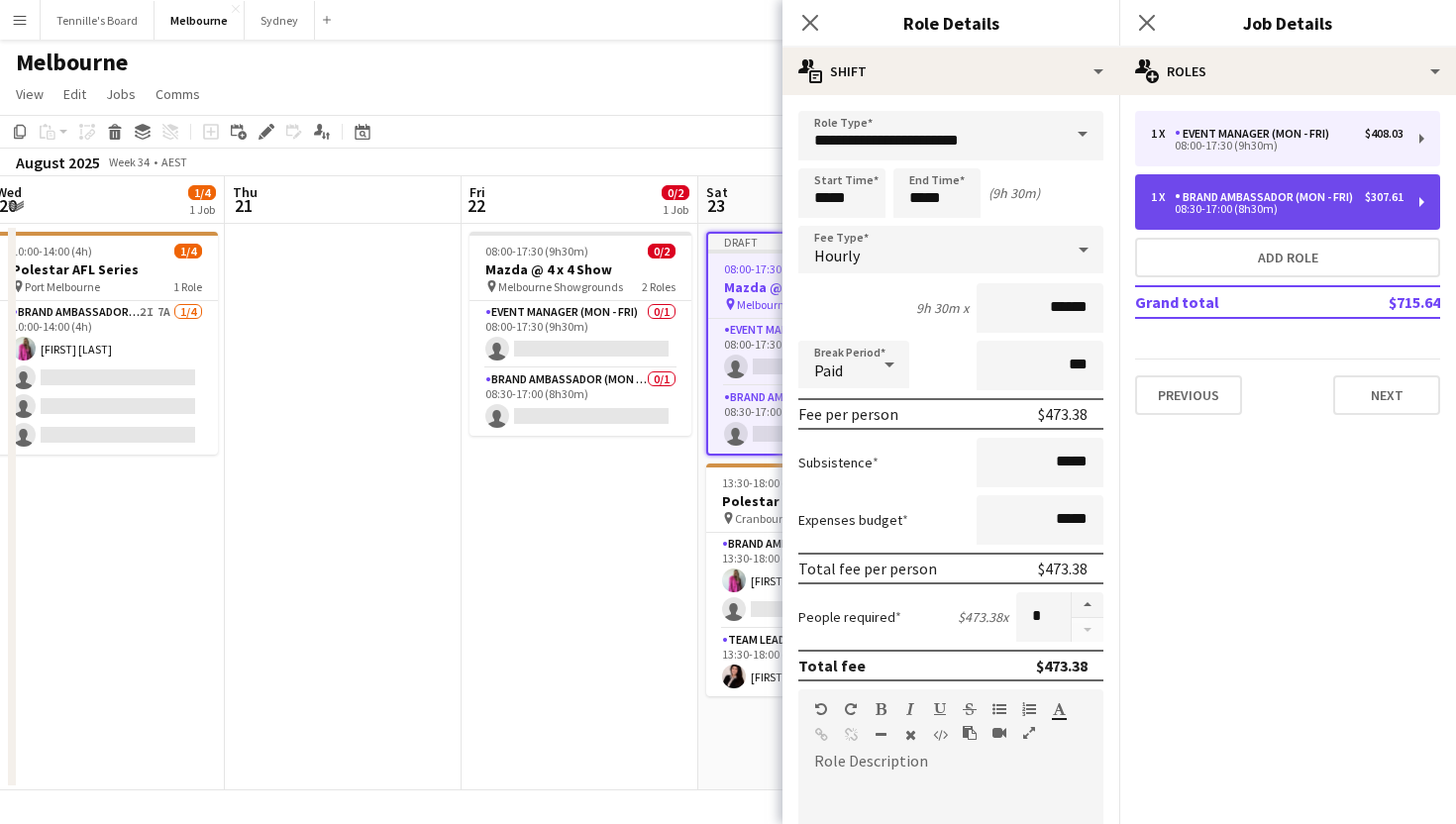 click on "08:30-17:00 (8h30m)" at bounding box center (1277, 209) 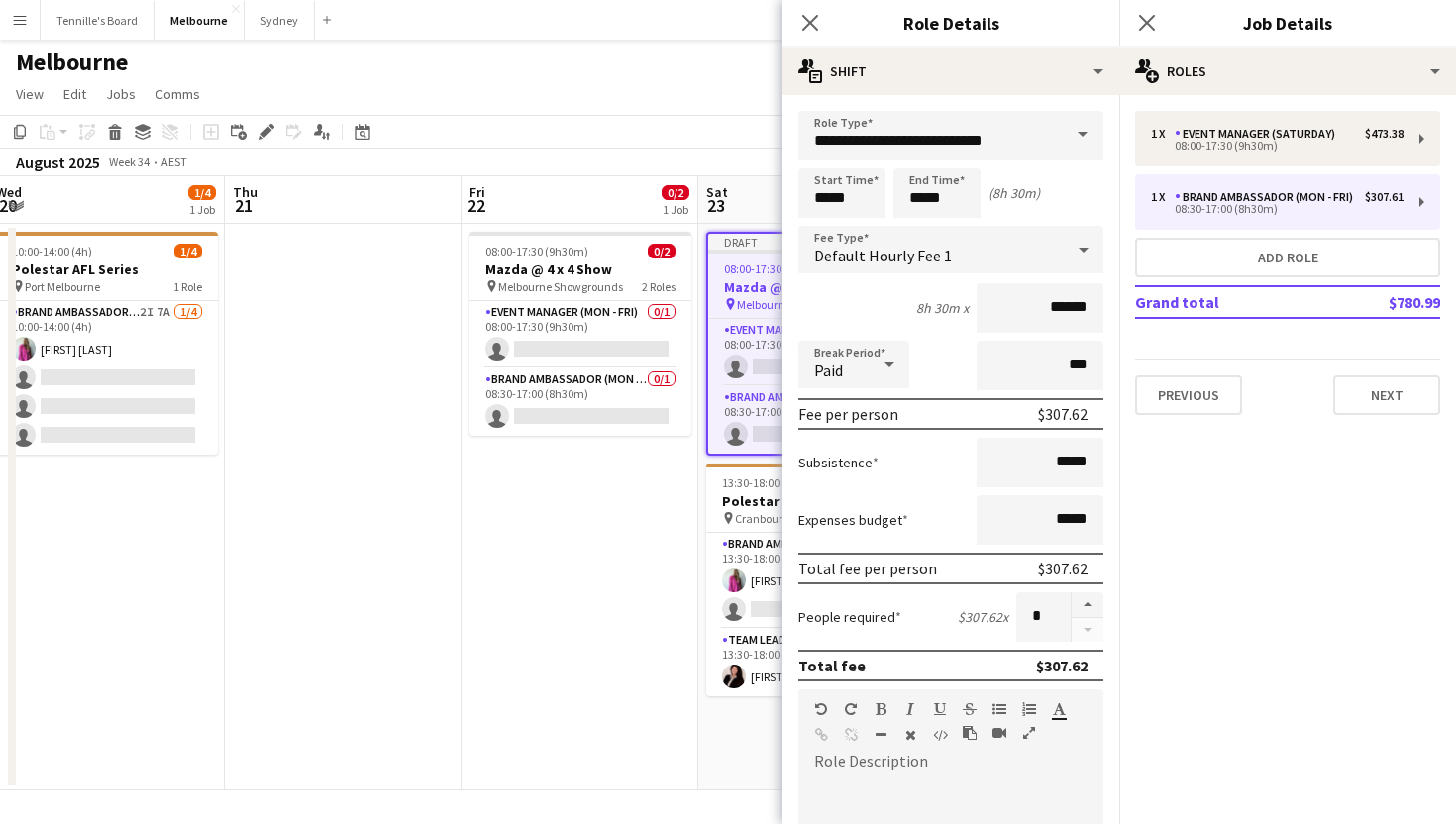 click at bounding box center (1083, 135) 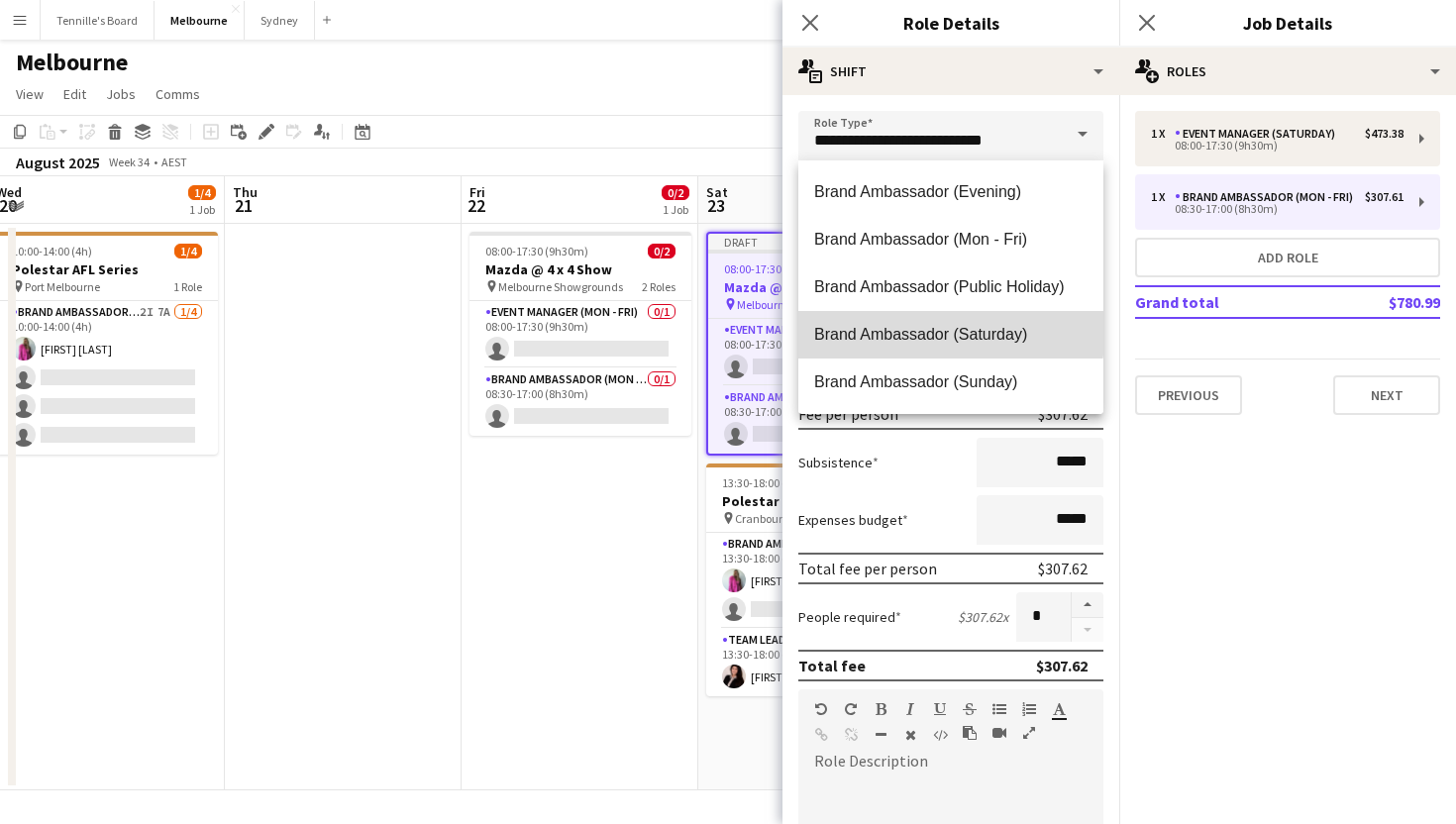 click on "Brand Ambassador (Saturday)" at bounding box center [951, 334] 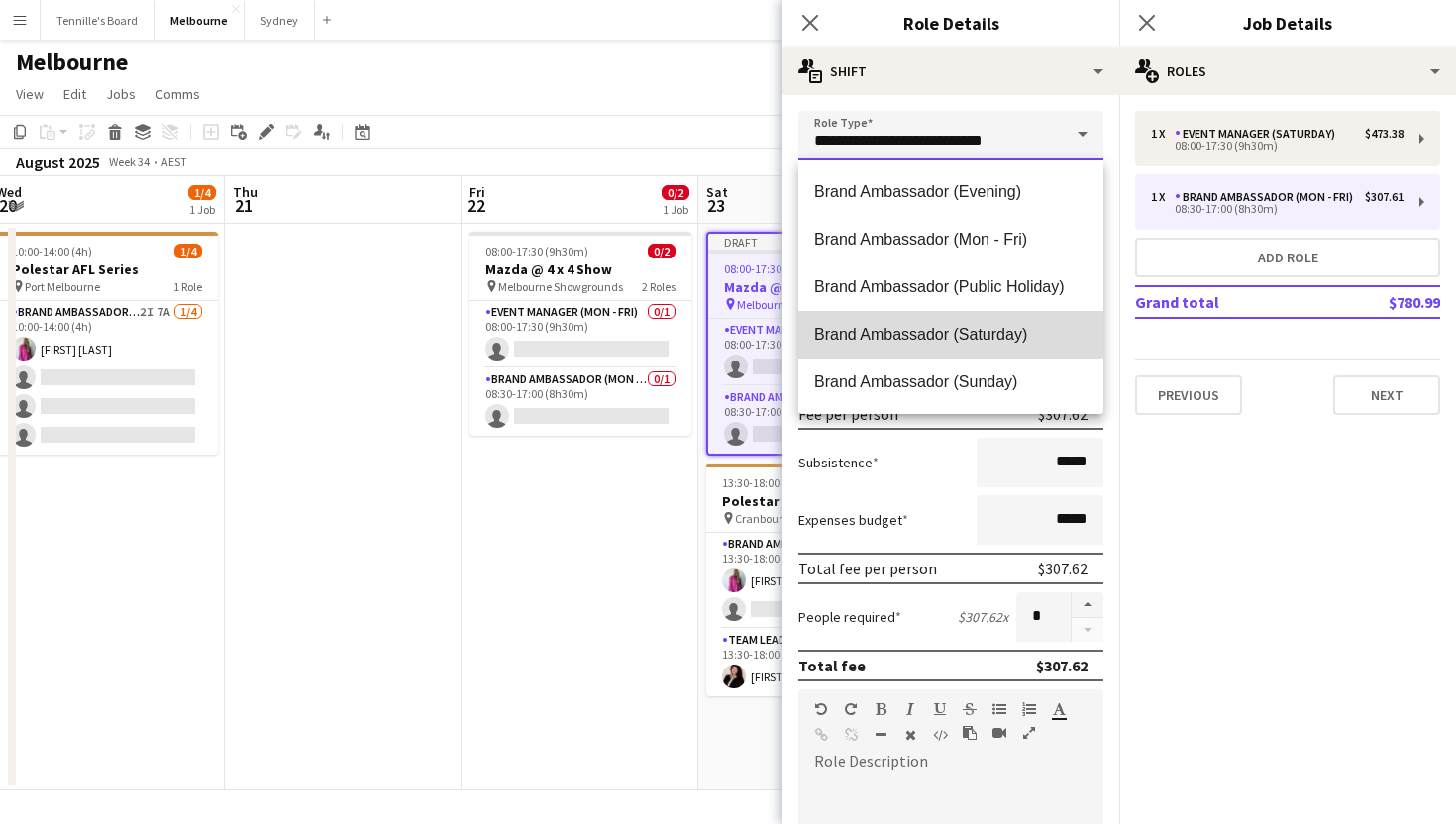 type on "**********" 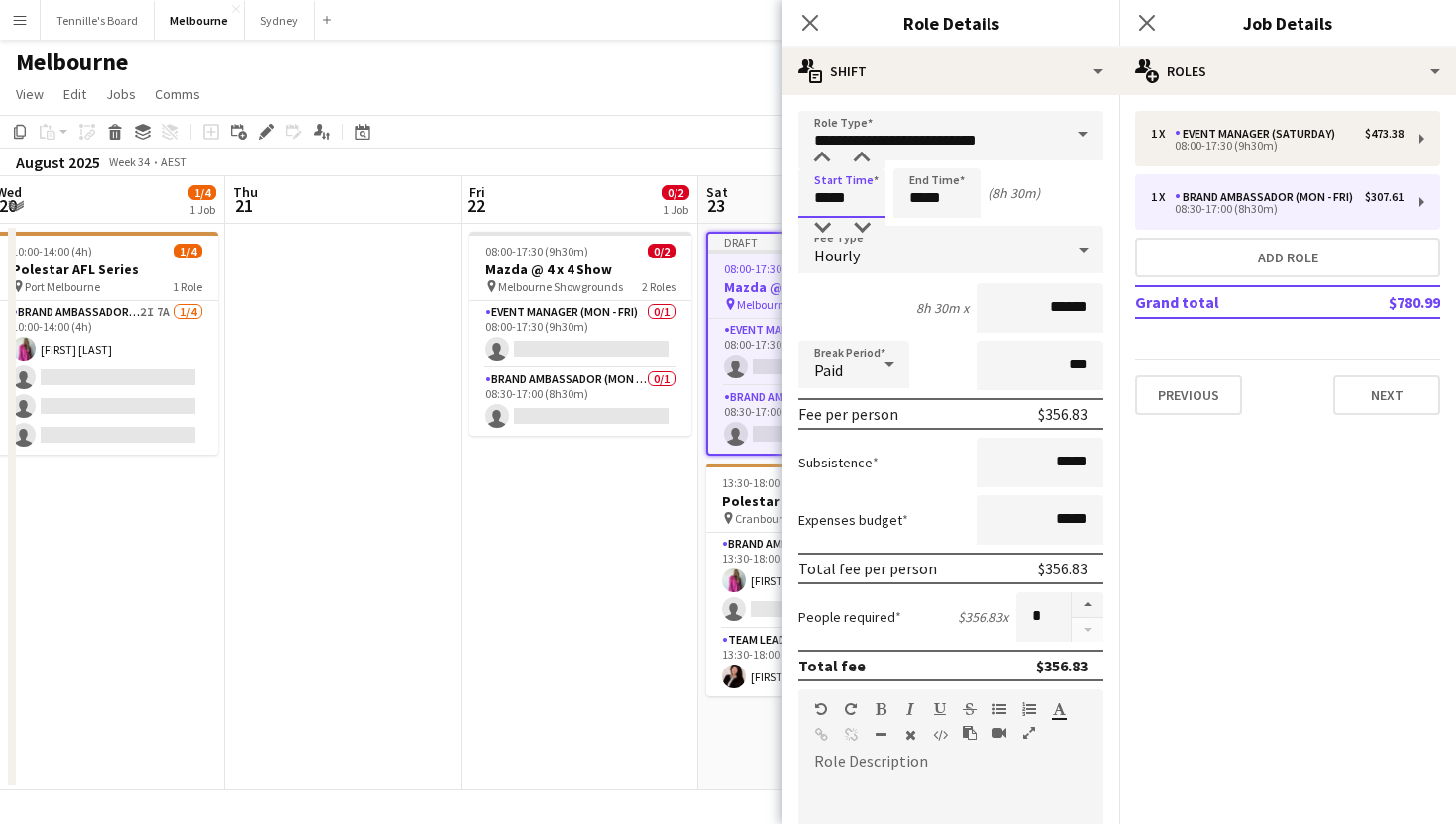 click on "*****" at bounding box center (842, 193) 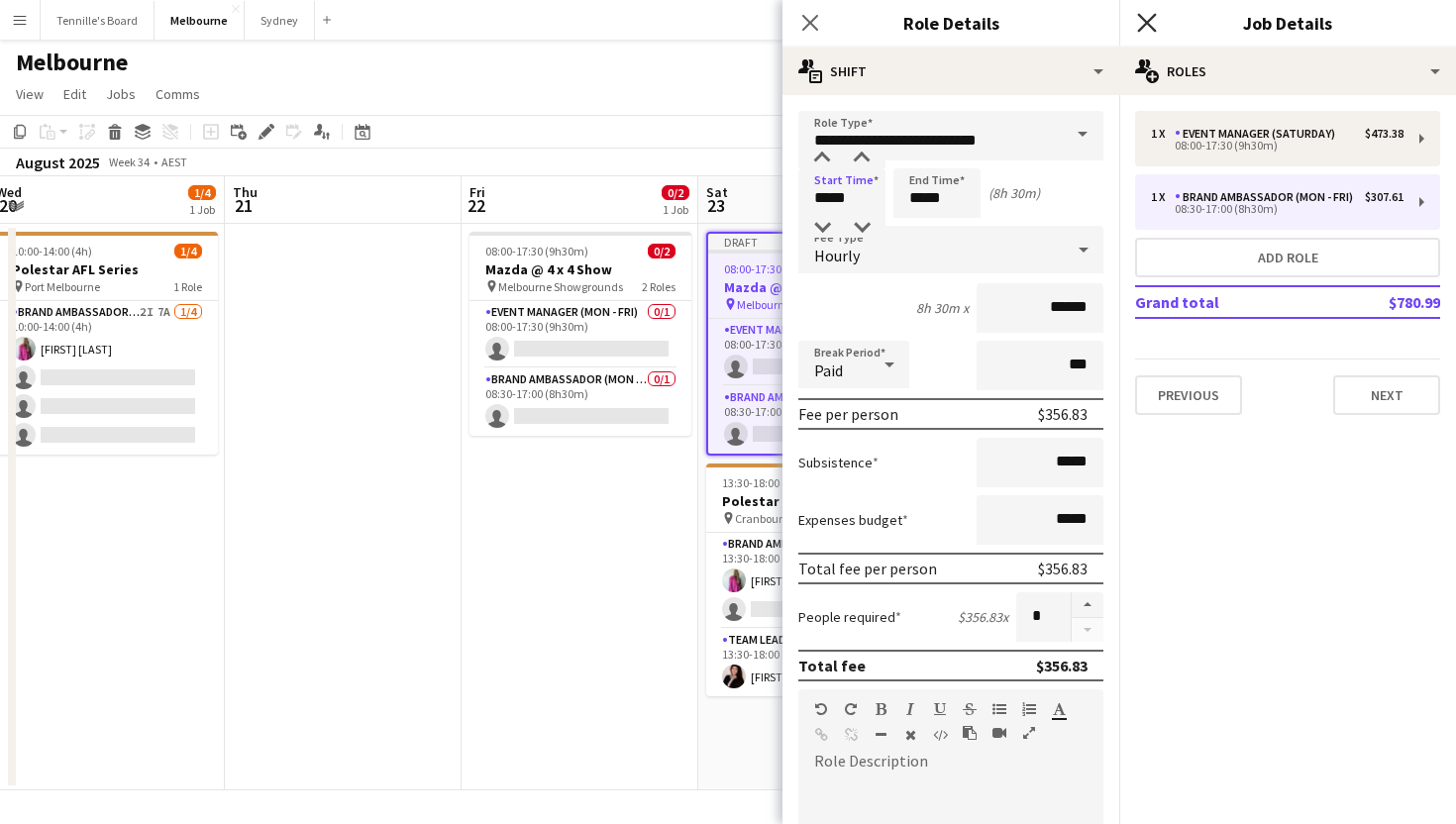click on "Close pop-in" 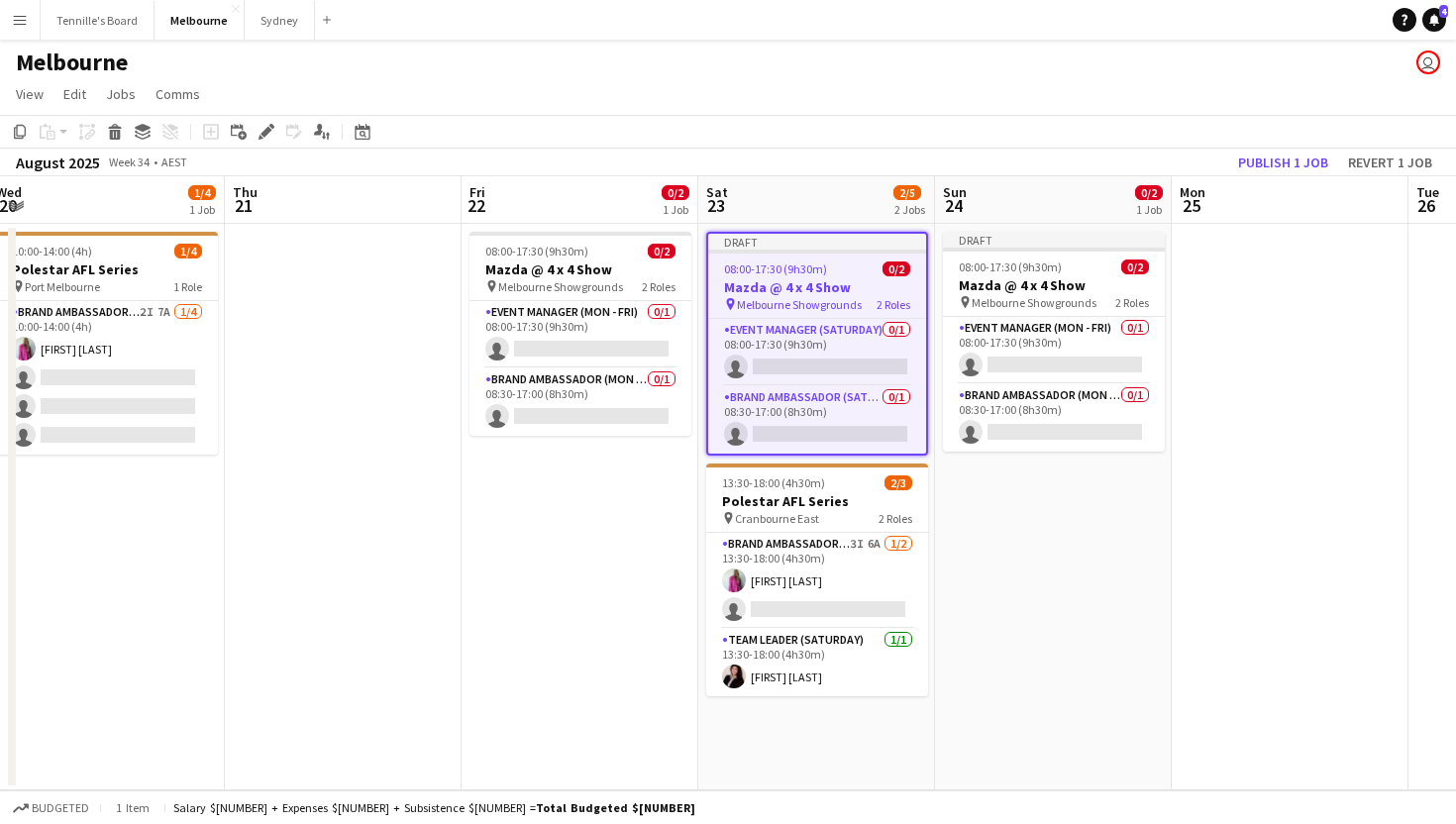click on "Mazda @ 4 x 4 Show" at bounding box center (817, 287) 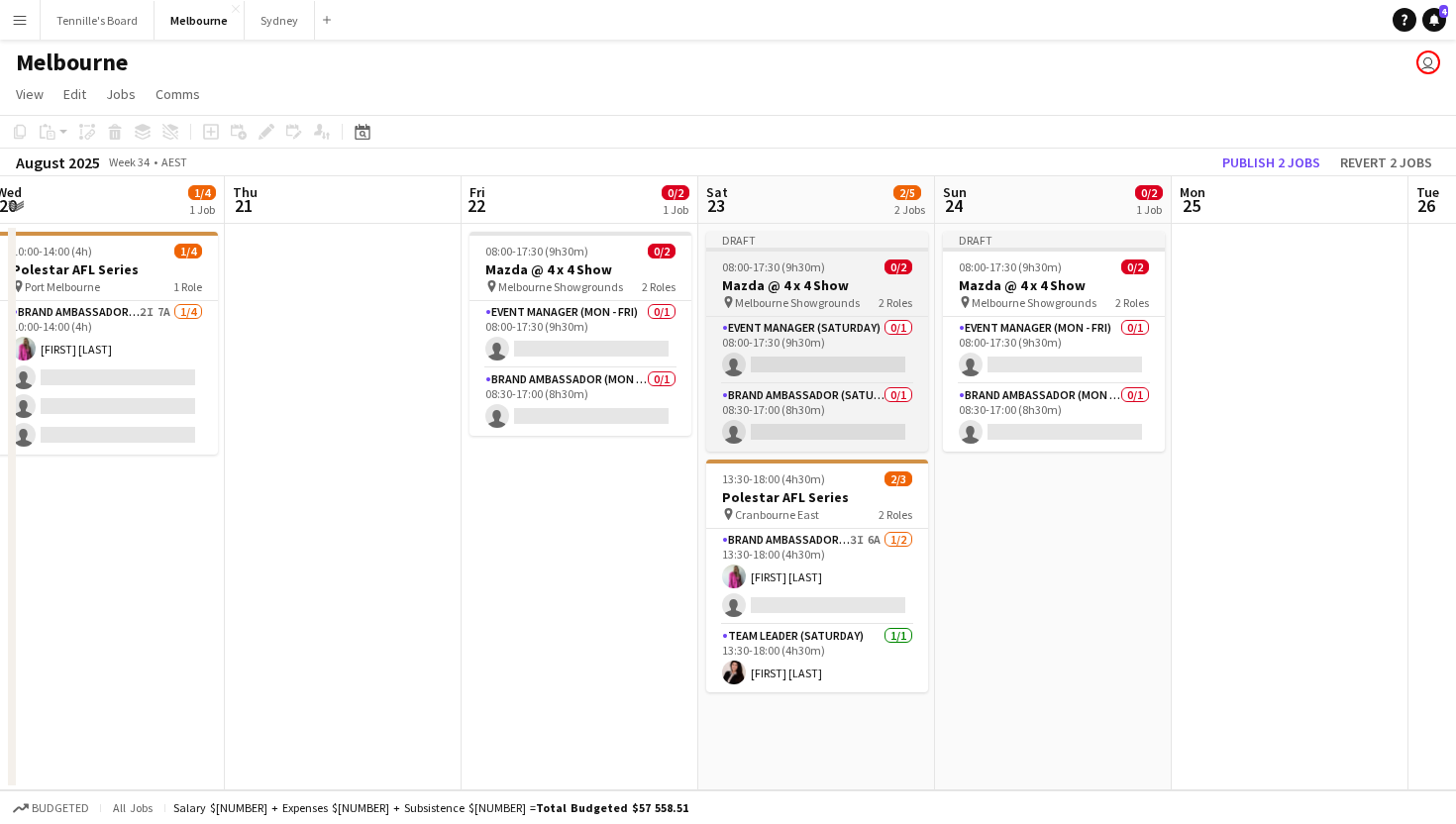 click on "08:00-17:30 (9h30m)    0/2" at bounding box center (817, 266) 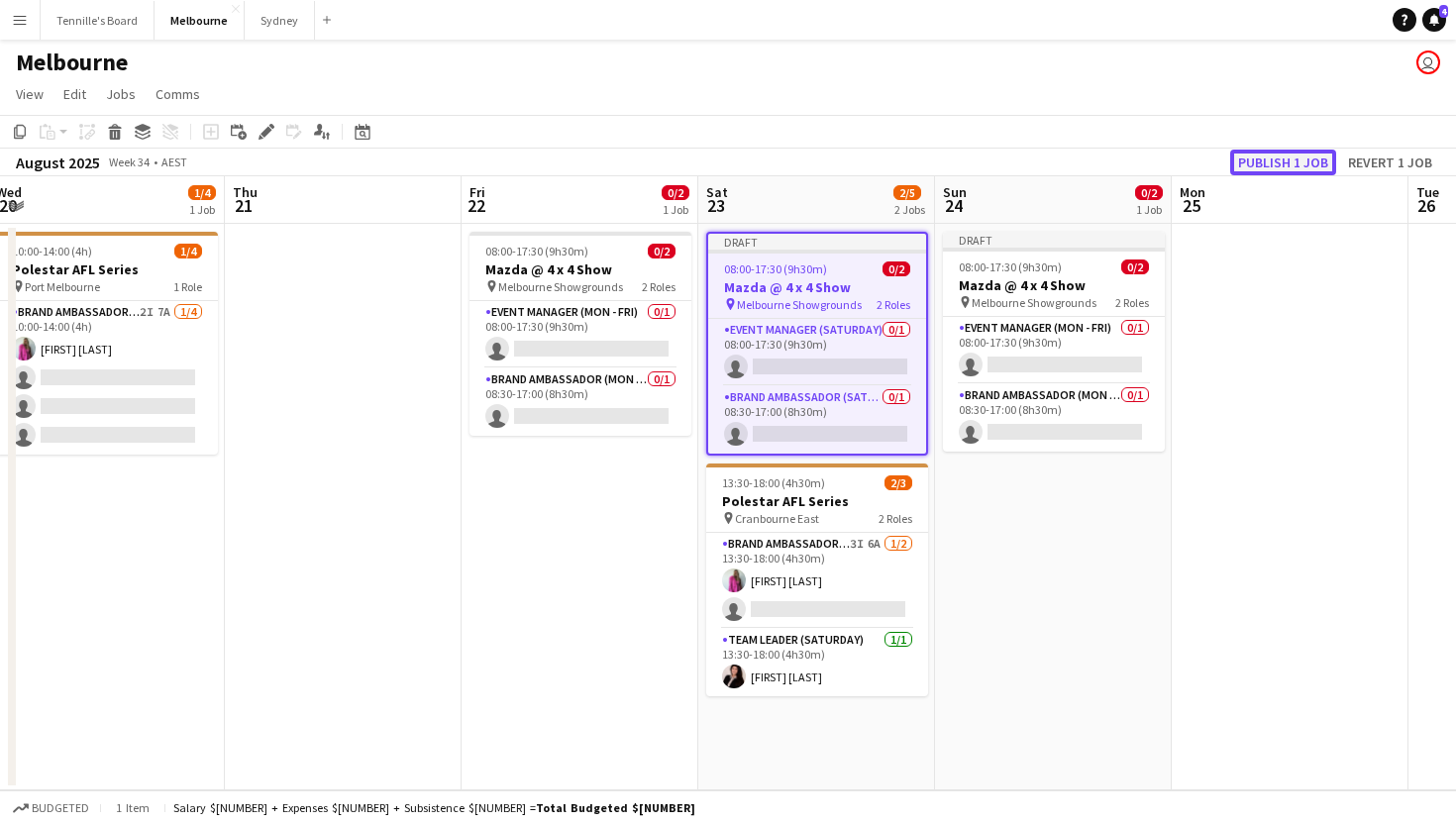 click on "Publish 1 job" 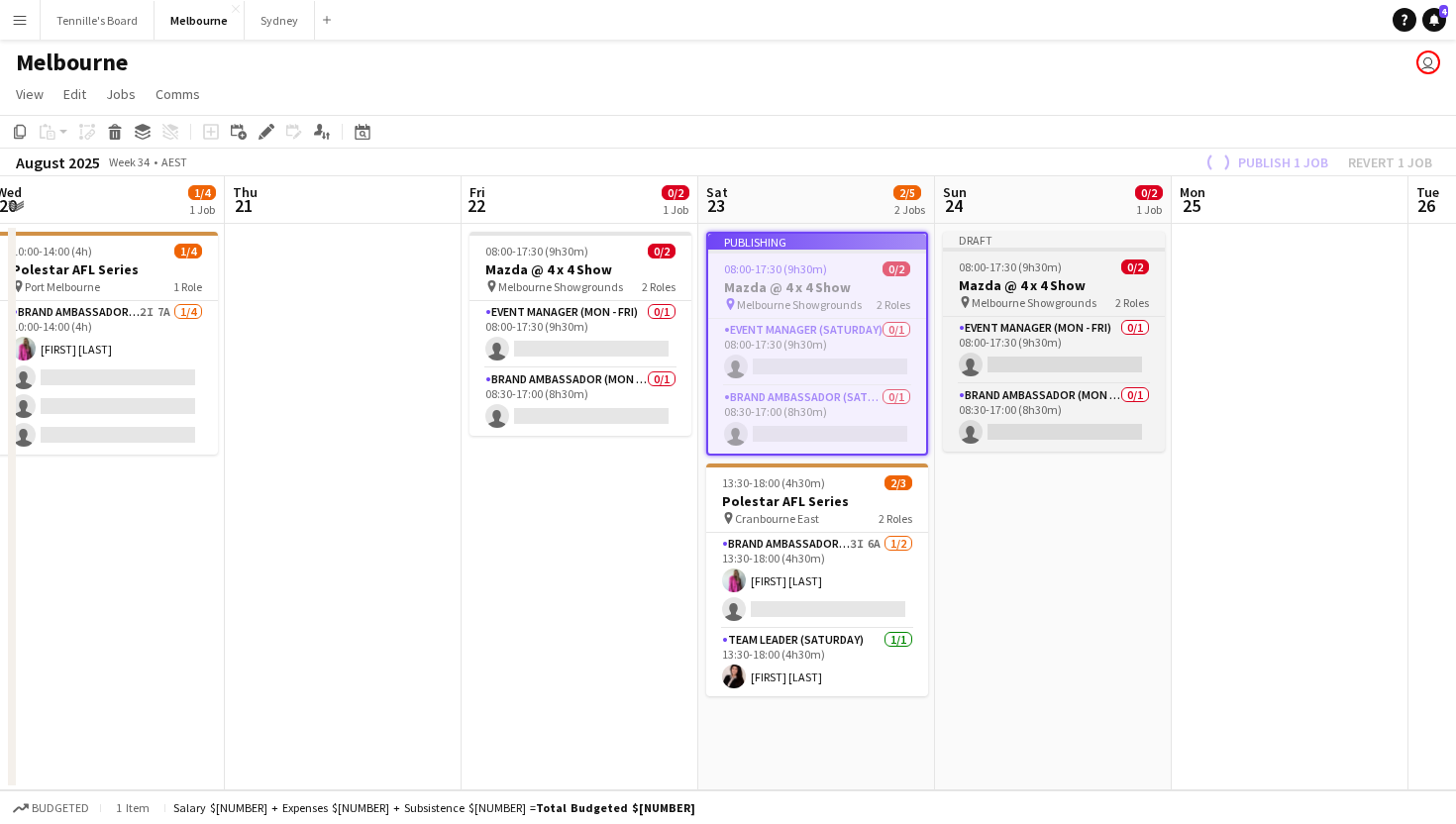 click on "08:00-17:30 (9h30m)    0/2" at bounding box center (1054, 266) 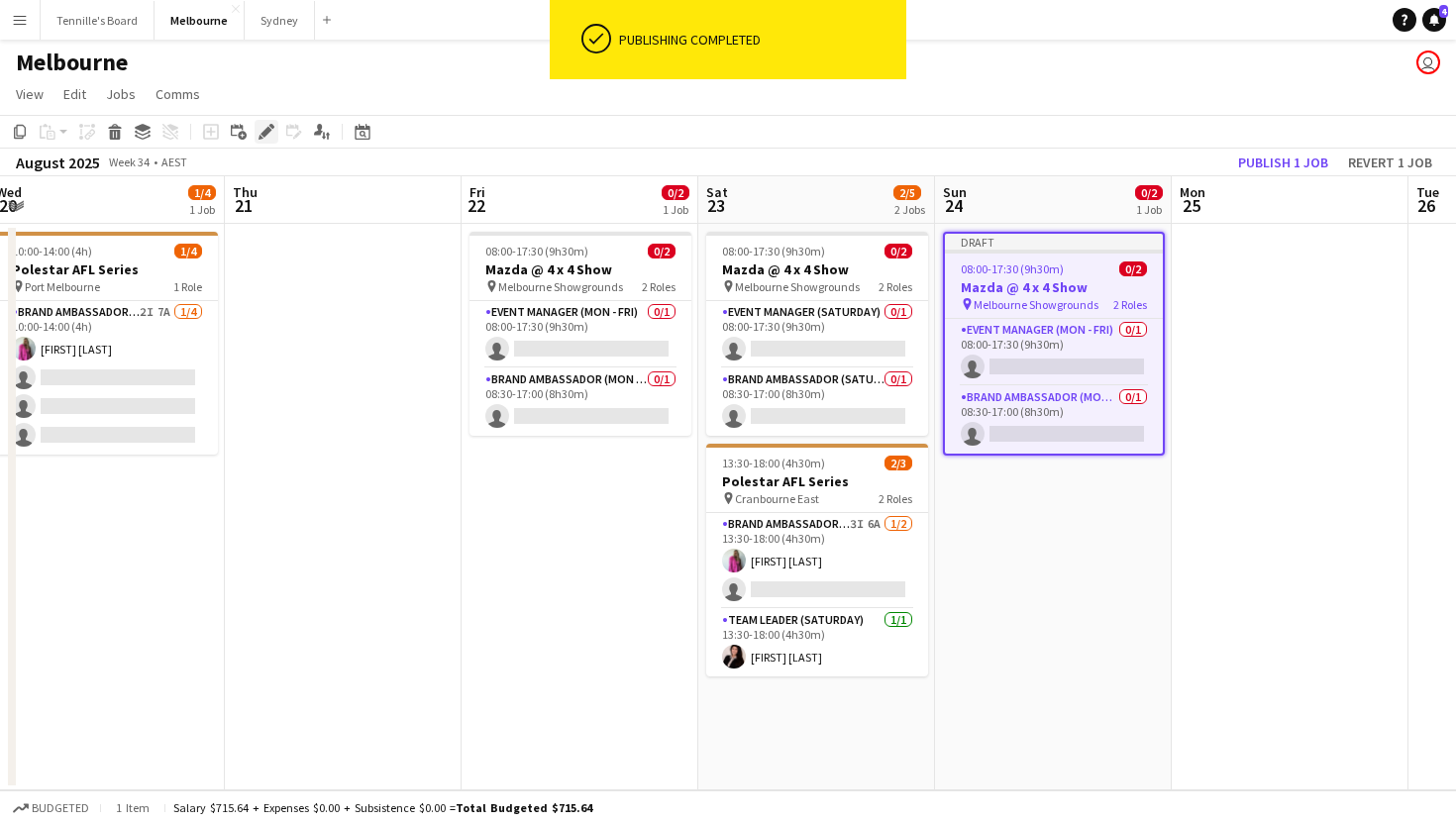 click on "Edit" 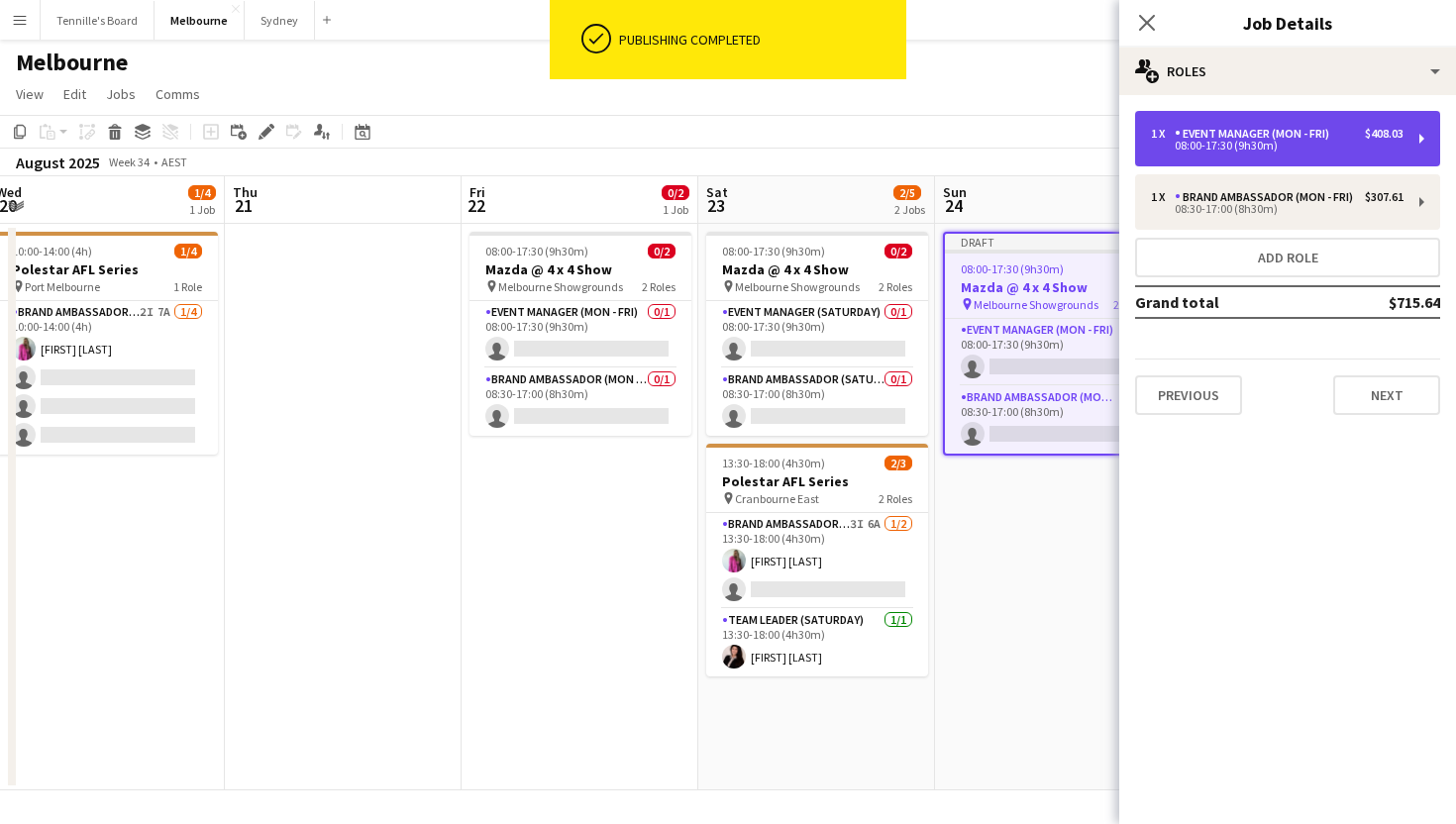 click on "Event Manager (Mon - Fri)" at bounding box center (1256, 134) 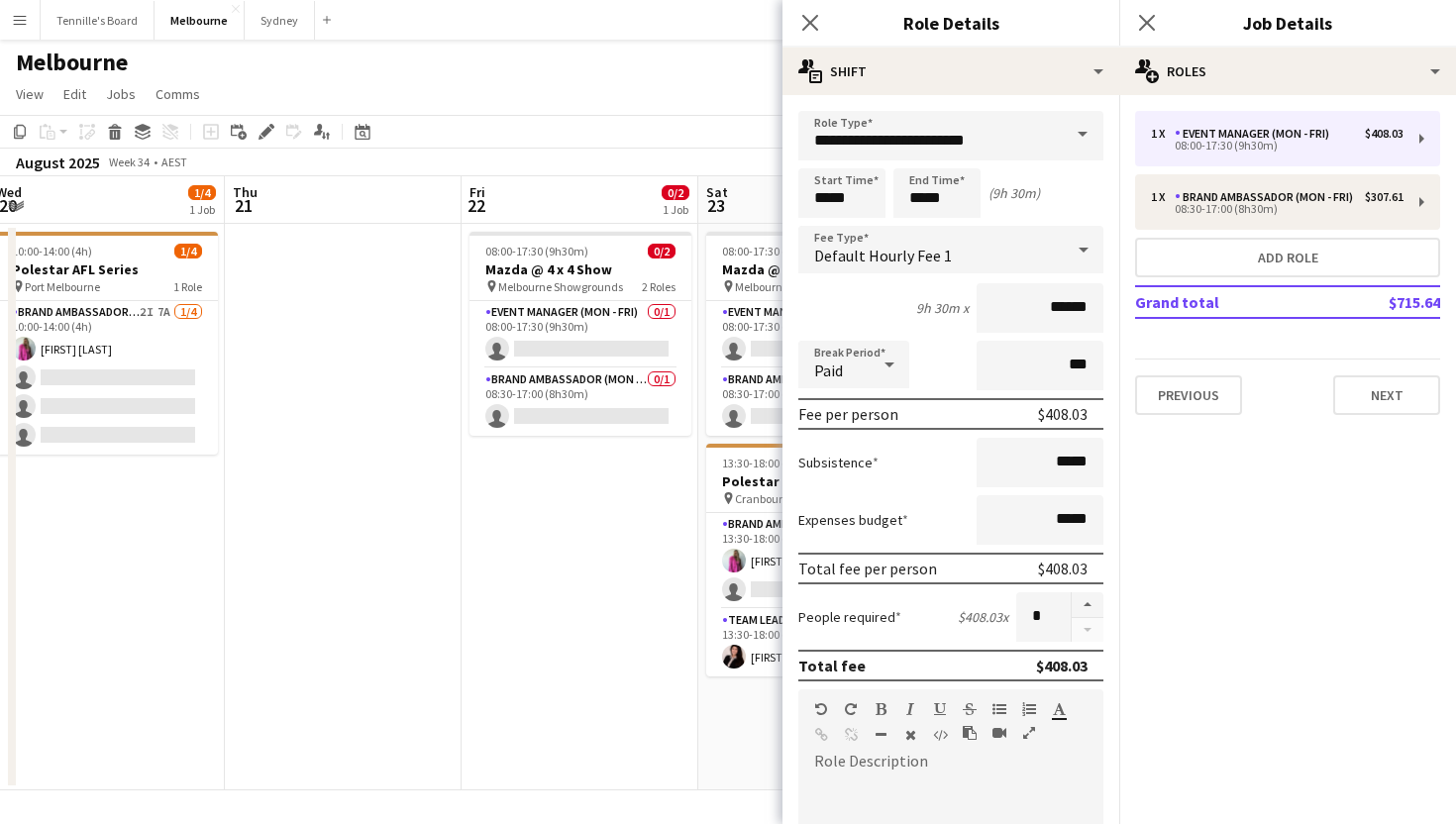 click at bounding box center [1083, 135] 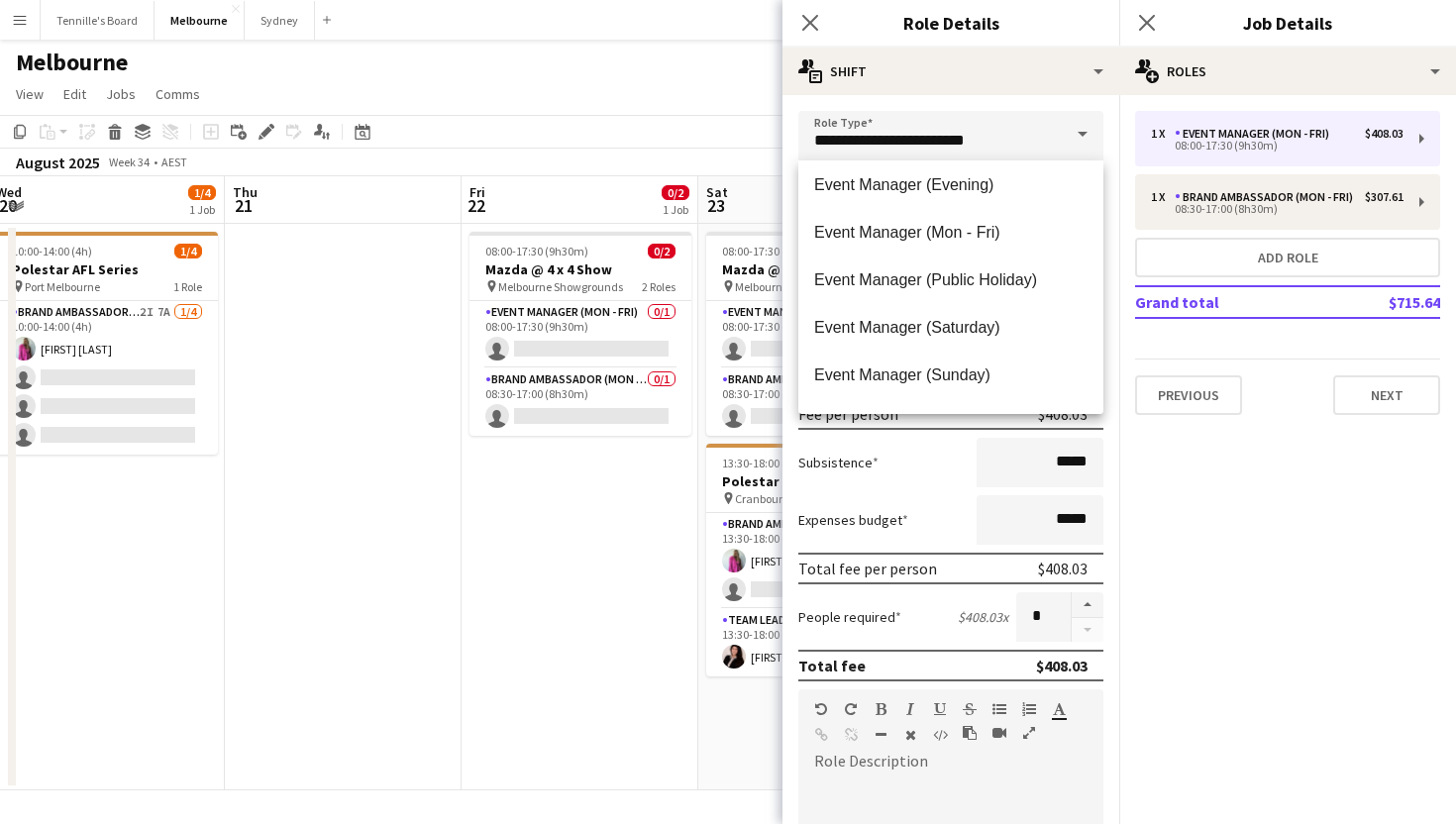 scroll, scrollTop: 725, scrollLeft: 0, axis: vertical 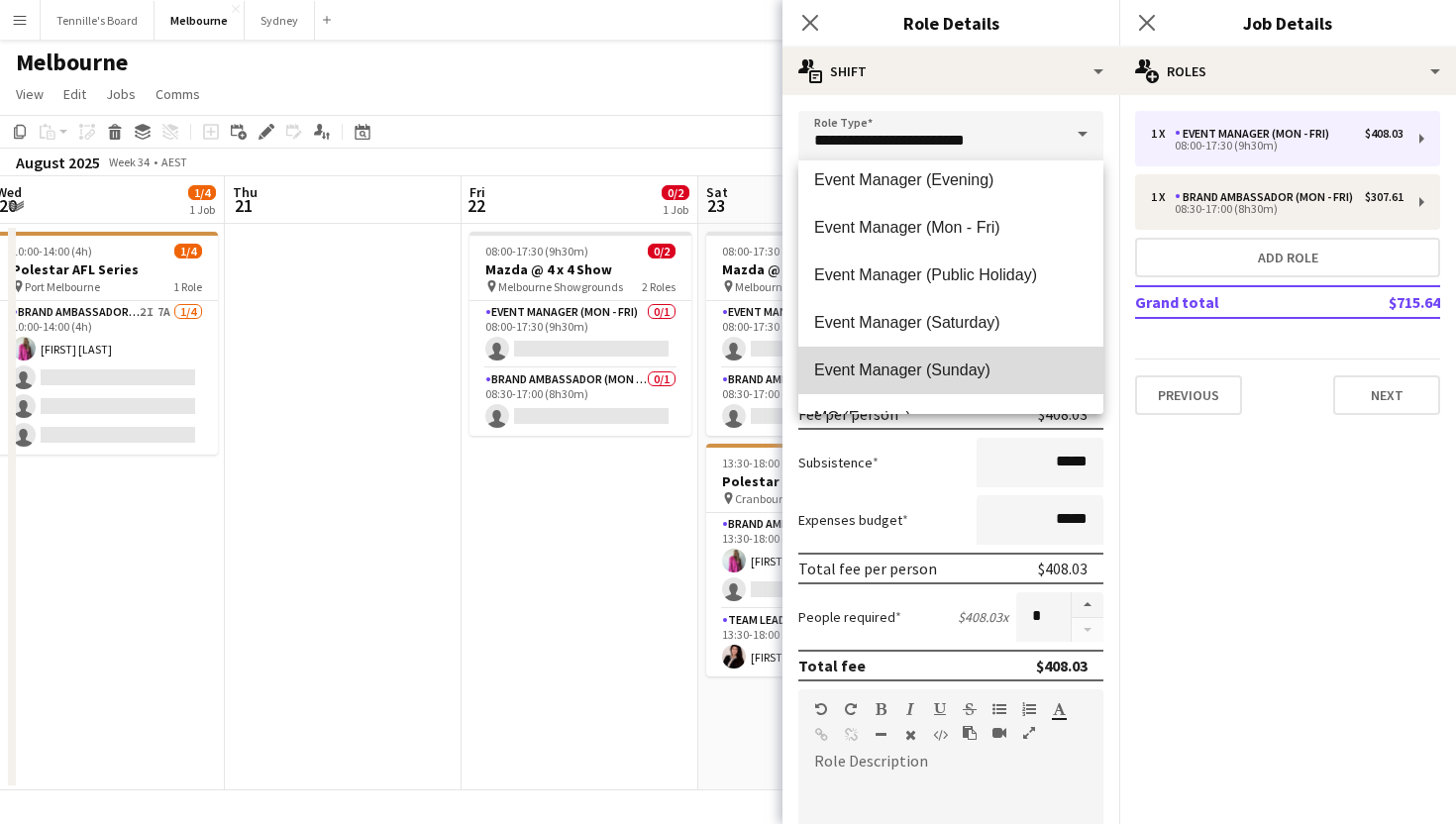 click on "Event Manager (Sunday)" at bounding box center (951, 369) 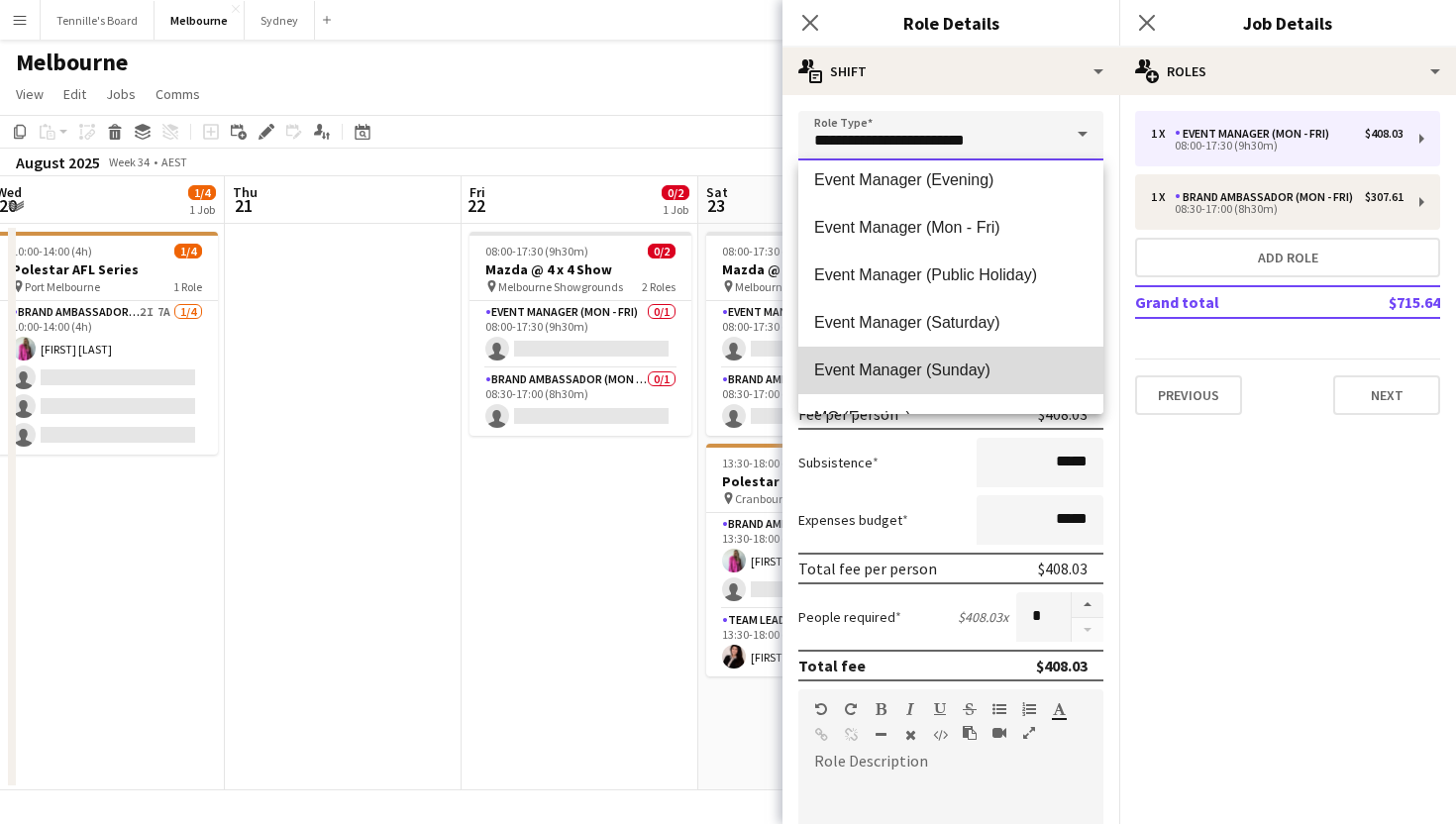 type on "**********" 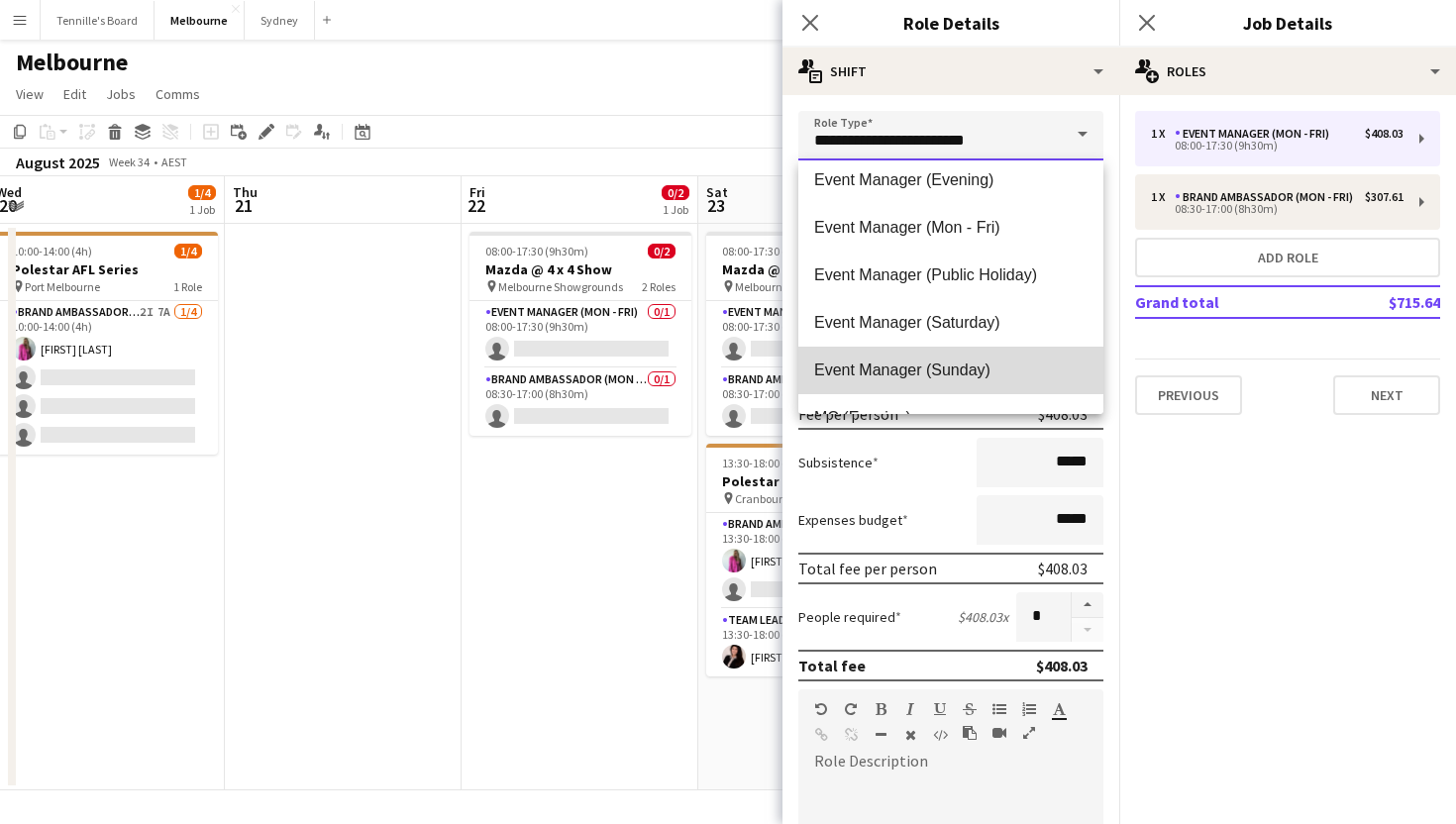 type on "******" 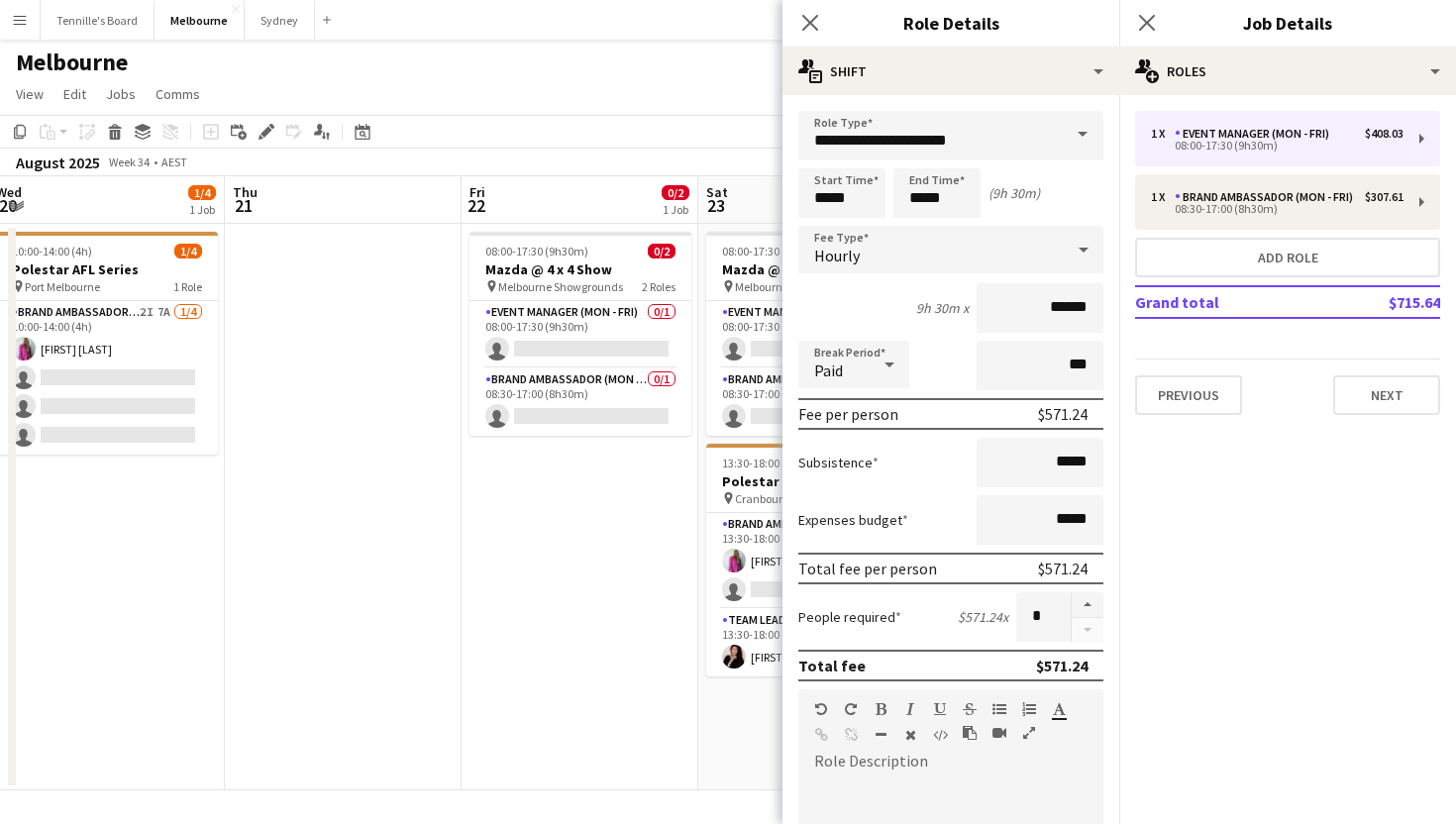 click on "(9h 30m)" at bounding box center [1014, 193] 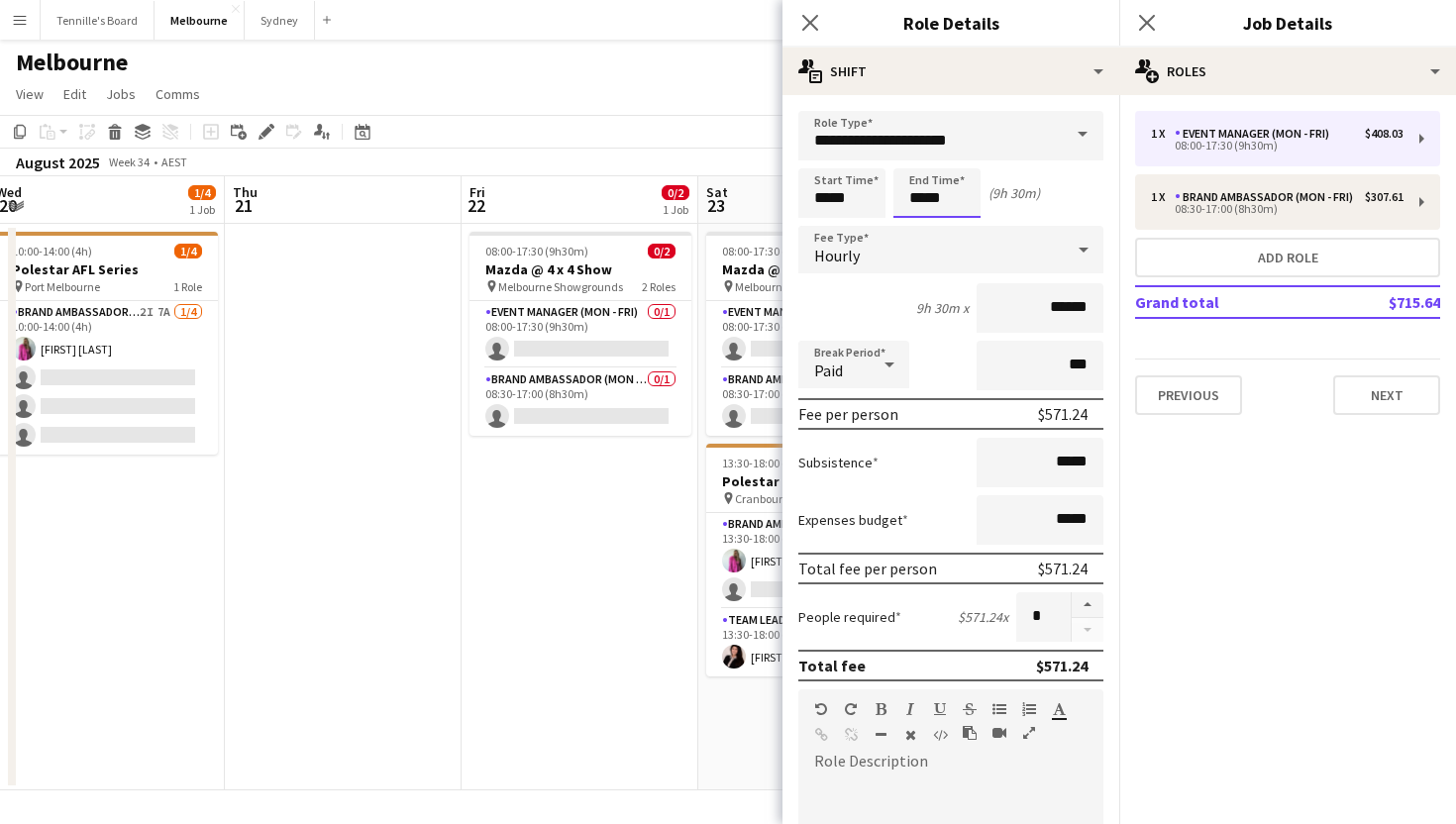 click on "*****" at bounding box center (937, 193) 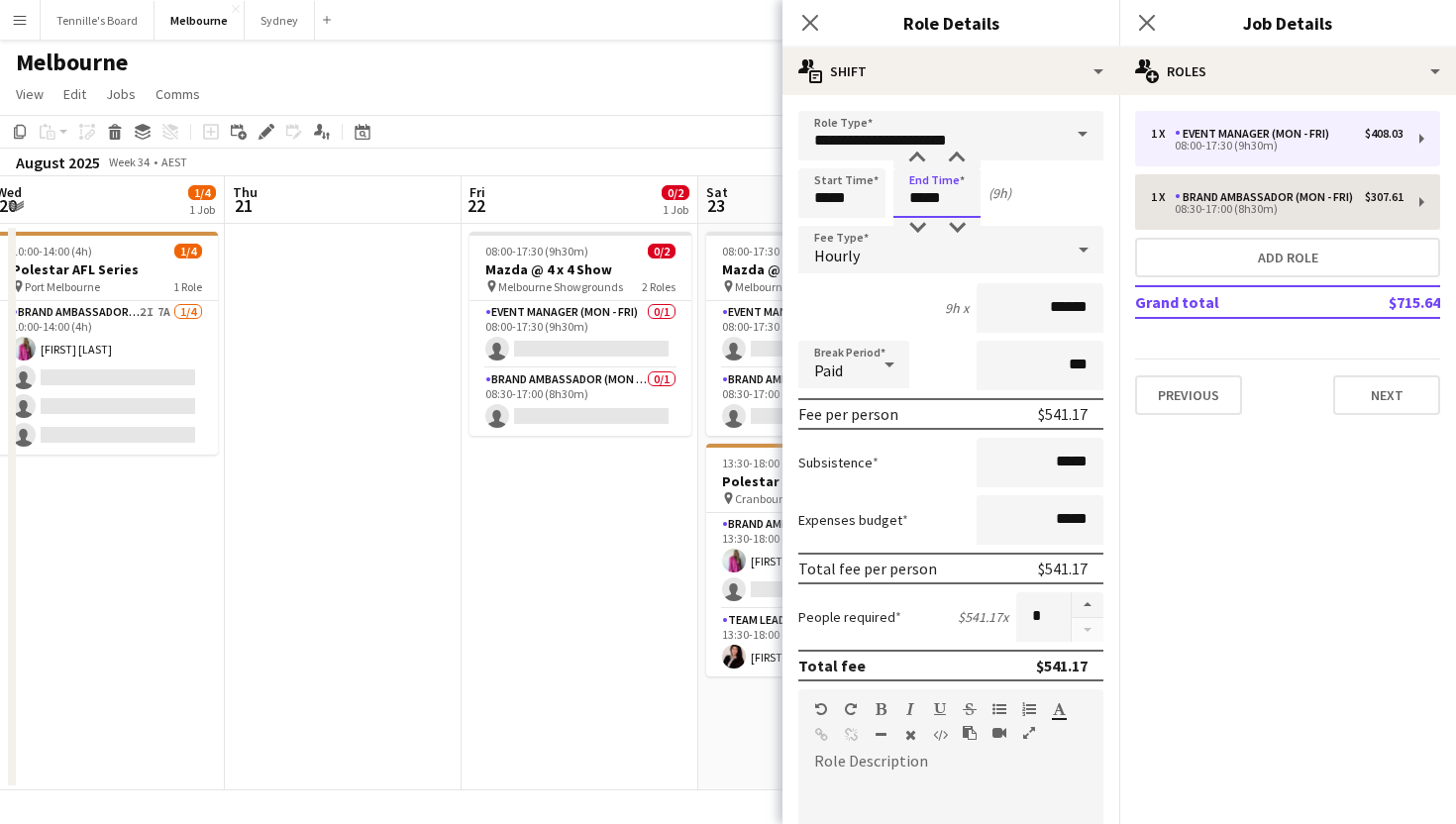 type on "*****" 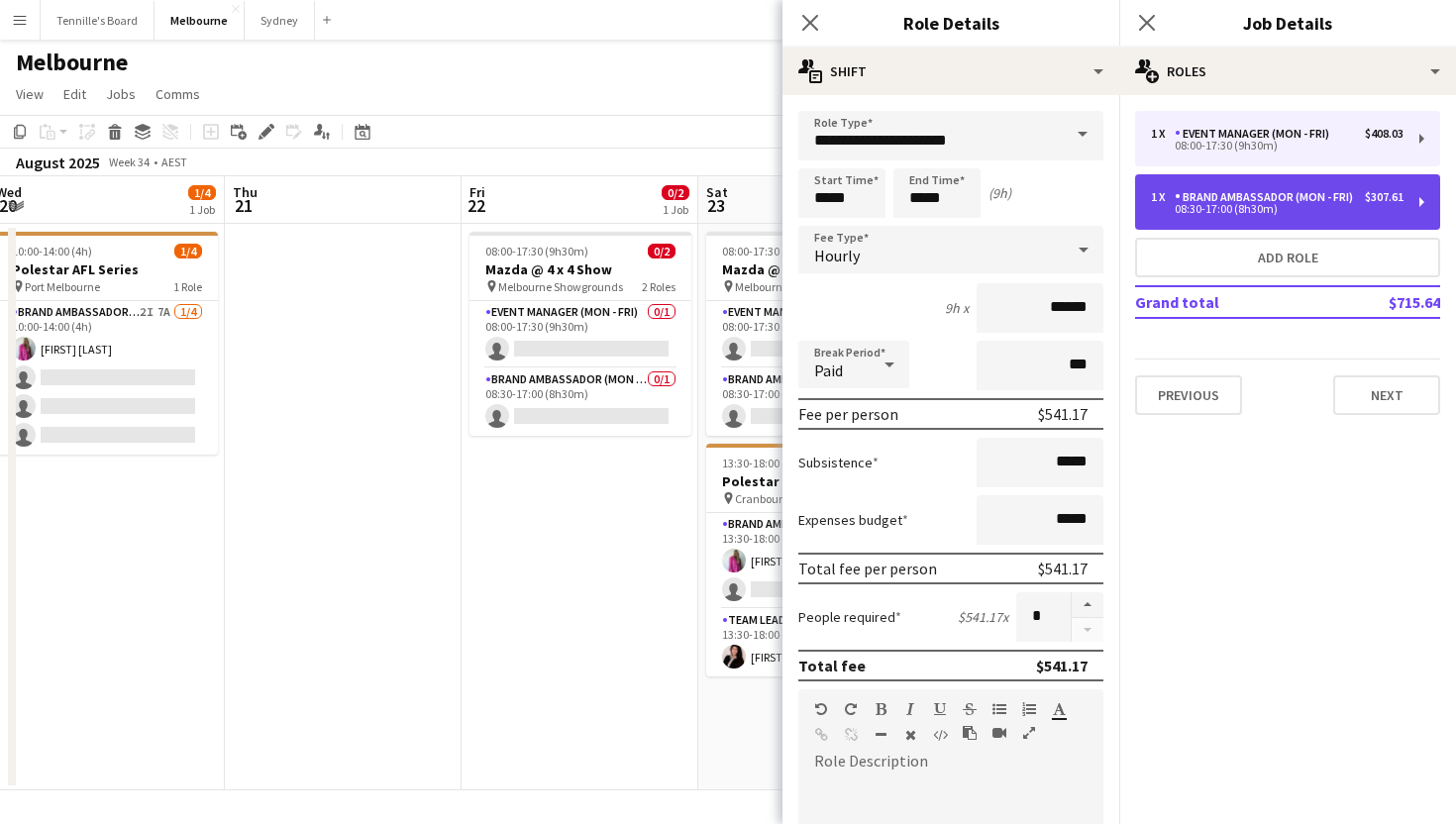 click on "08:30-17:00 (8h30m)" at bounding box center (1277, 209) 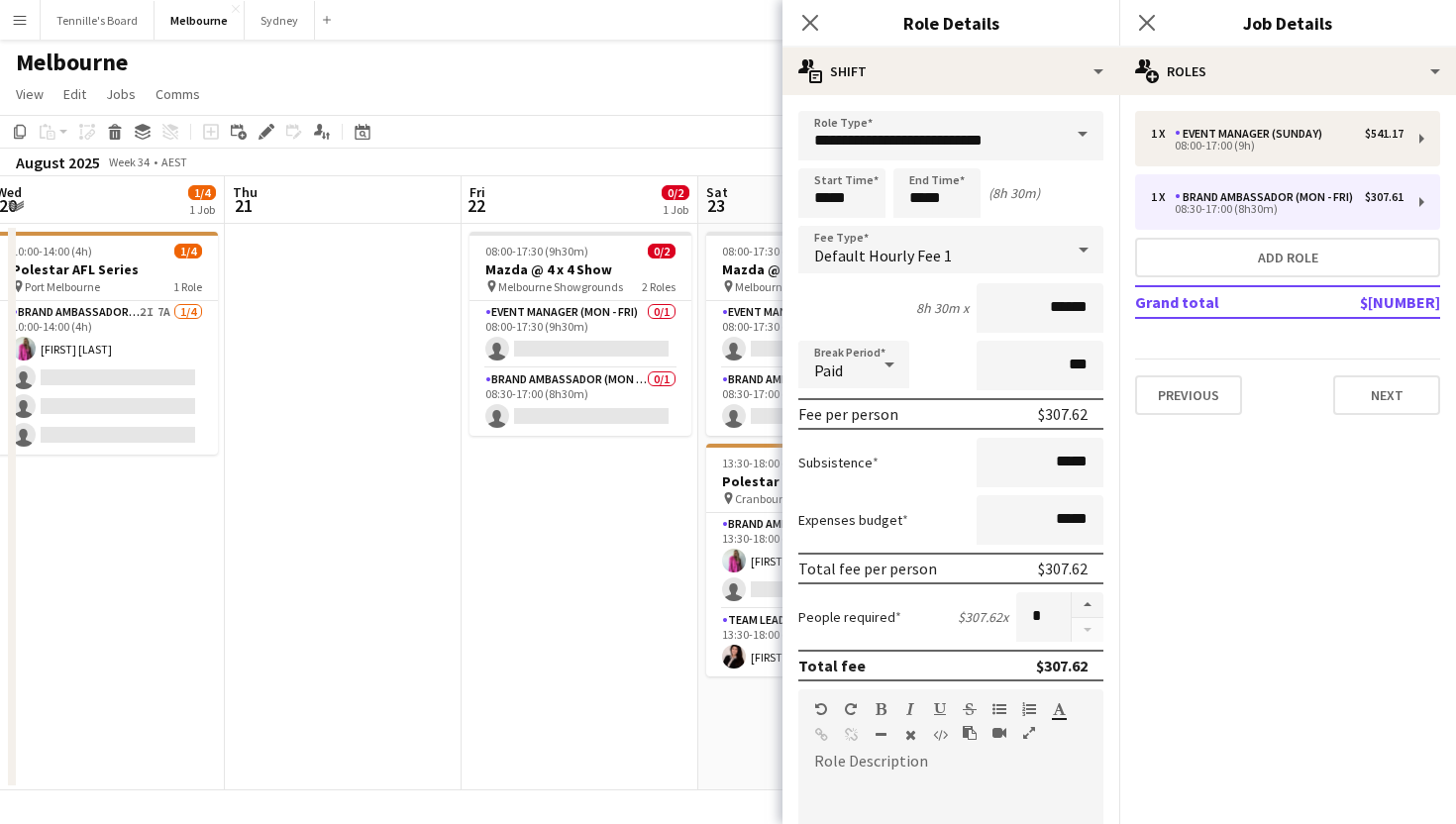 click at bounding box center (1083, 135) 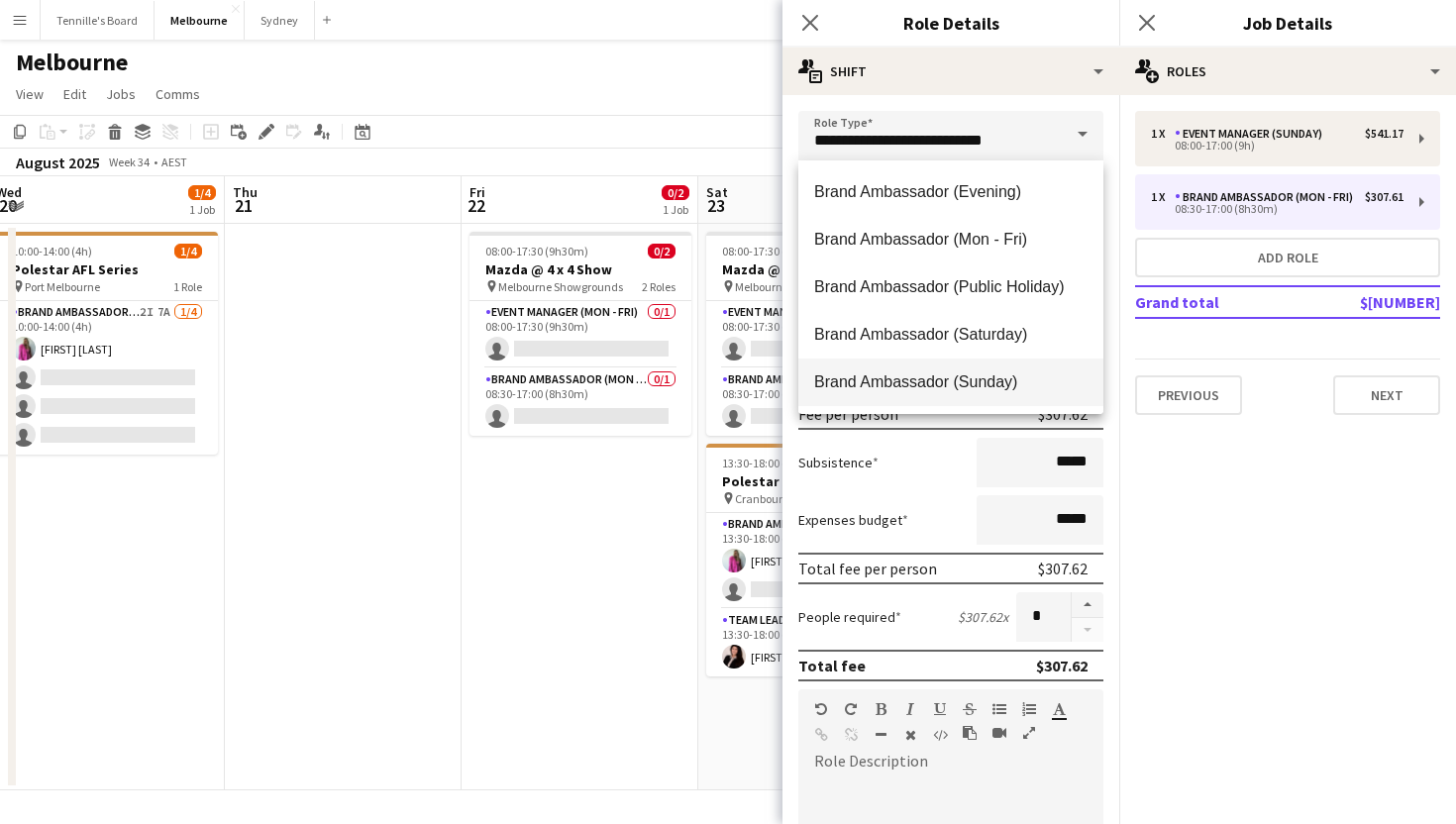 click on "Brand Ambassador (Sunday)" at bounding box center [951, 382] 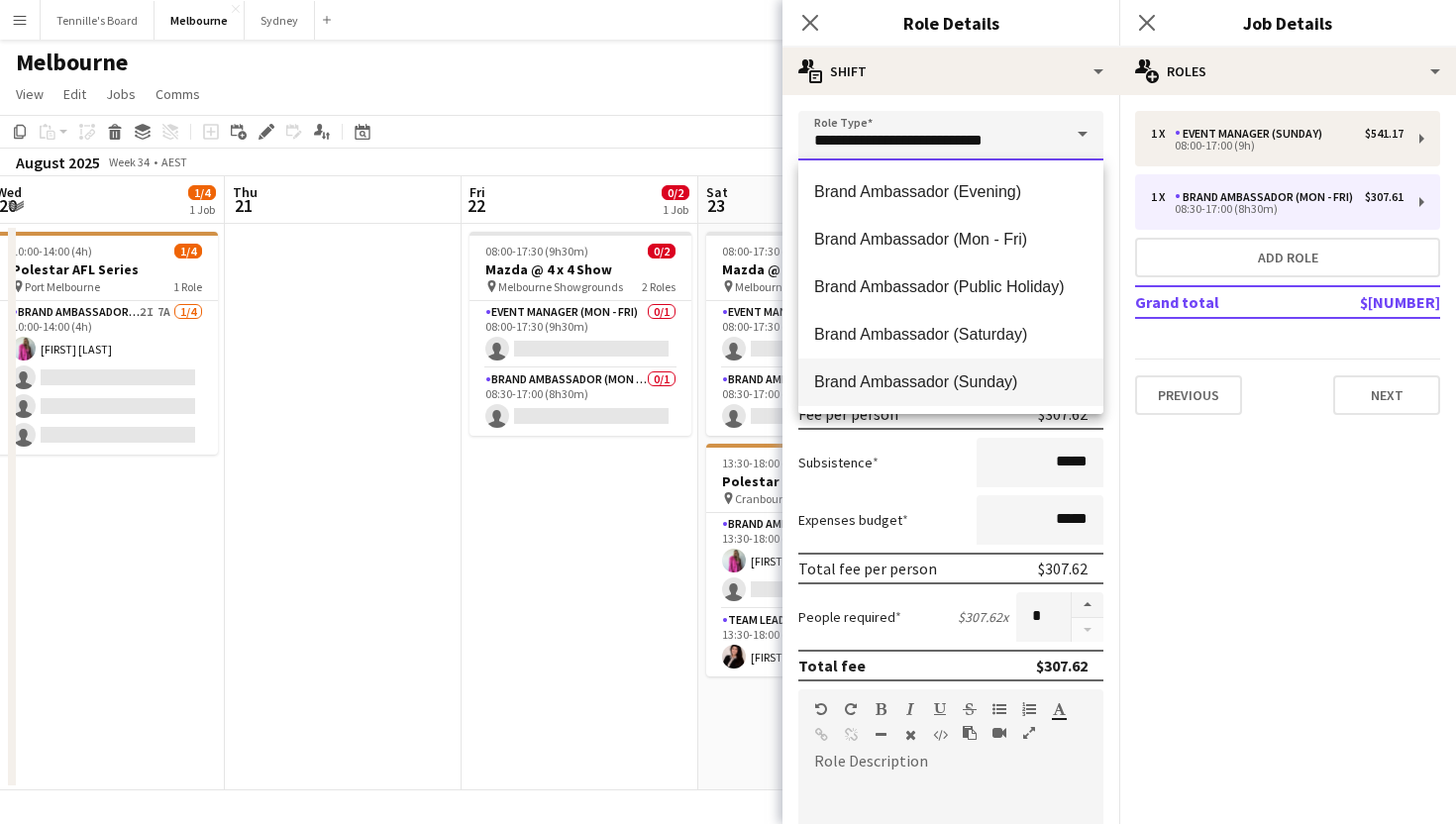 type on "**********" 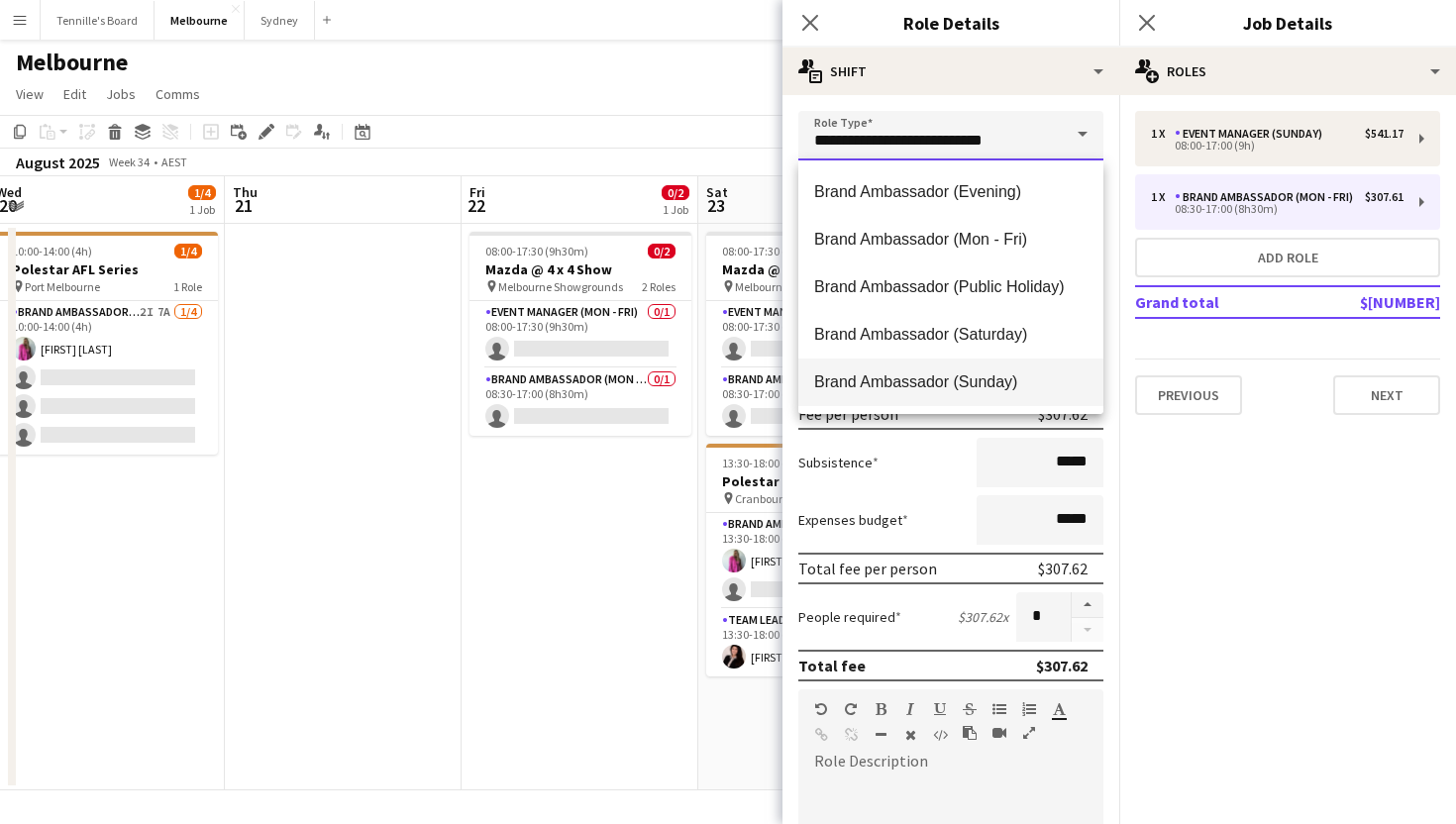 type on "******" 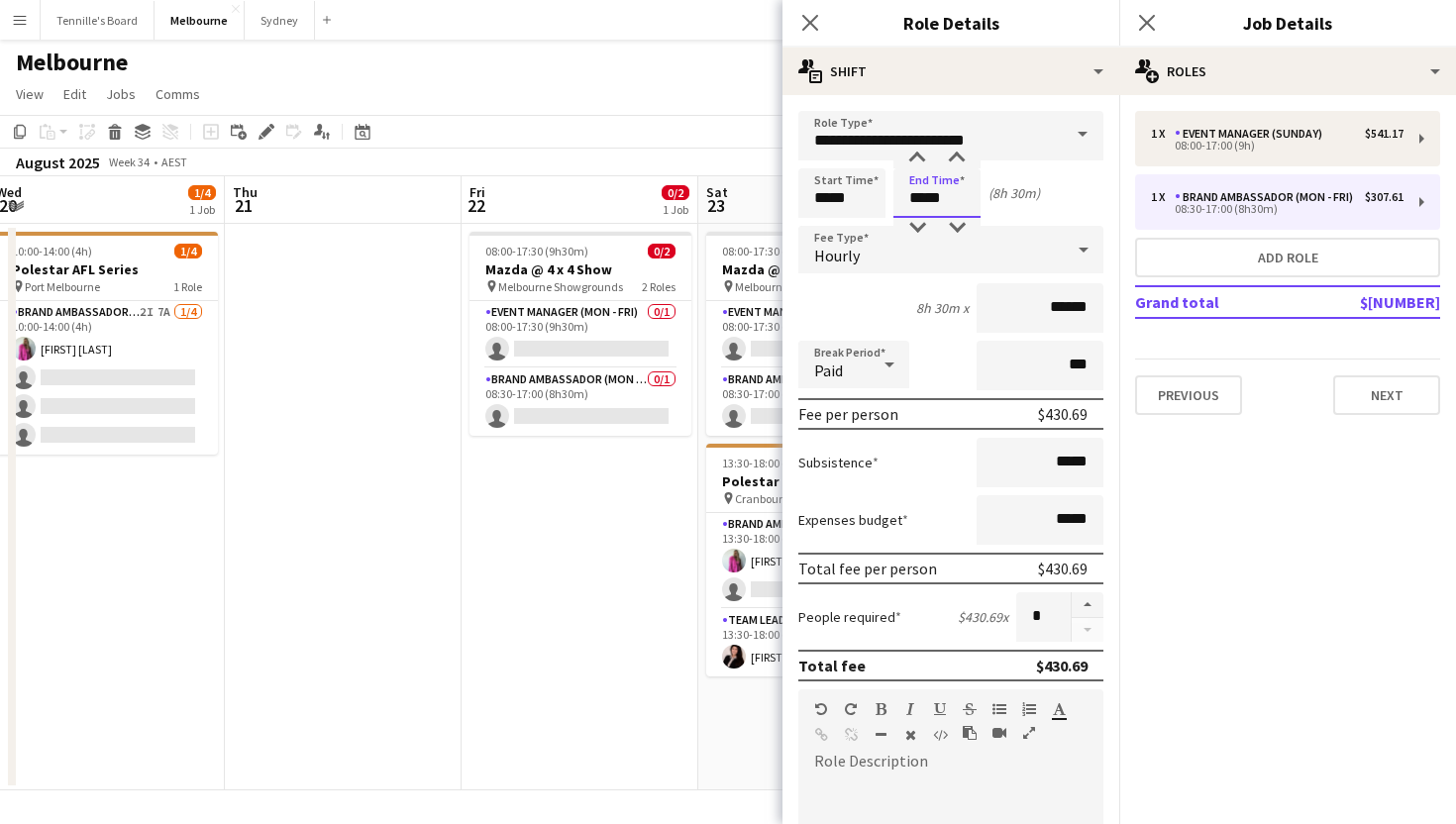 drag, startPoint x: 967, startPoint y: 195, endPoint x: 894, endPoint y: 195, distance: 73 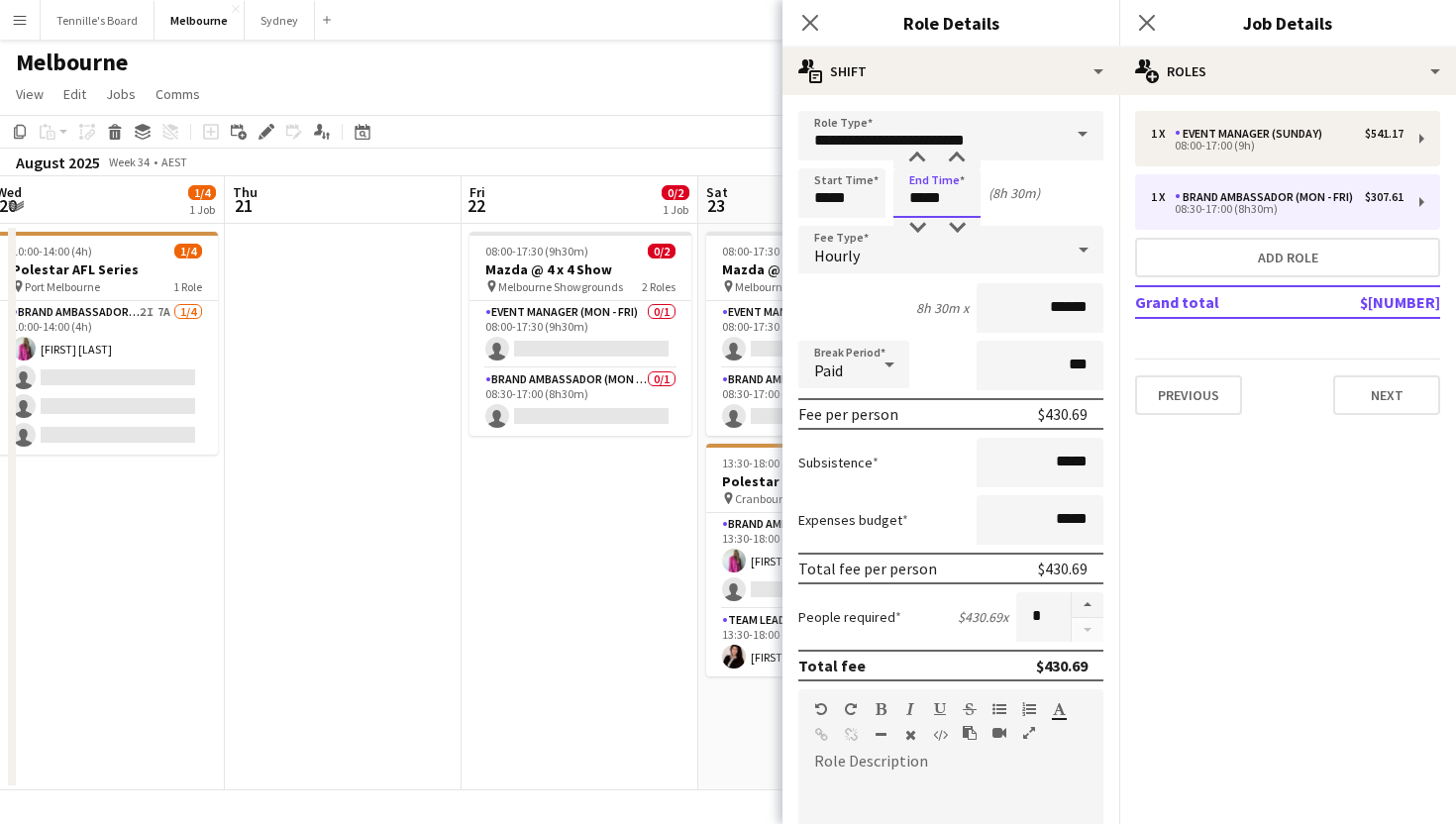 click on "*****" at bounding box center (937, 193) 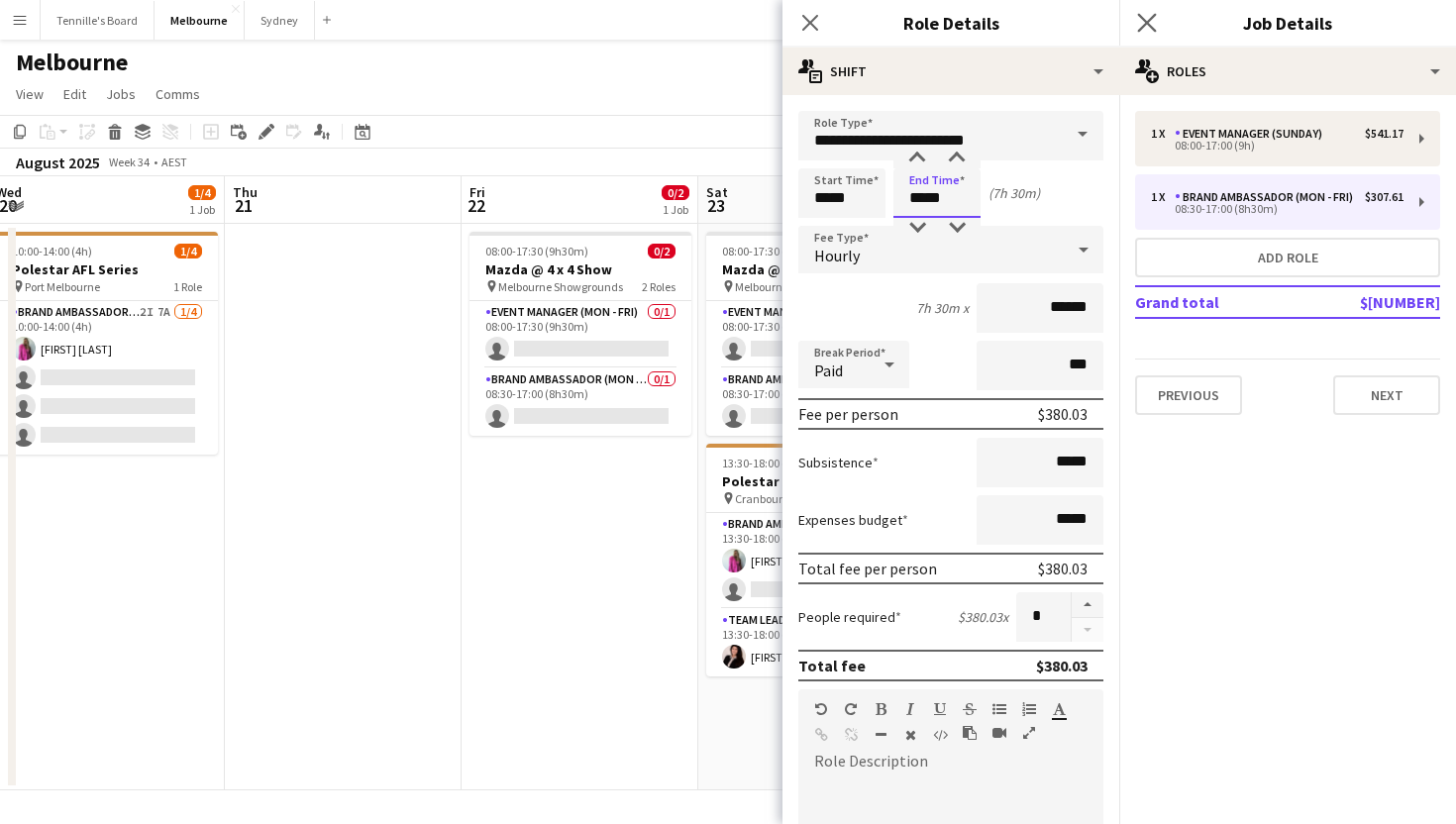 type on "*****" 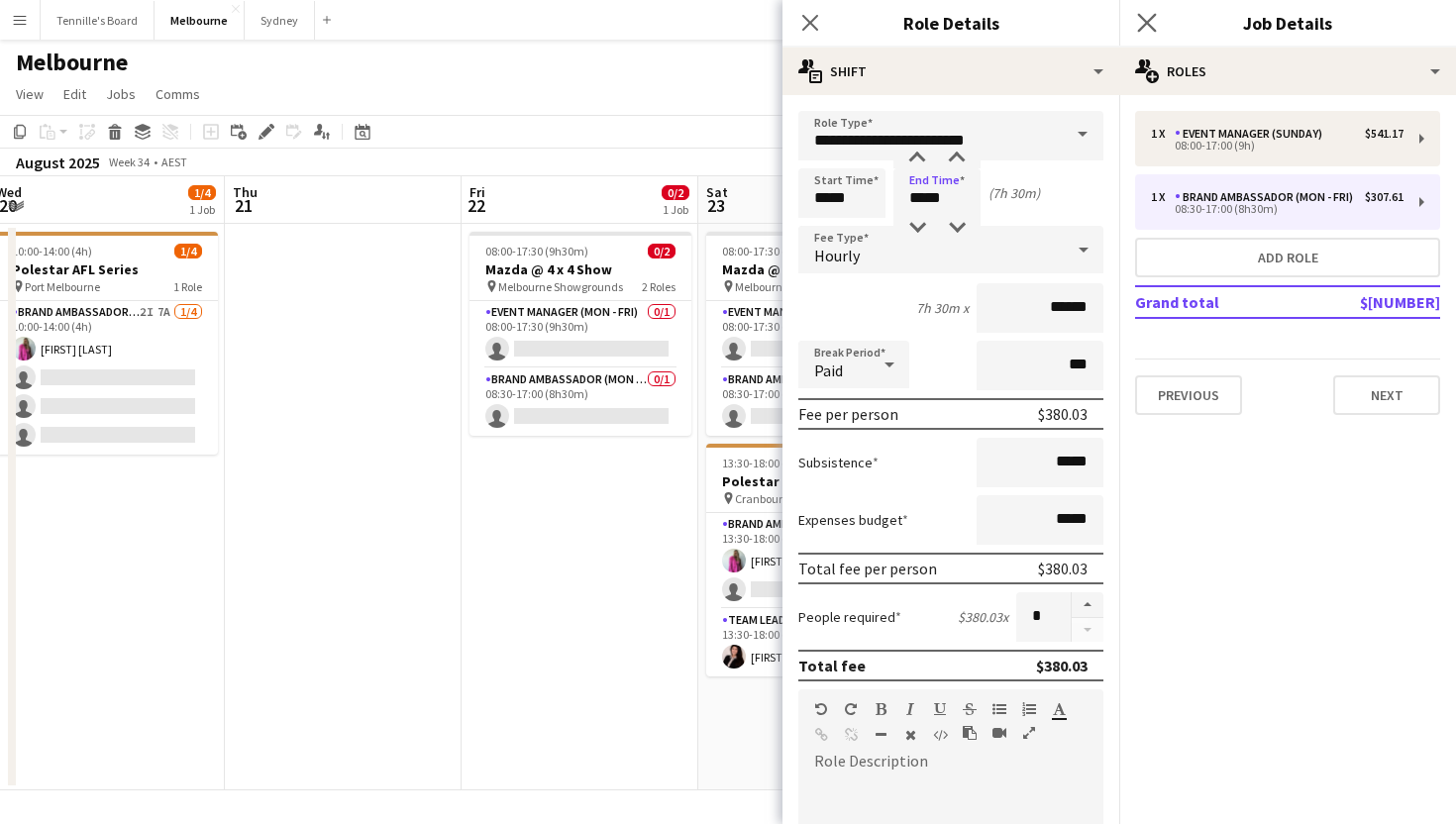 click on "Close pop-in" 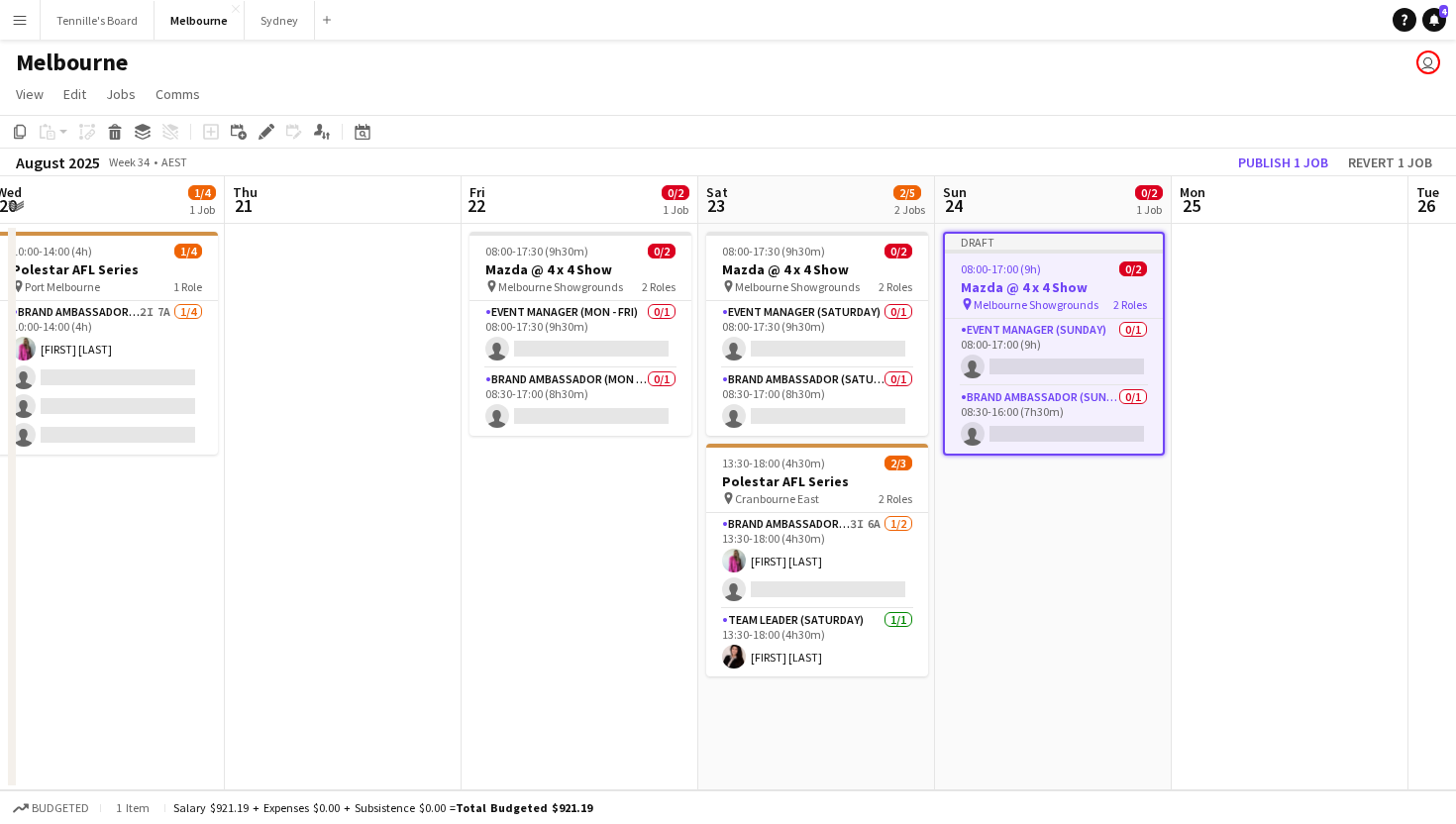 click on "08:00-17:00 (9h)" at bounding box center (1000, 268) 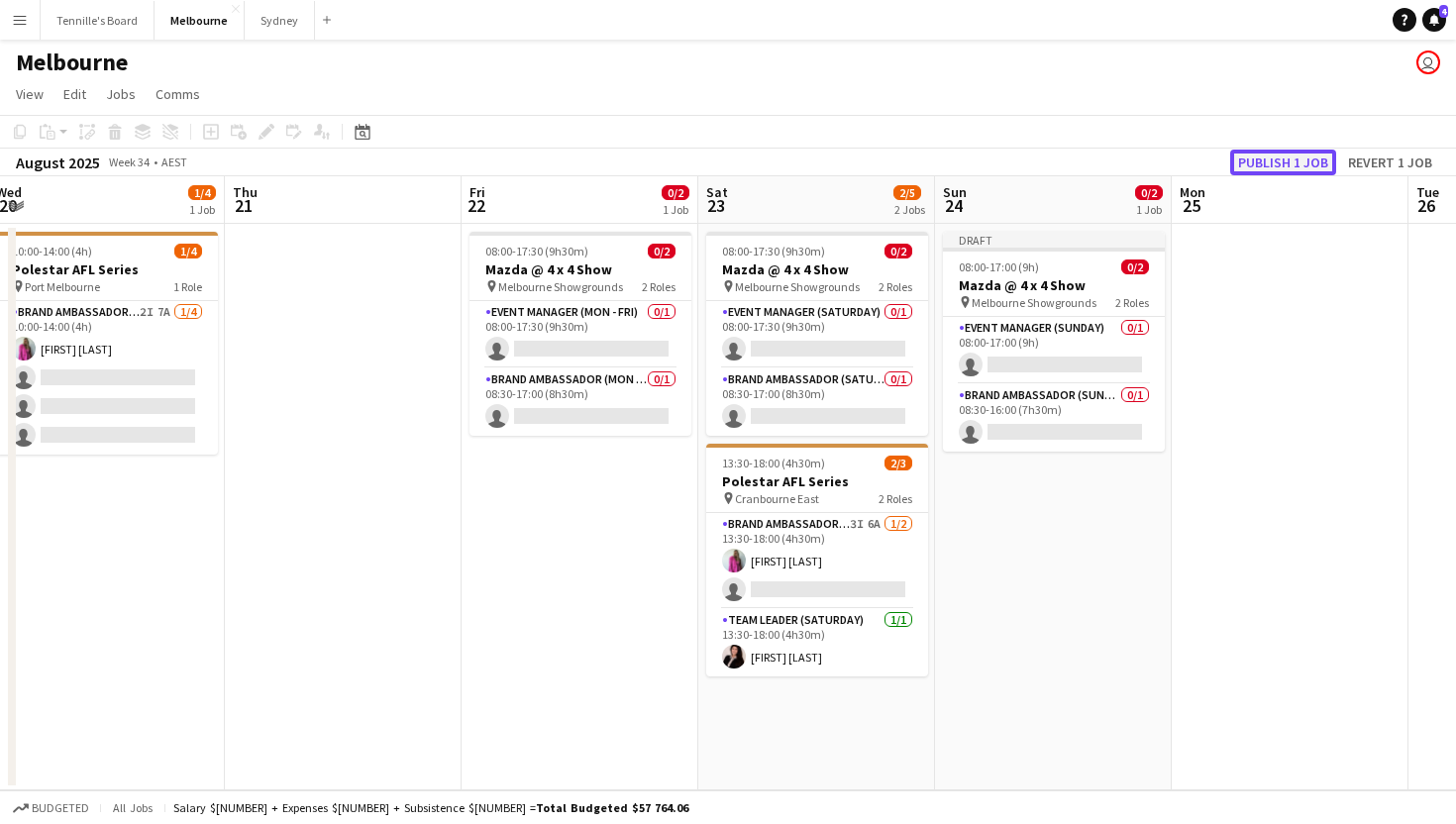 click on "Publish 1 job" 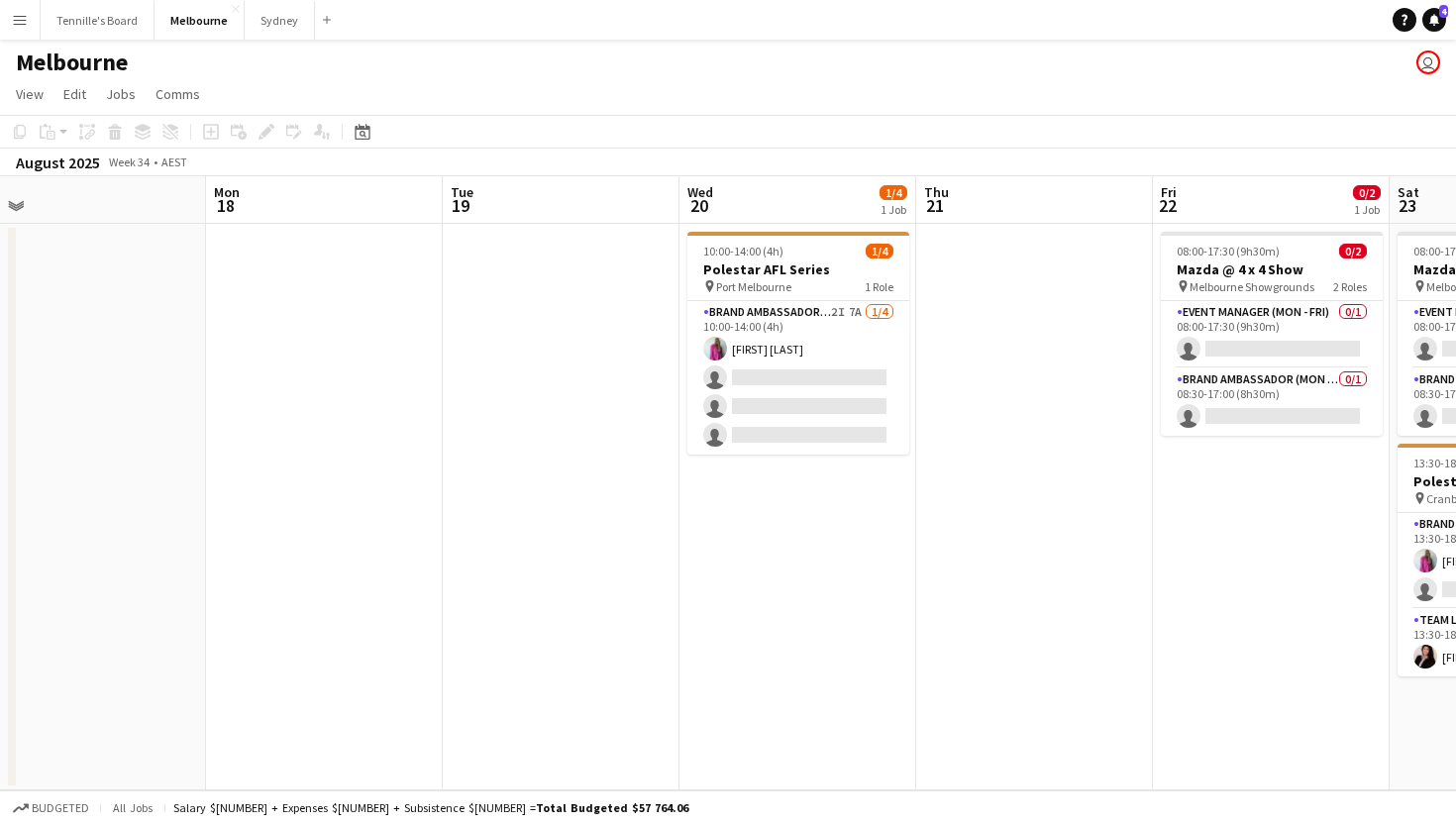 scroll, scrollTop: 0, scrollLeft: 462, axis: horizontal 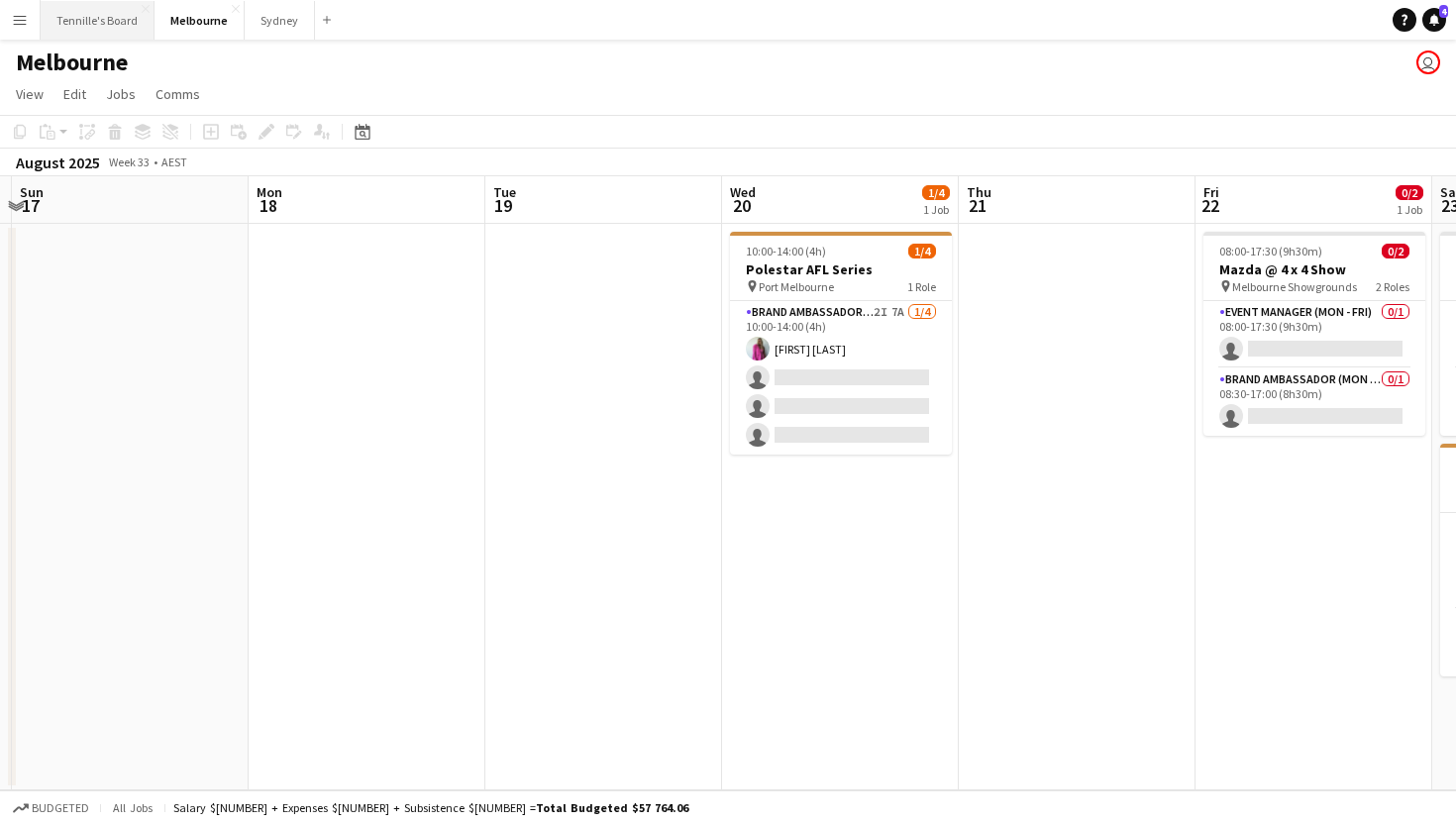 click on "Tennille's Board
Close" at bounding box center [97, 20] 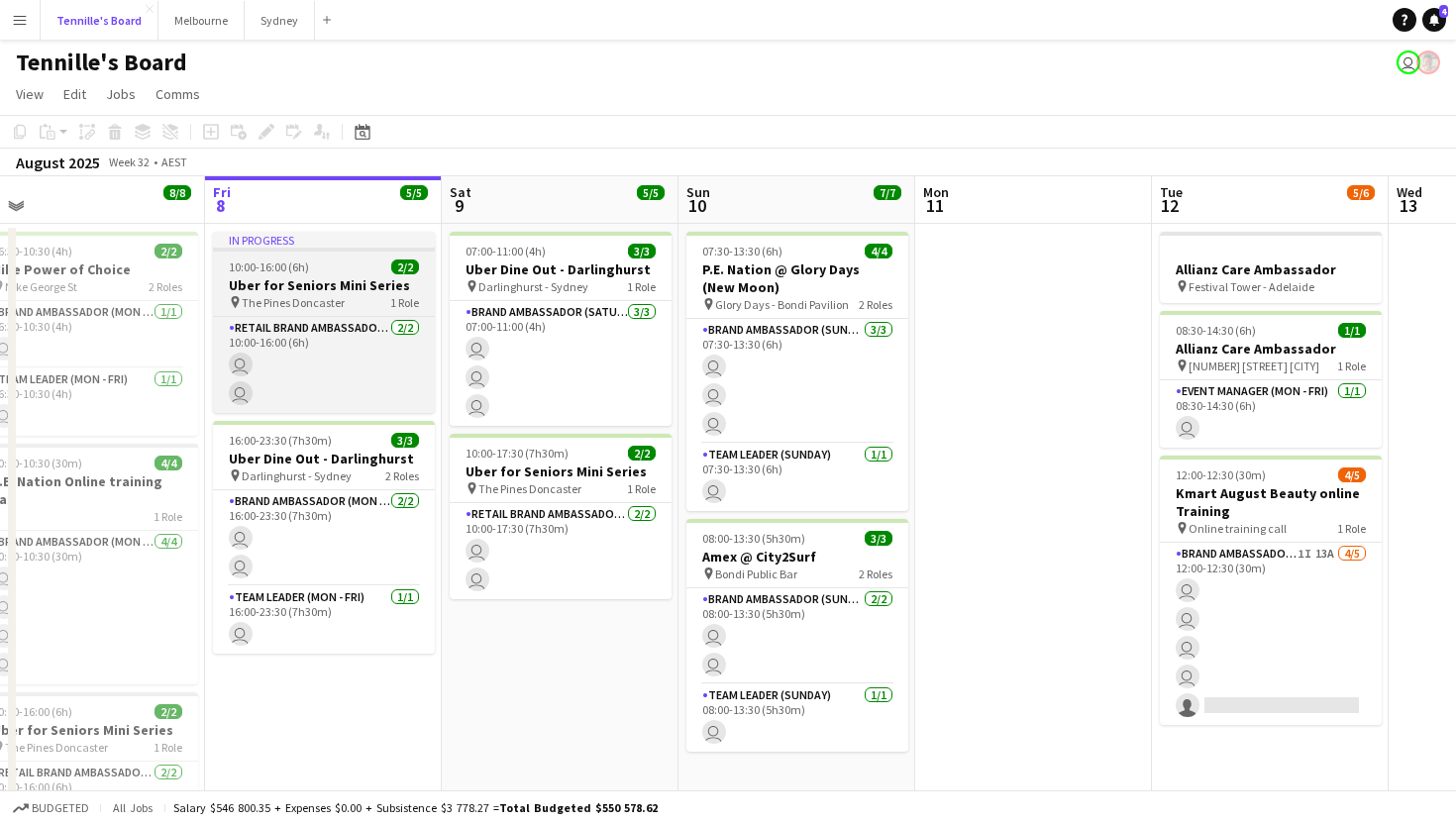 scroll, scrollTop: 0, scrollLeft: 526, axis: horizontal 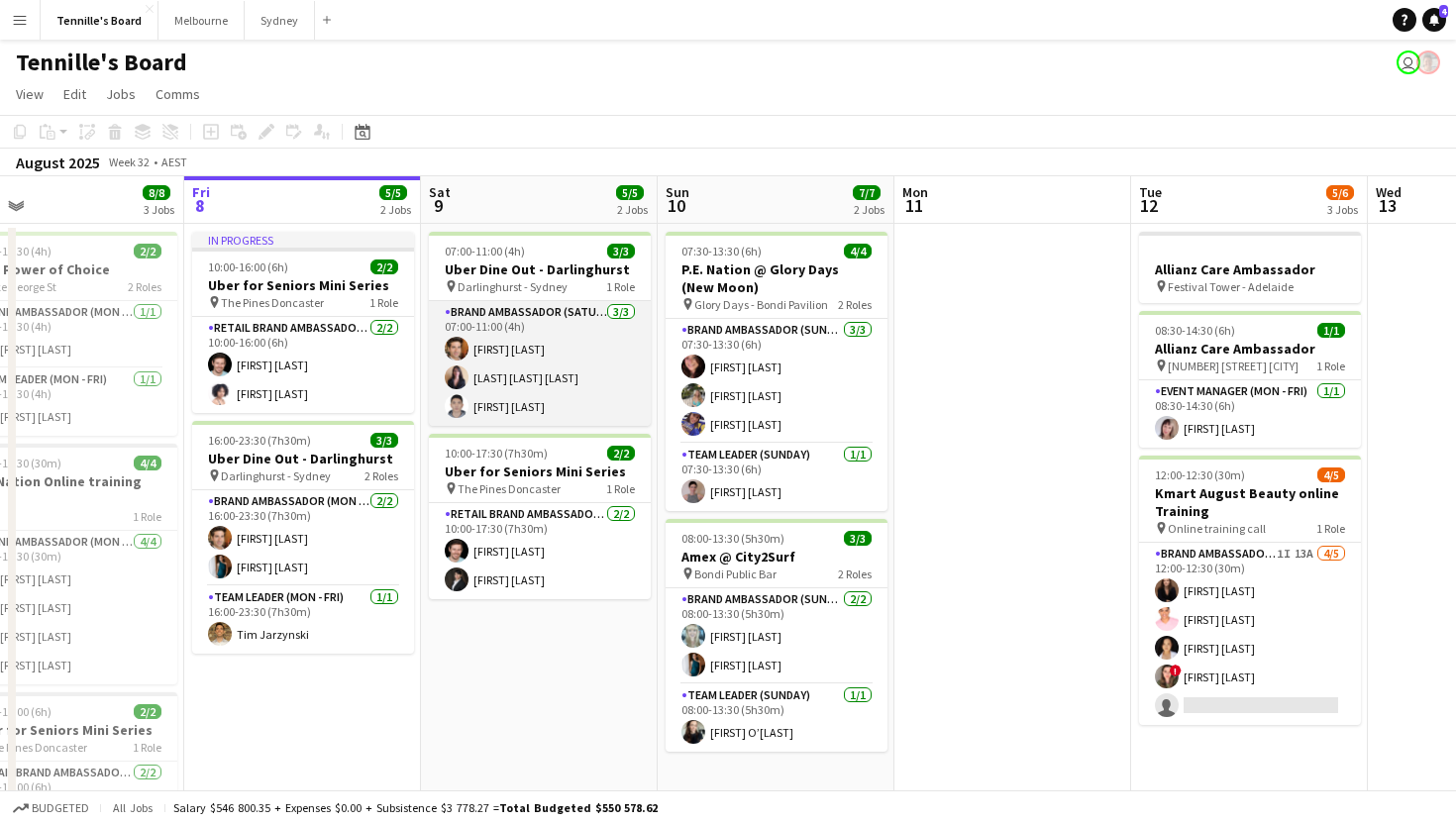 click on "[FIRST] [LAST] [LAST] [LAST]" at bounding box center (540, 363) 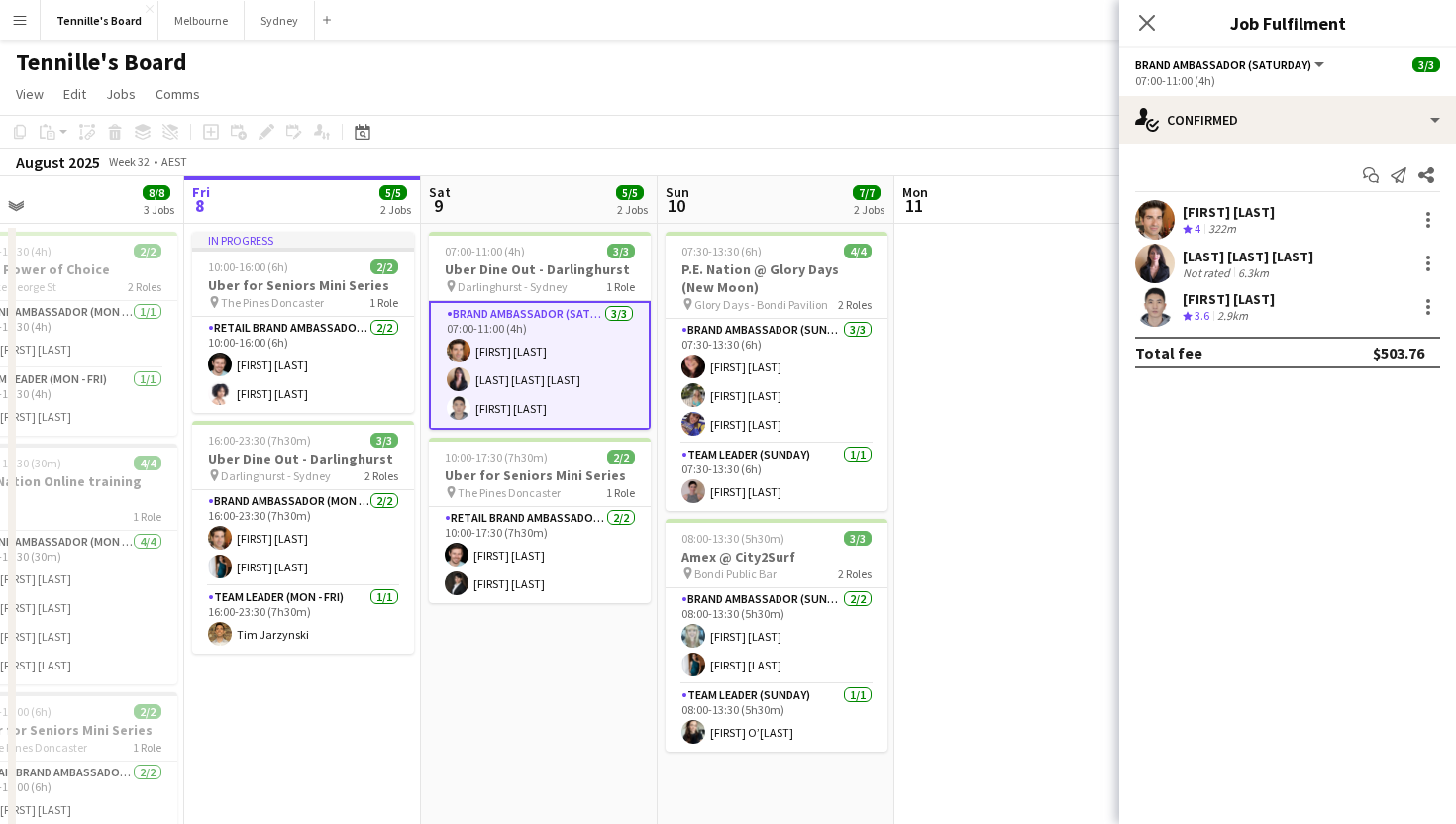 click on "[FIRST] [LAST]" at bounding box center [1228, 299] 